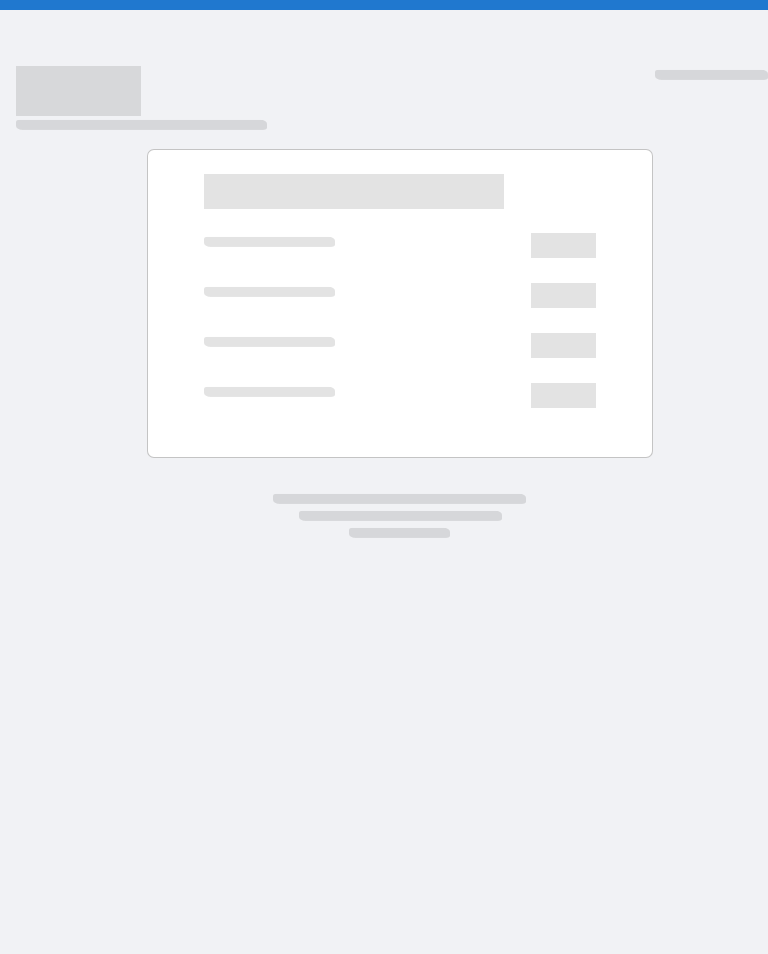 scroll, scrollTop: 0, scrollLeft: 0, axis: both 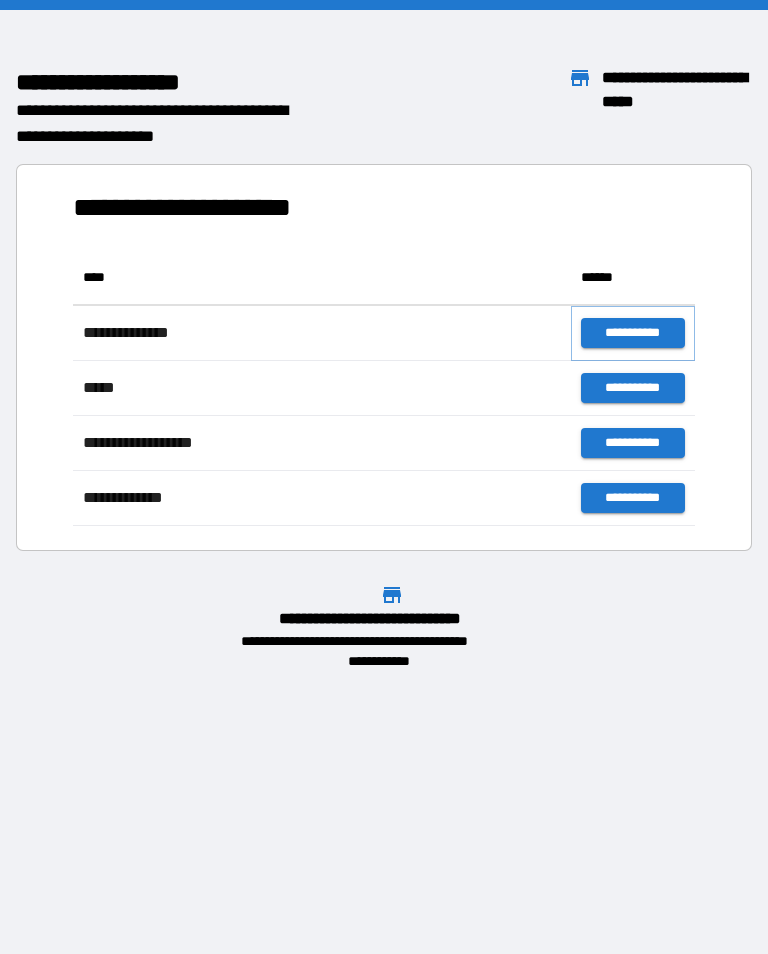 click on "**********" at bounding box center (633, 333) 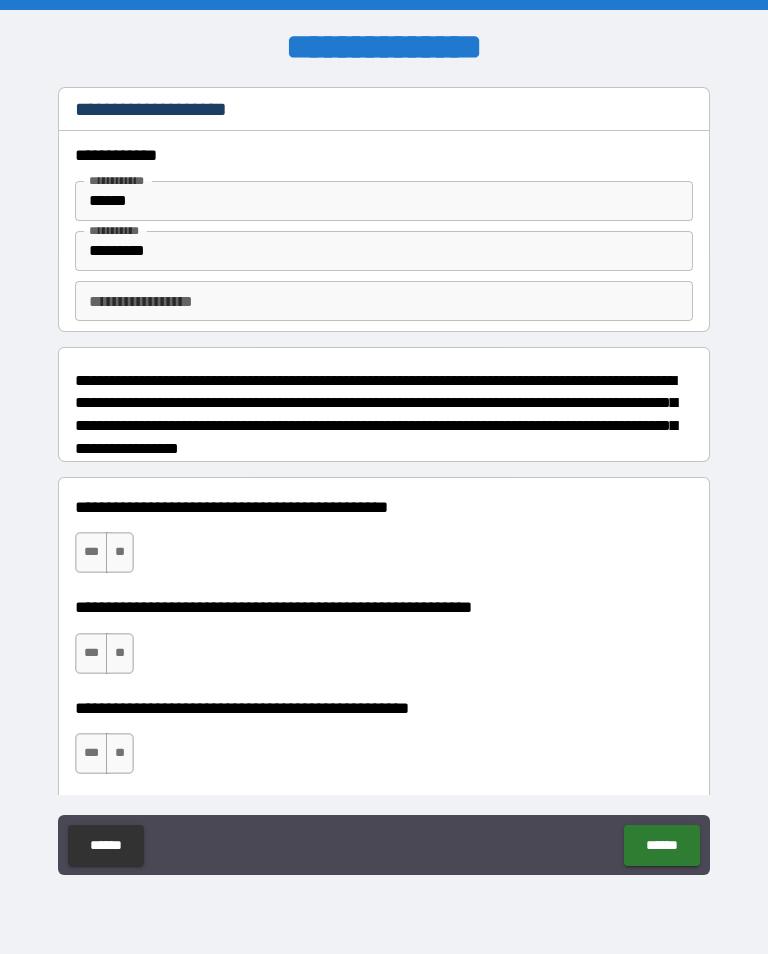 type on "*" 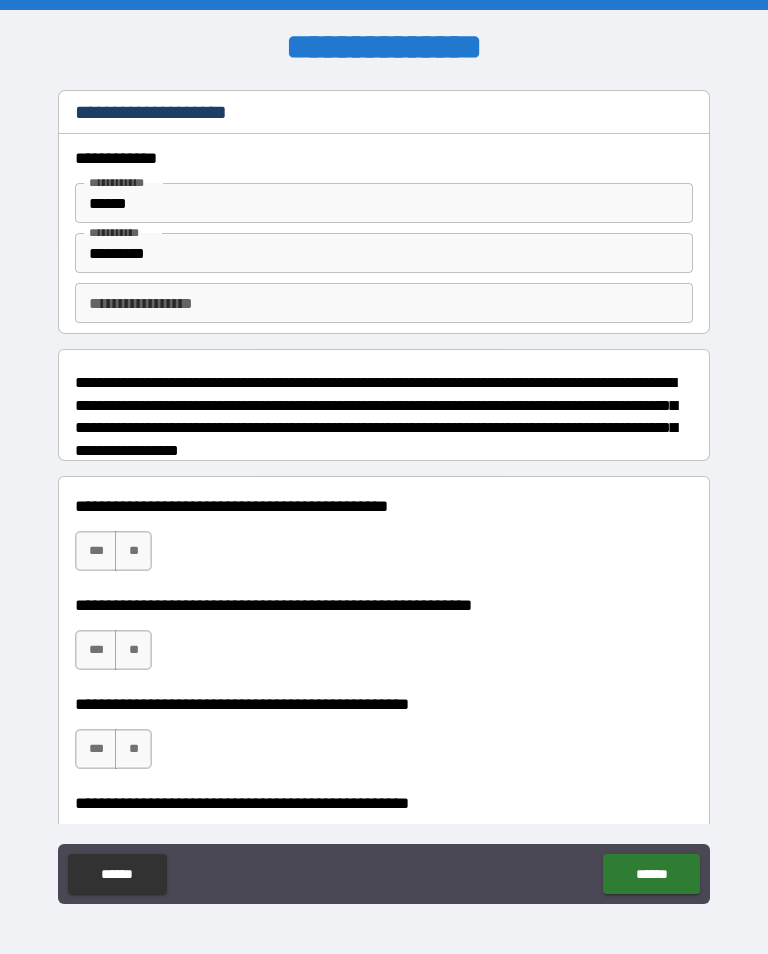 click on "**********" at bounding box center (384, 303) 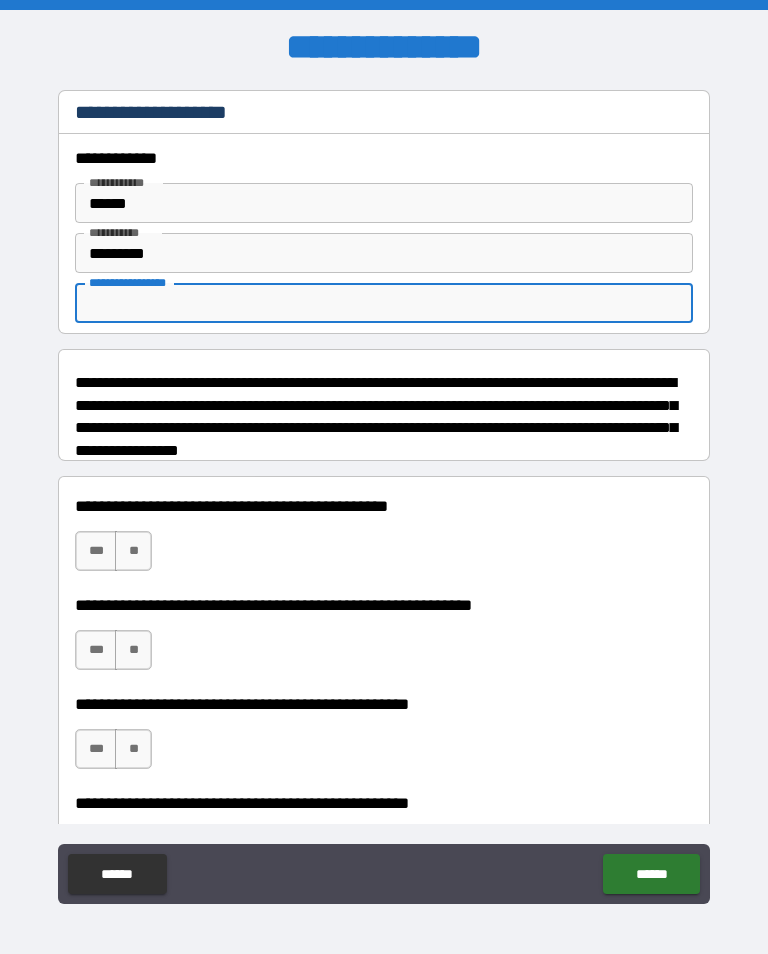 click on "**********" at bounding box center [384, 303] 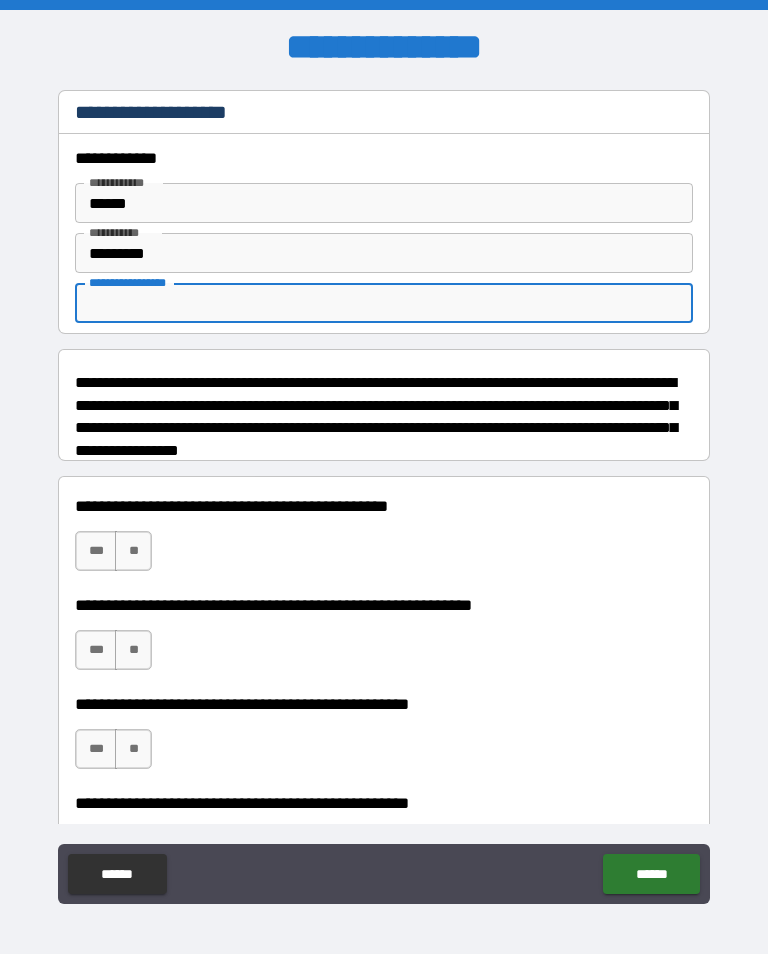 type on "*" 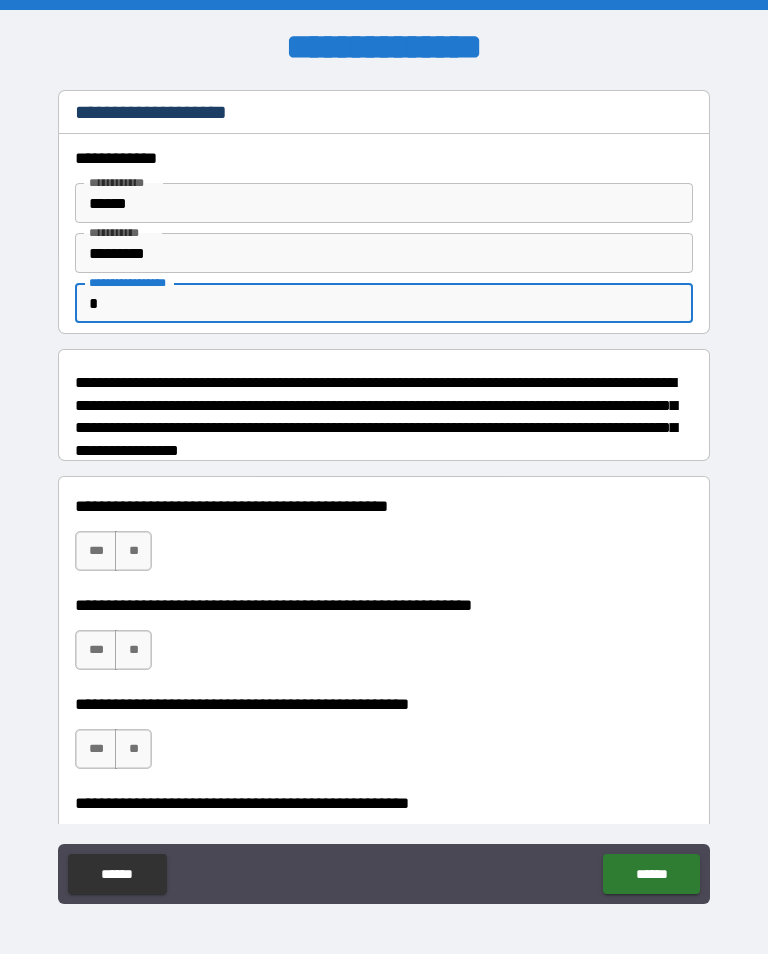 type on "**" 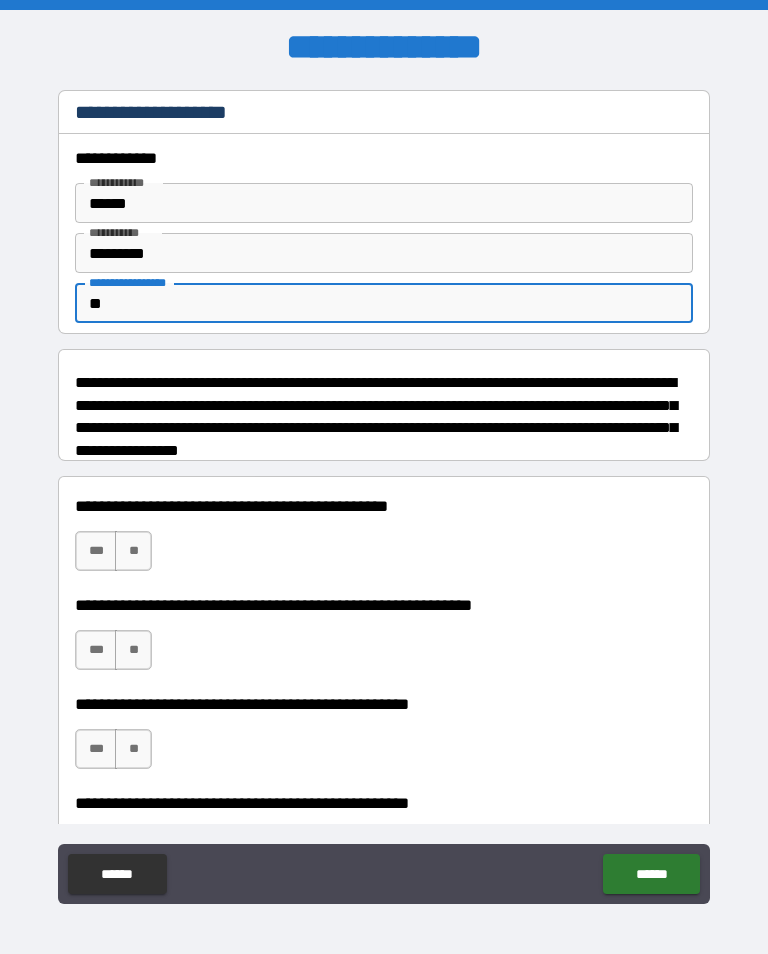 type on "*" 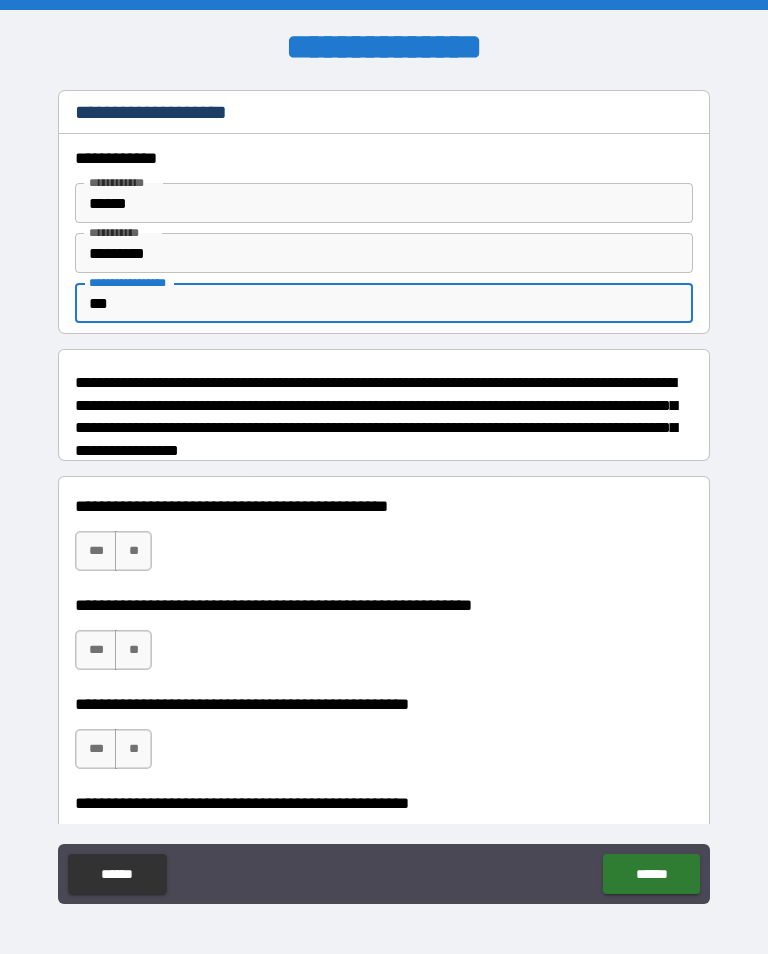 type on "*" 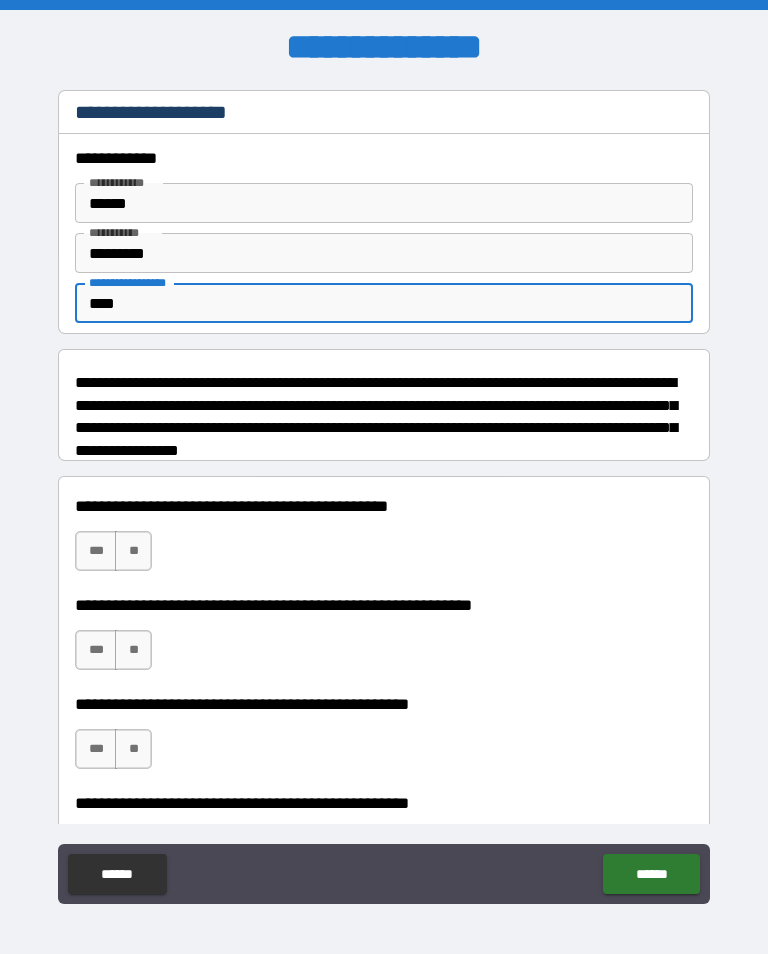 type on "*" 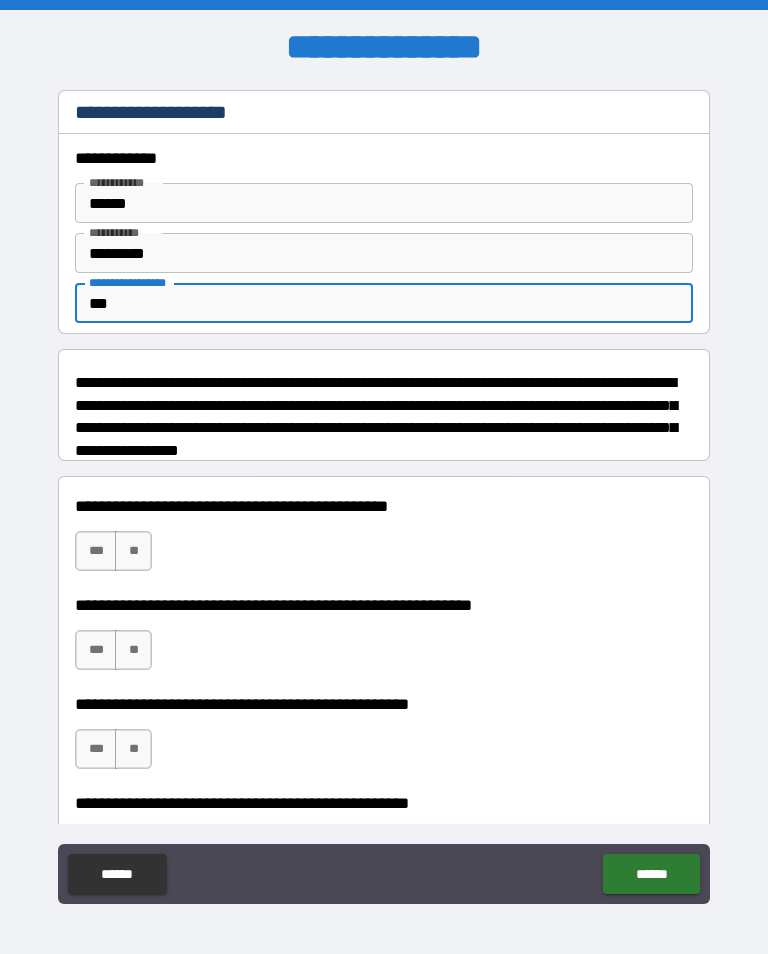 type on "*" 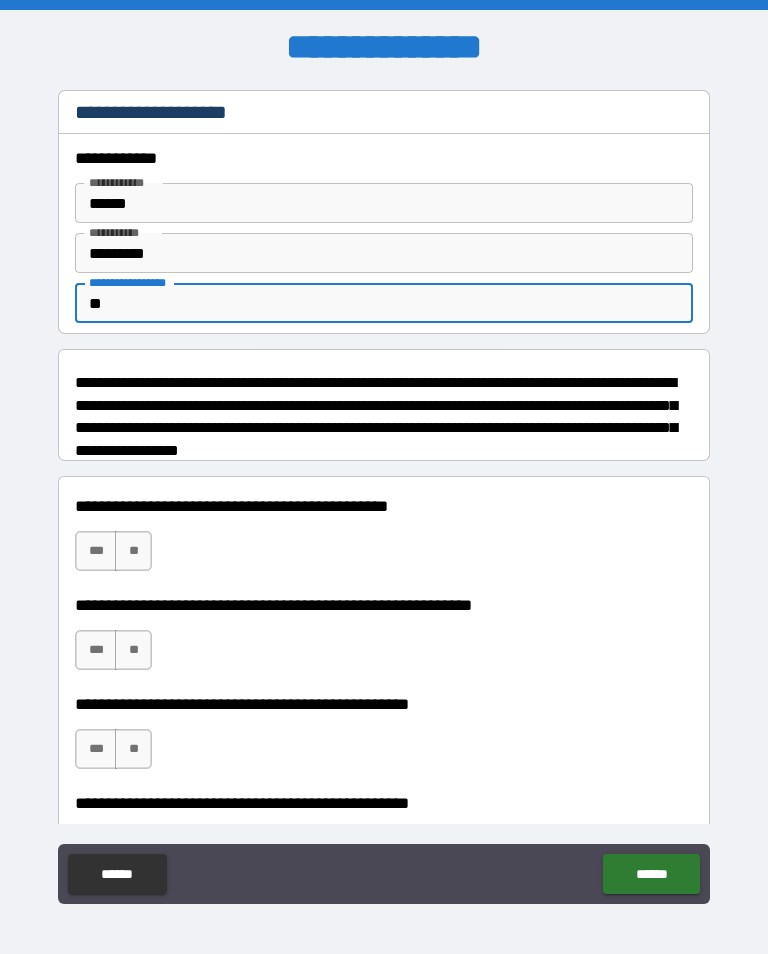 type on "*" 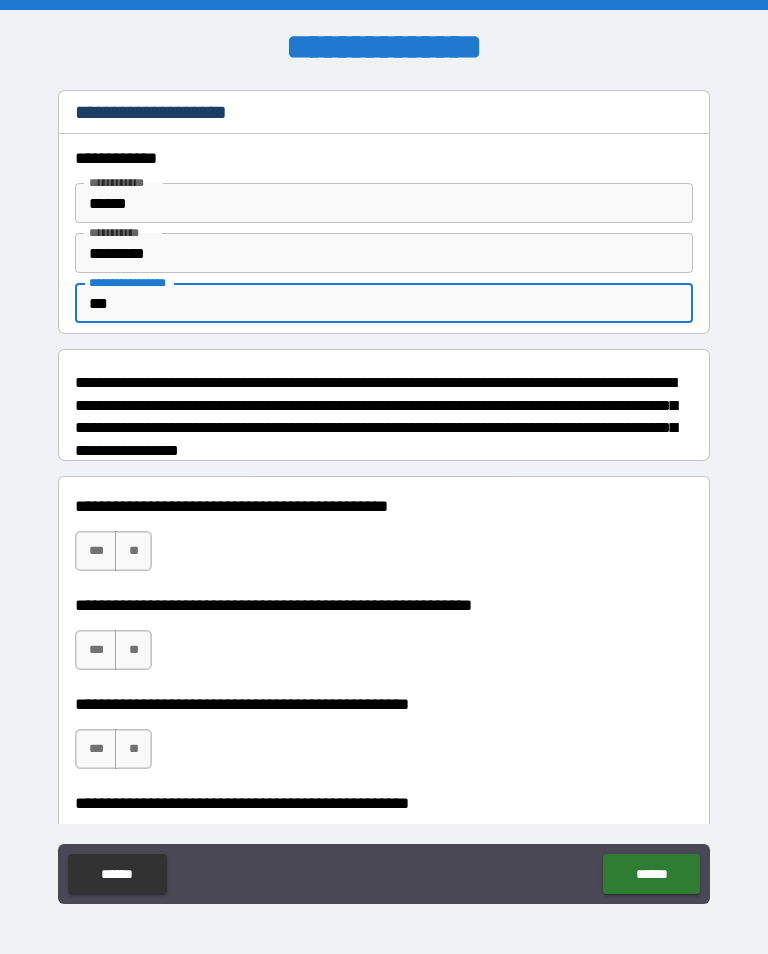 type on "*" 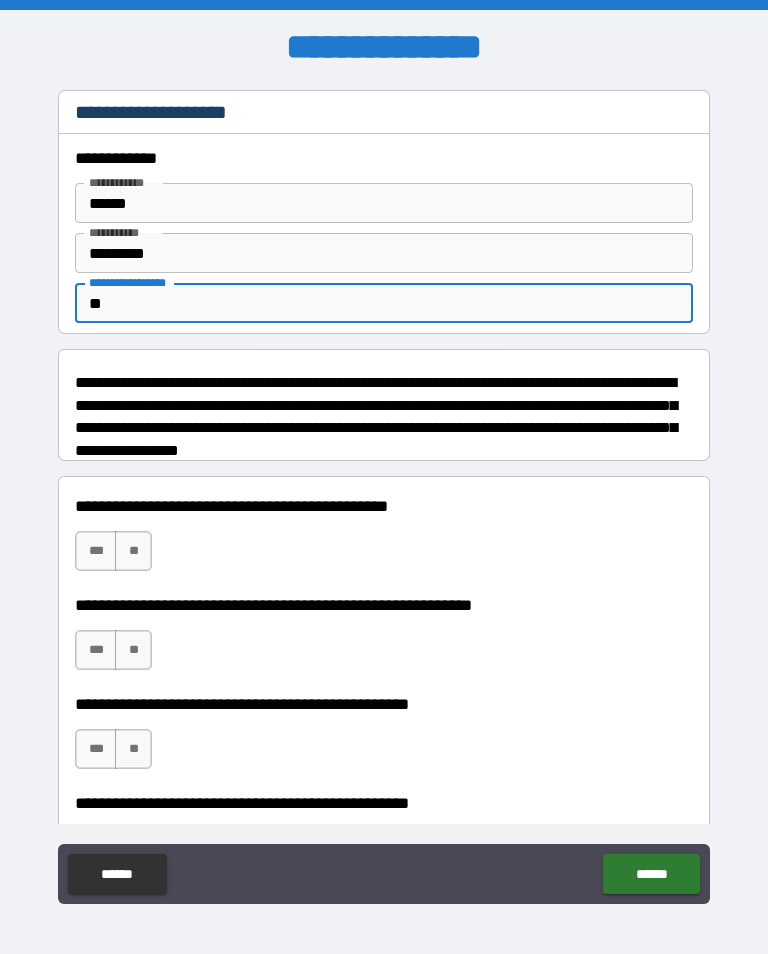 type on "*" 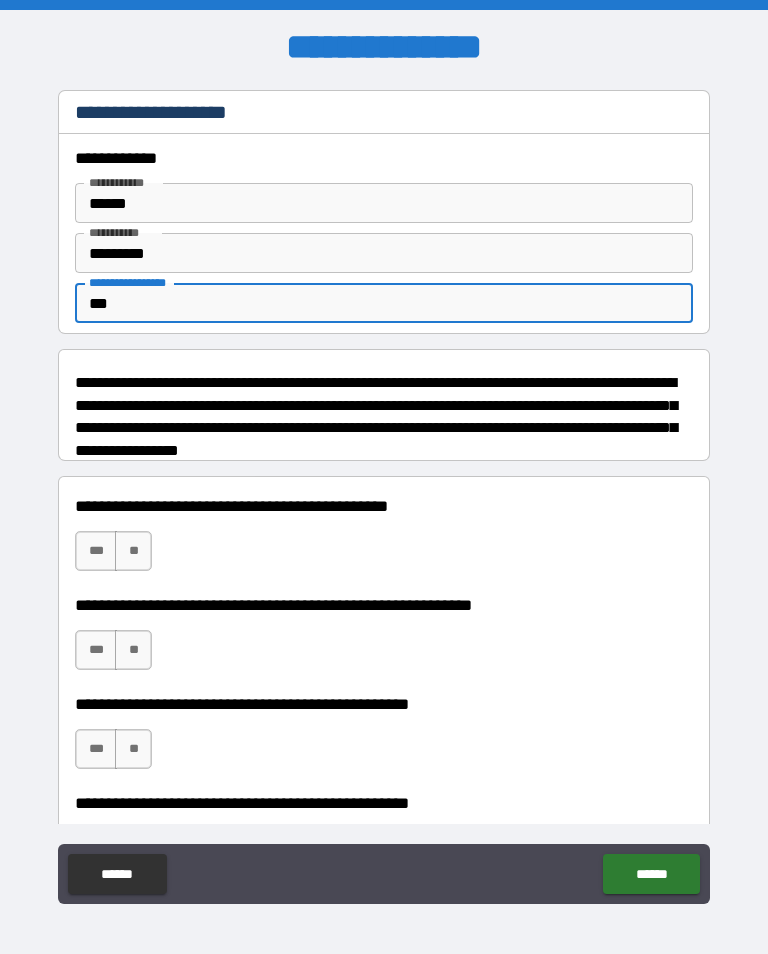 type on "****" 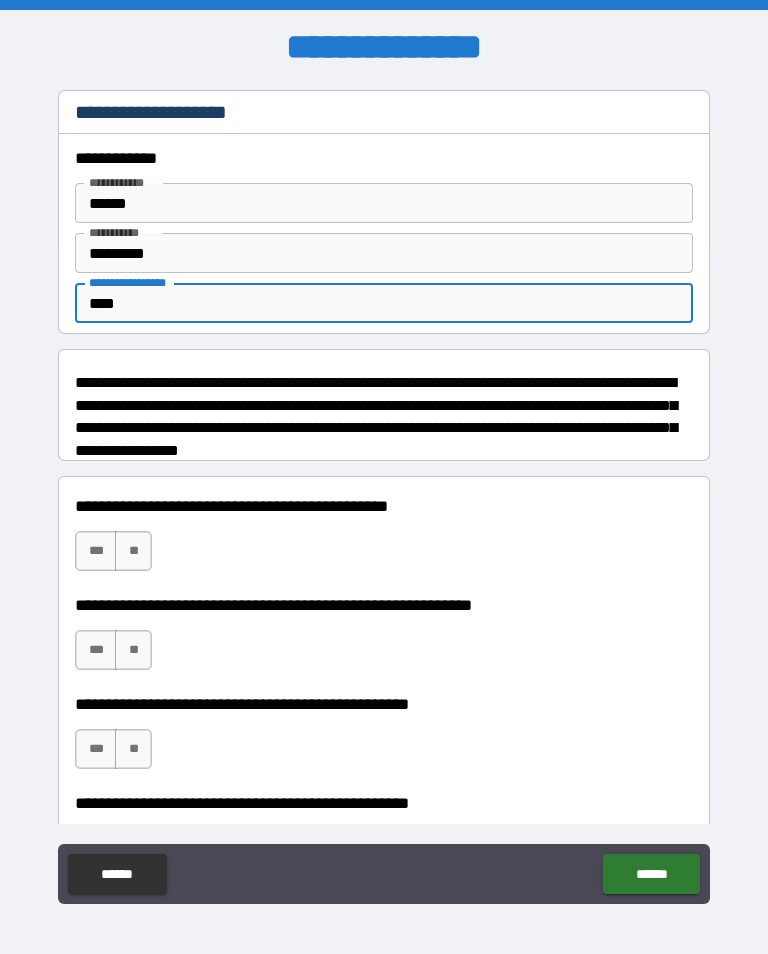 type on "*" 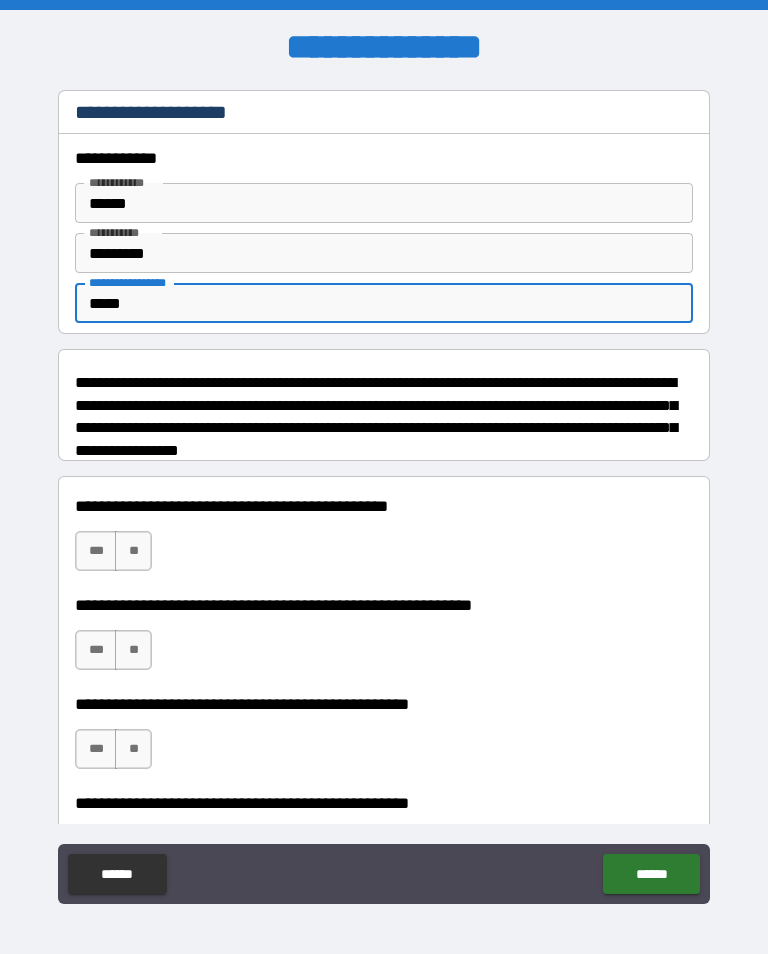 type on "*" 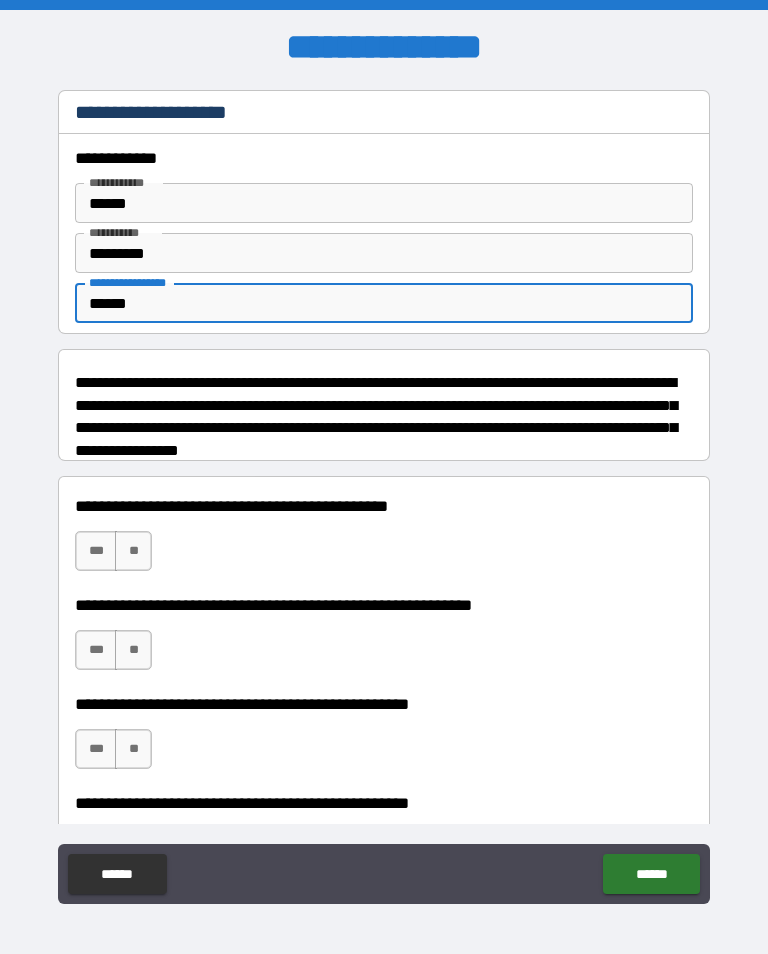 type on "*" 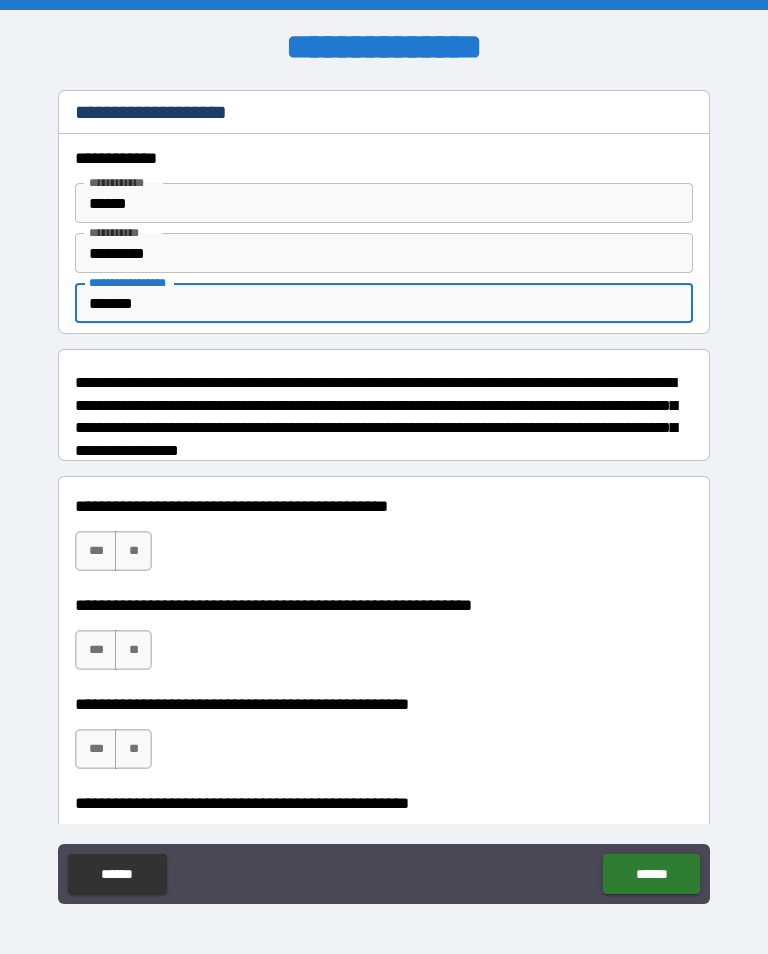 type on "********" 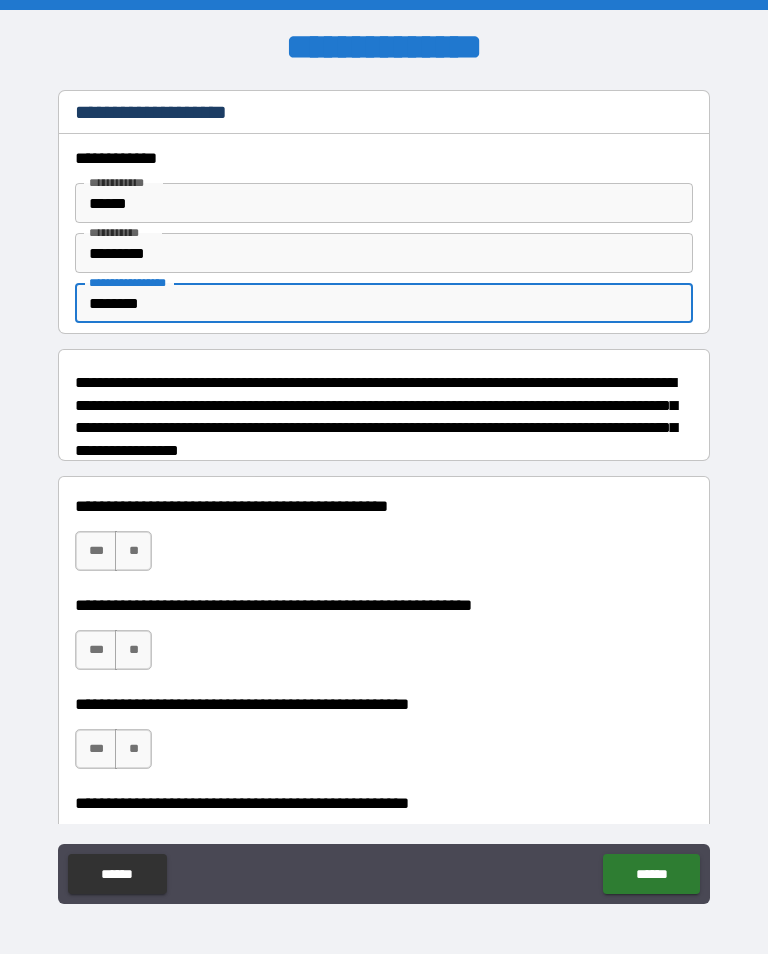 type on "*" 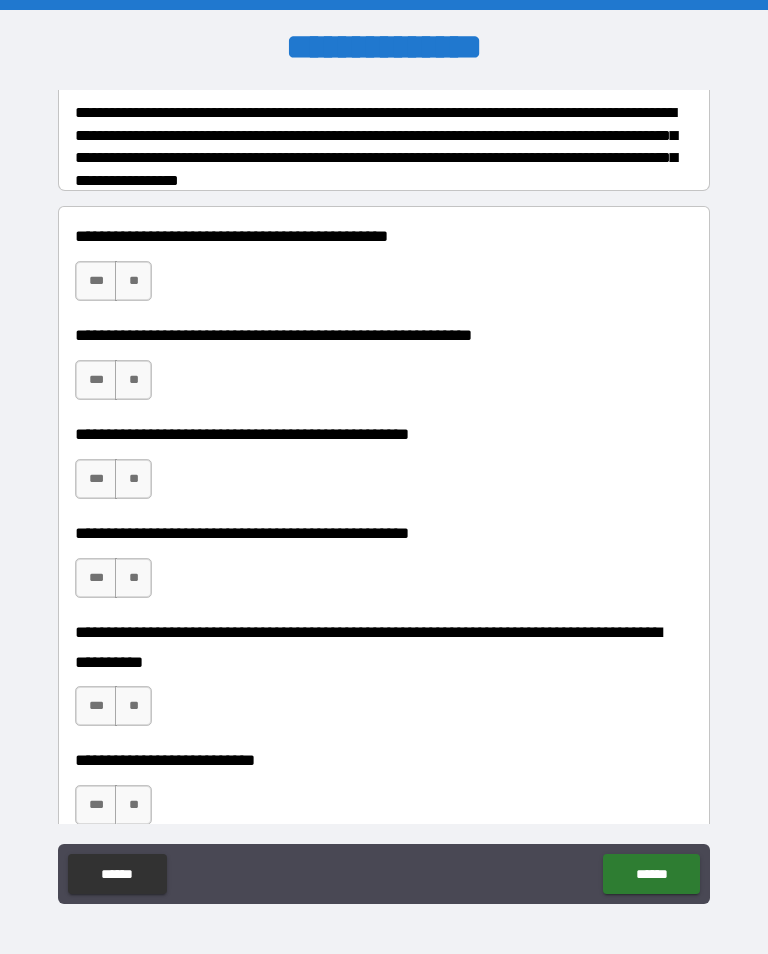scroll, scrollTop: 297, scrollLeft: 0, axis: vertical 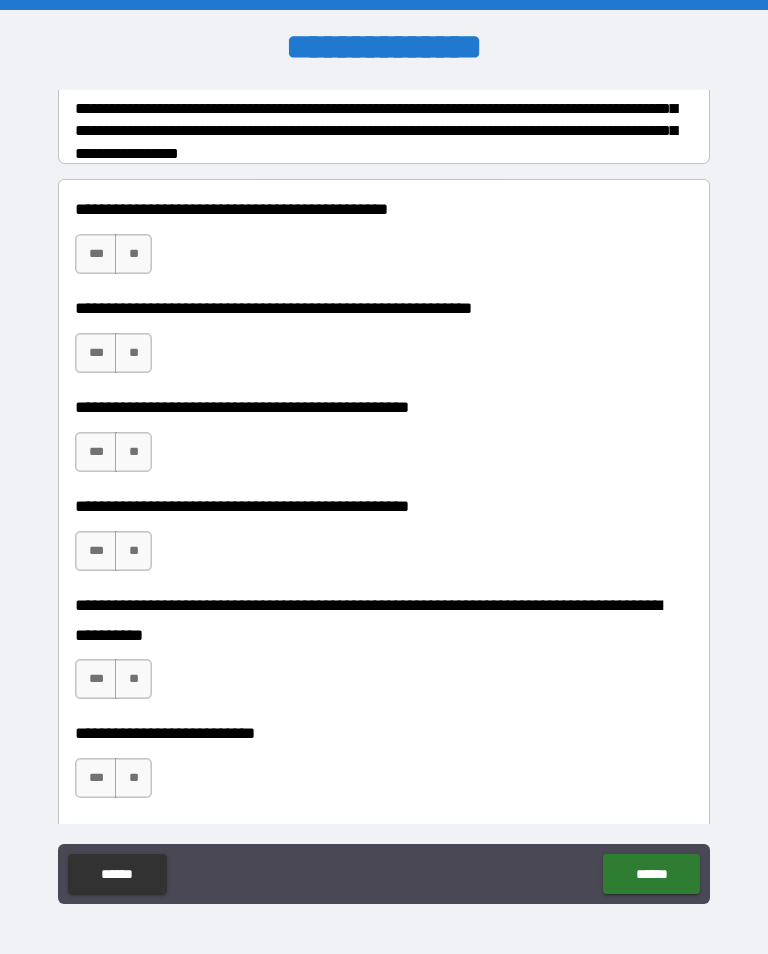 type on "********" 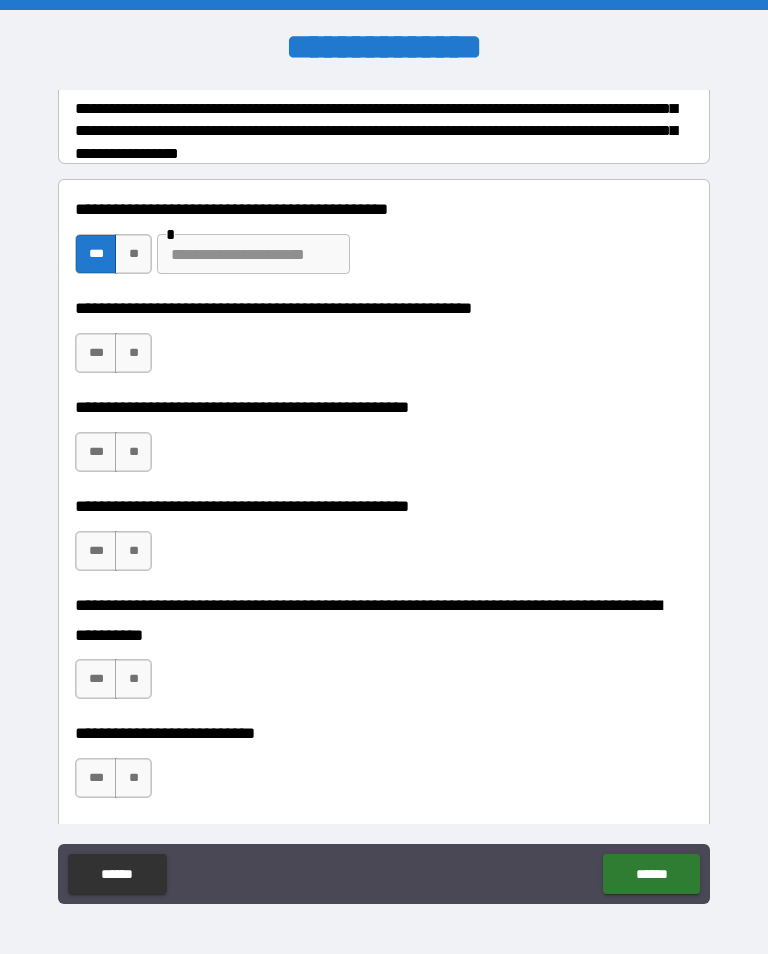 click on "**" at bounding box center (133, 254) 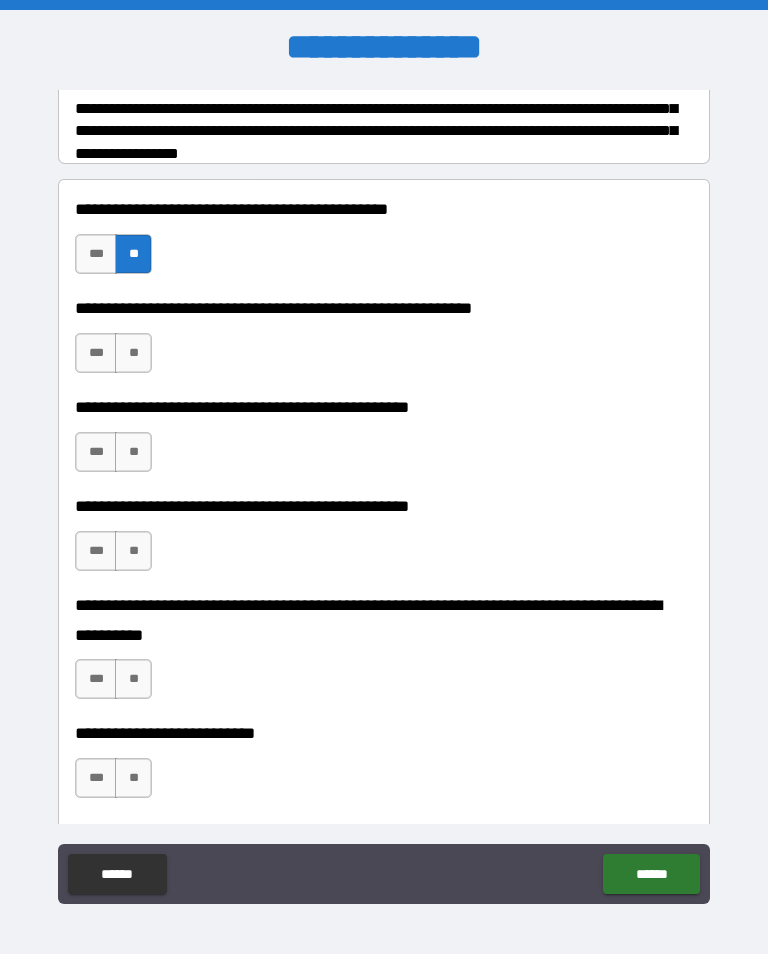 click on "***" at bounding box center (96, 353) 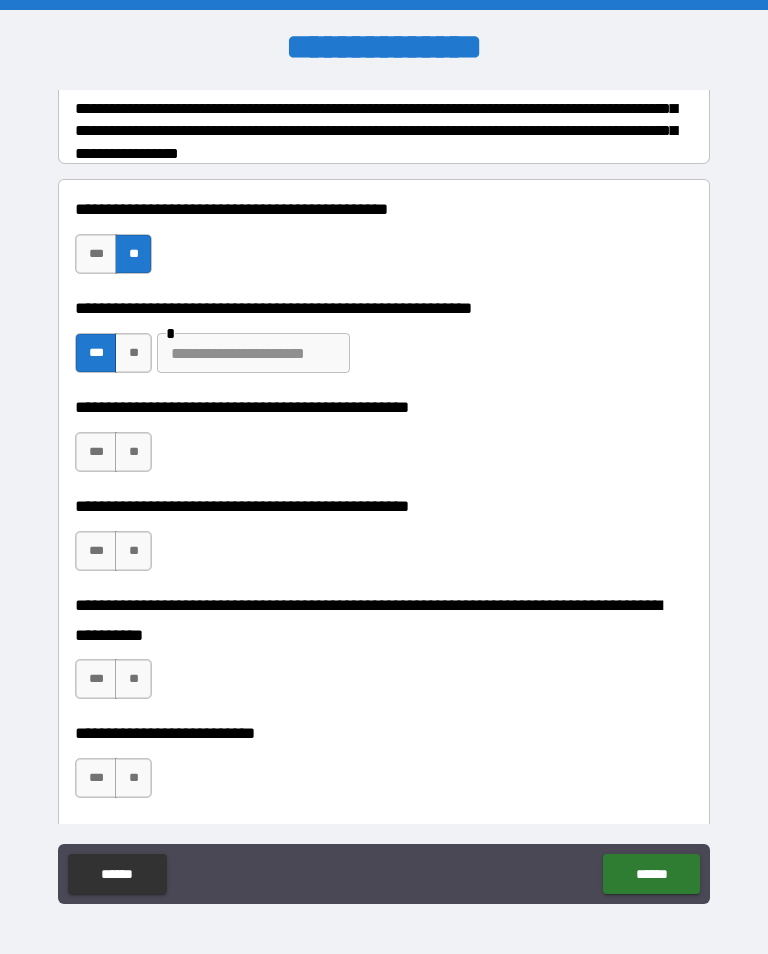 type on "*" 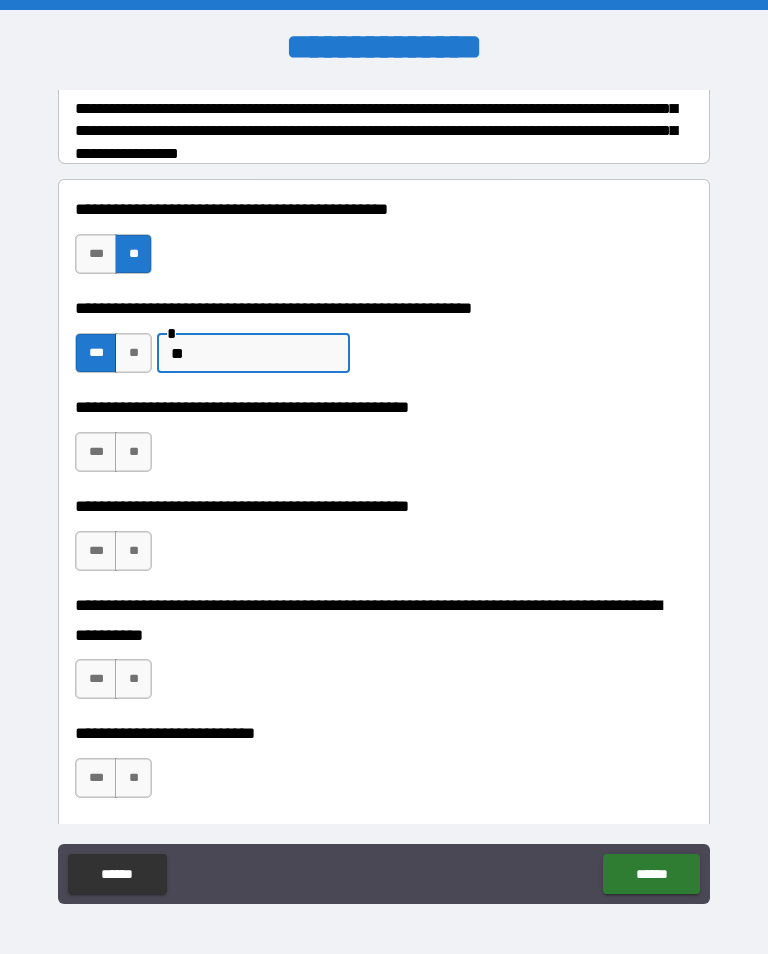 type on "*" 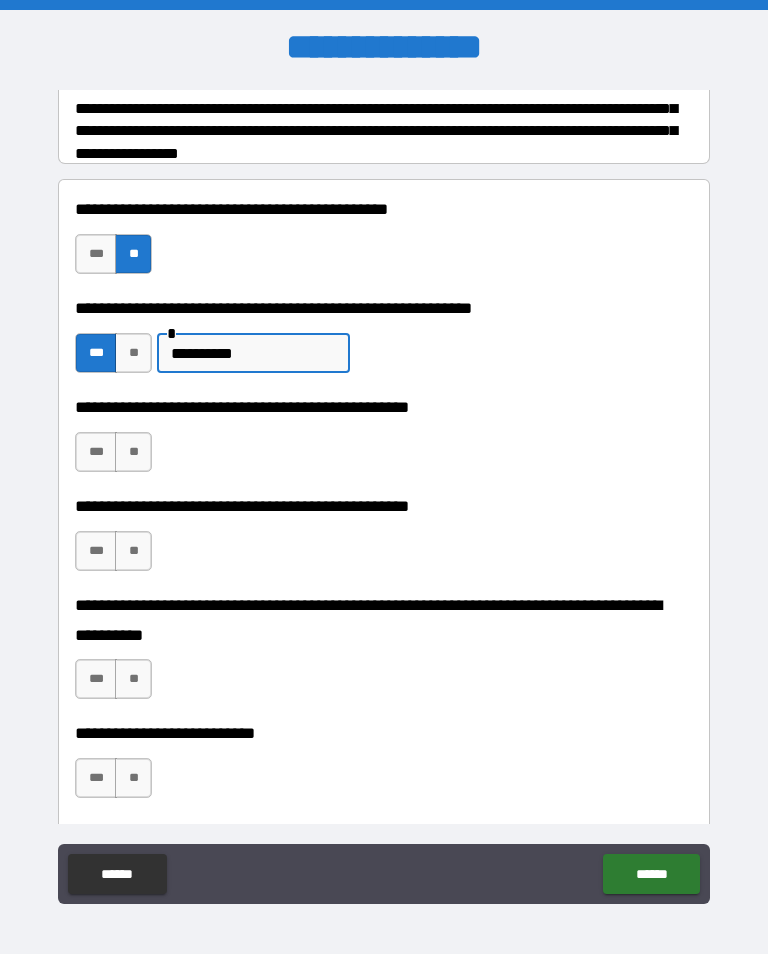 type on "**********" 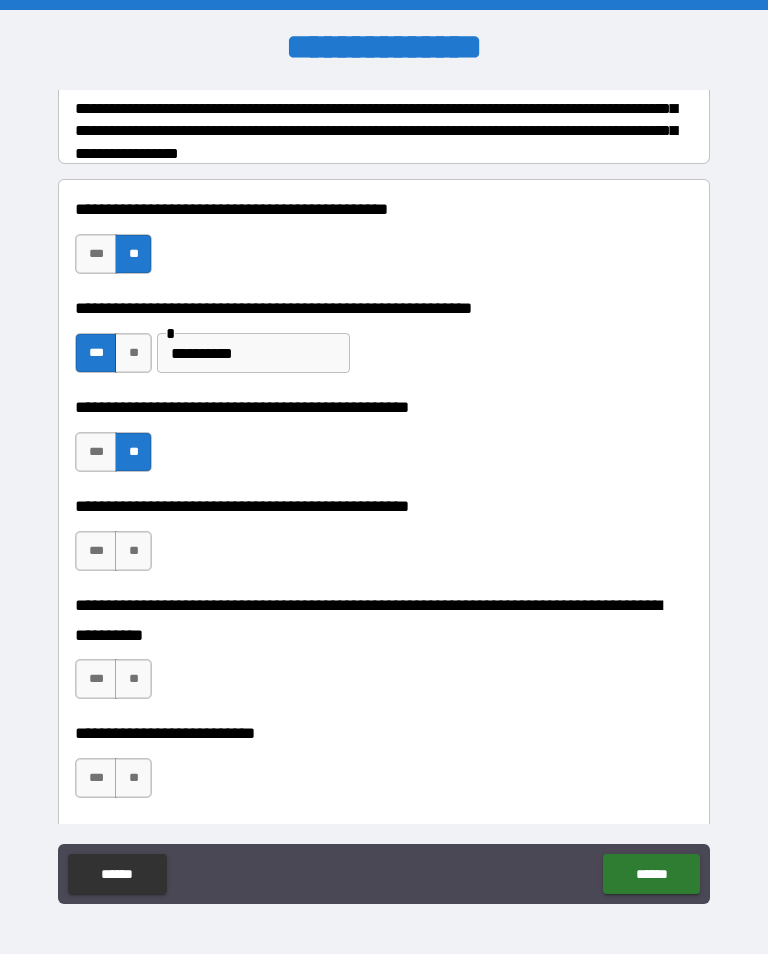 click on "**" at bounding box center [133, 551] 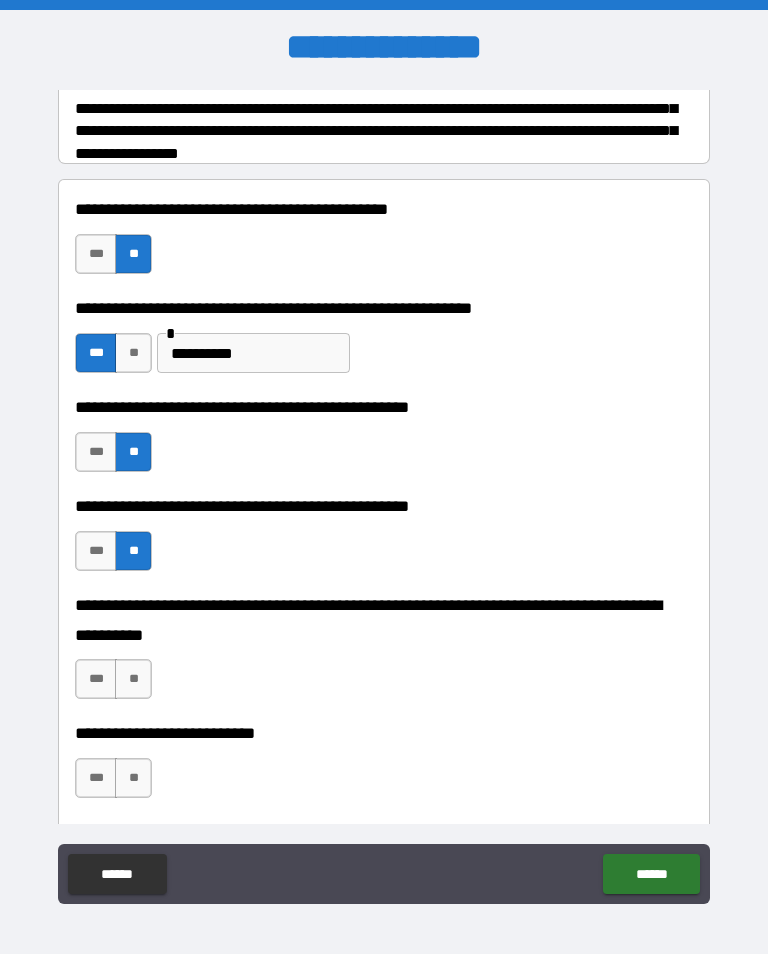 click on "**" at bounding box center [133, 679] 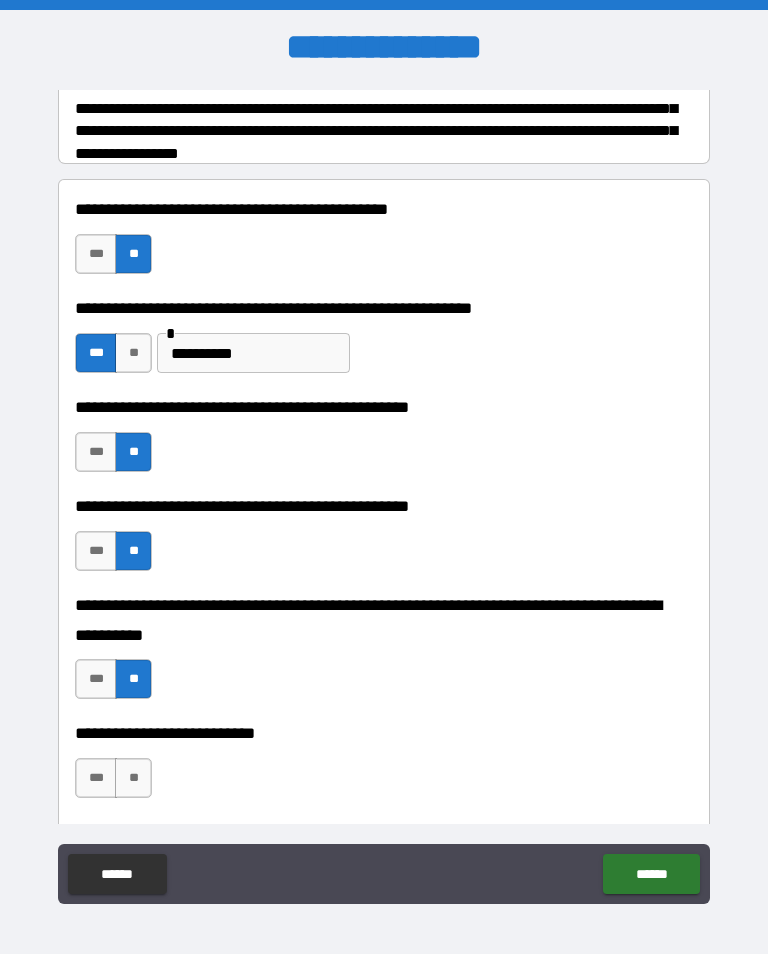 click on "**" at bounding box center (133, 778) 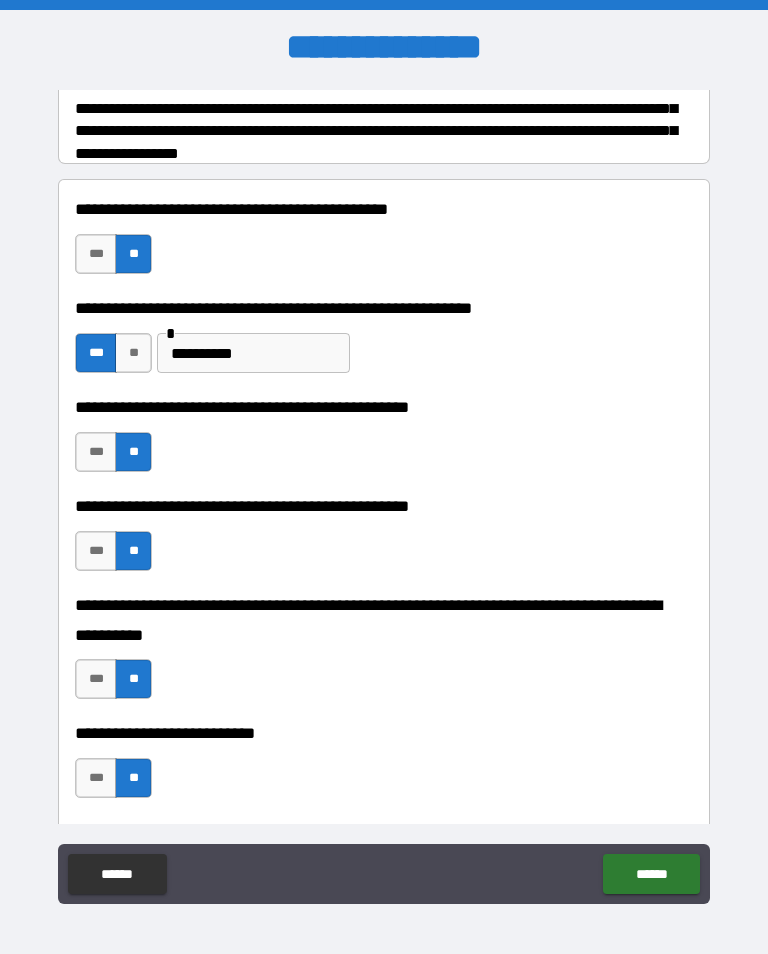 click on "******" at bounding box center [651, 874] 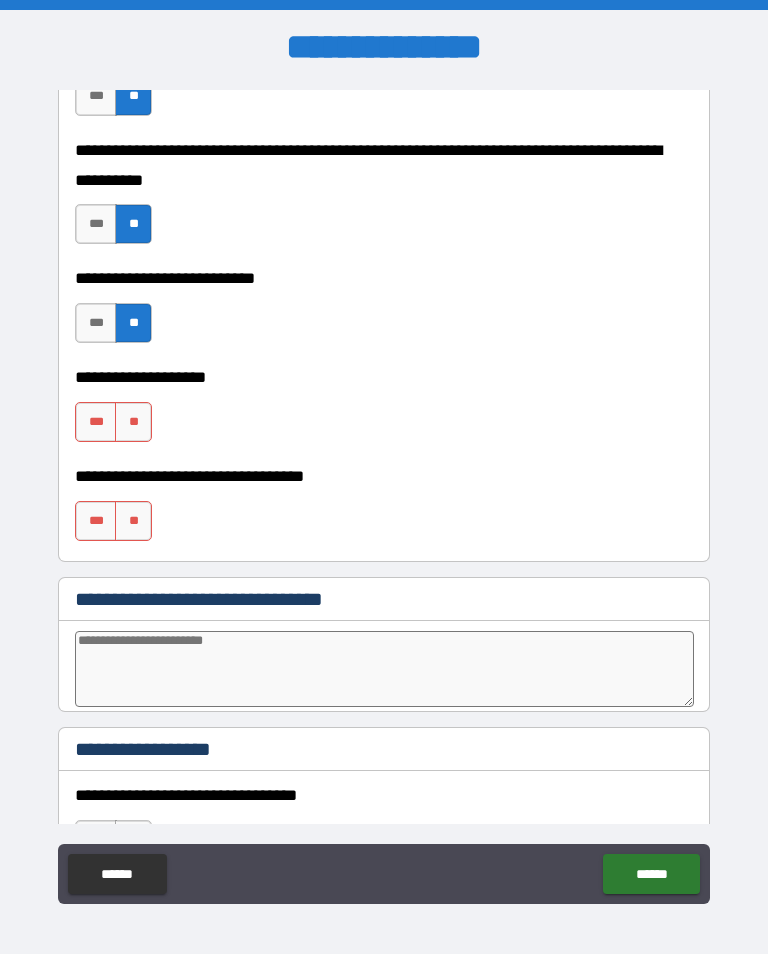 scroll, scrollTop: 749, scrollLeft: 0, axis: vertical 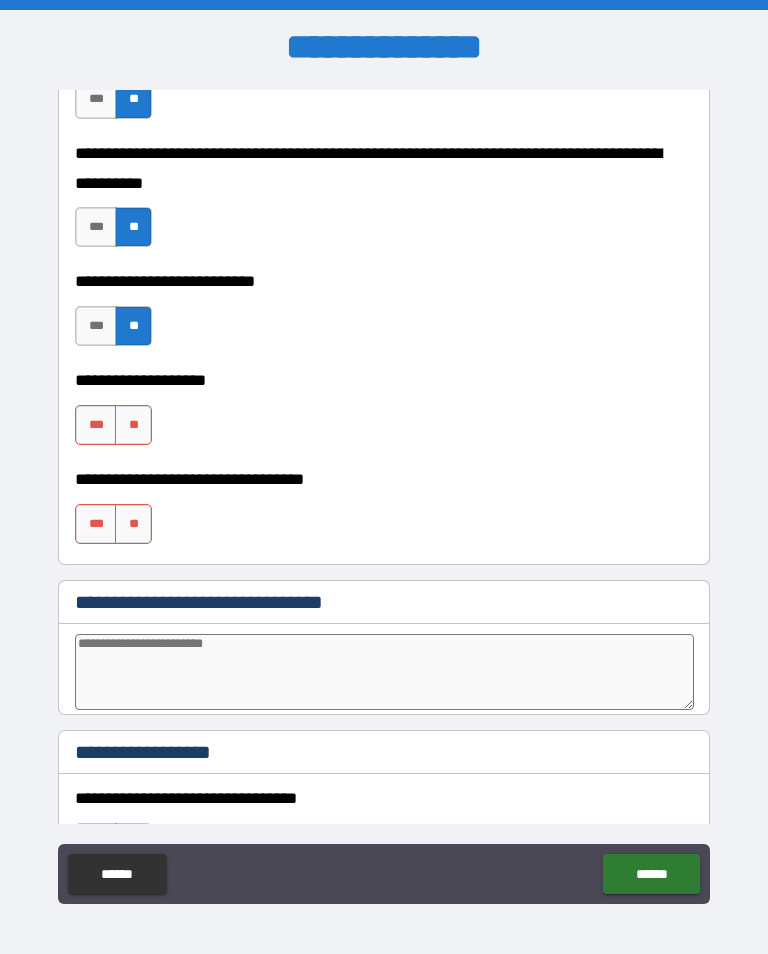 click on "**" at bounding box center (133, 425) 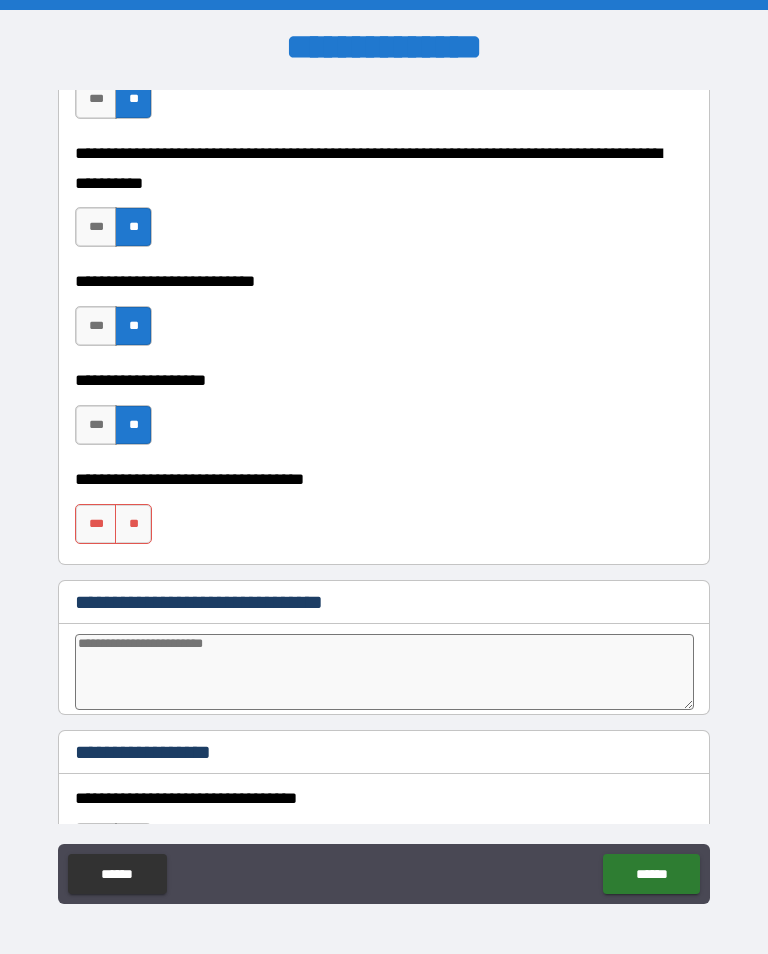 click on "**" at bounding box center [133, 524] 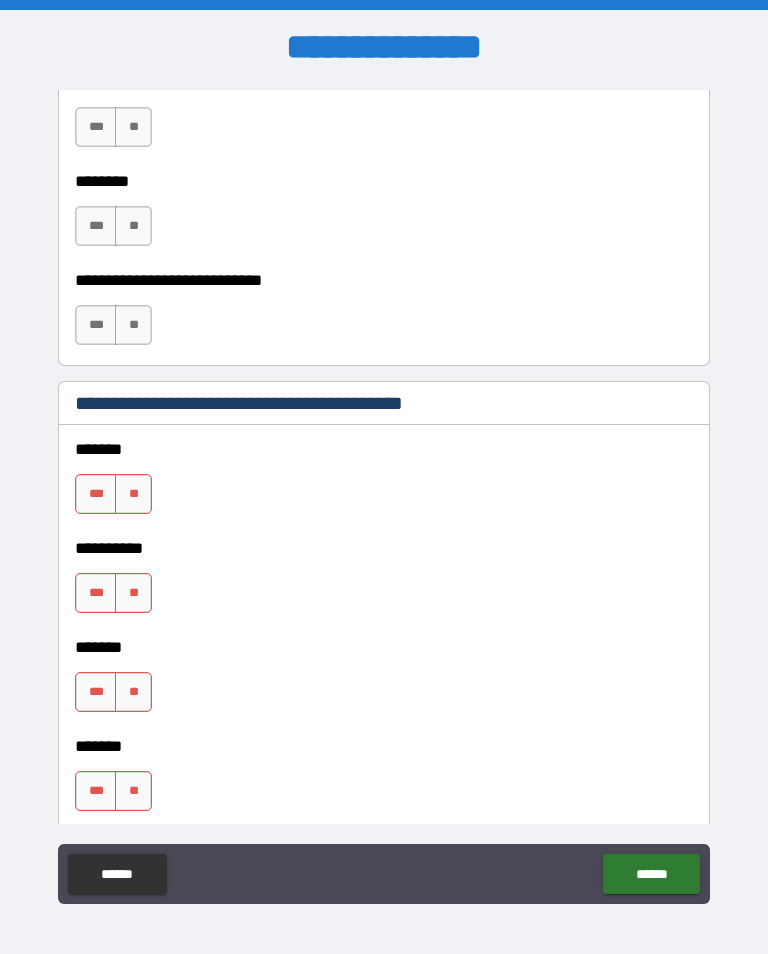 scroll, scrollTop: 1471, scrollLeft: 0, axis: vertical 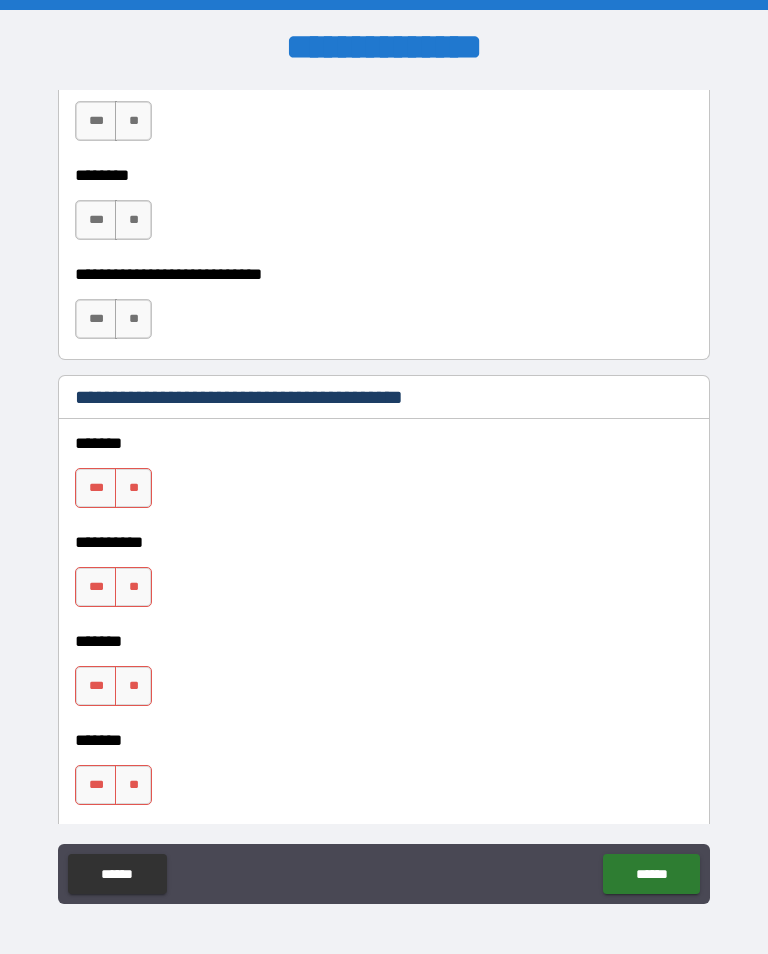 click on "**" at bounding box center (133, 488) 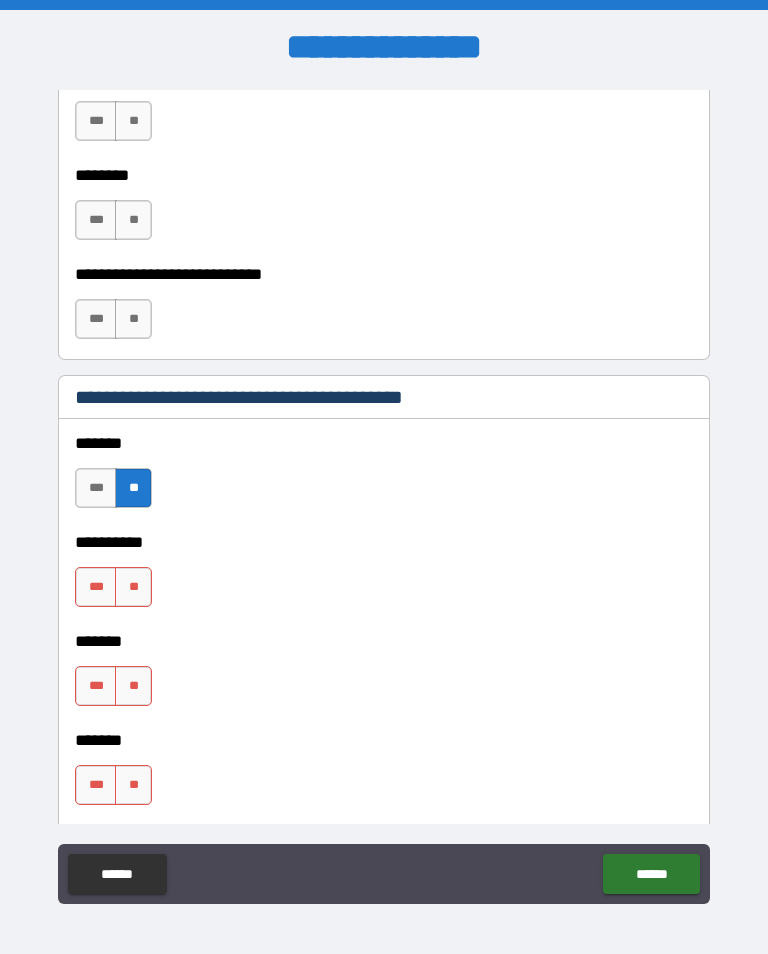 click on "**" at bounding box center (133, 587) 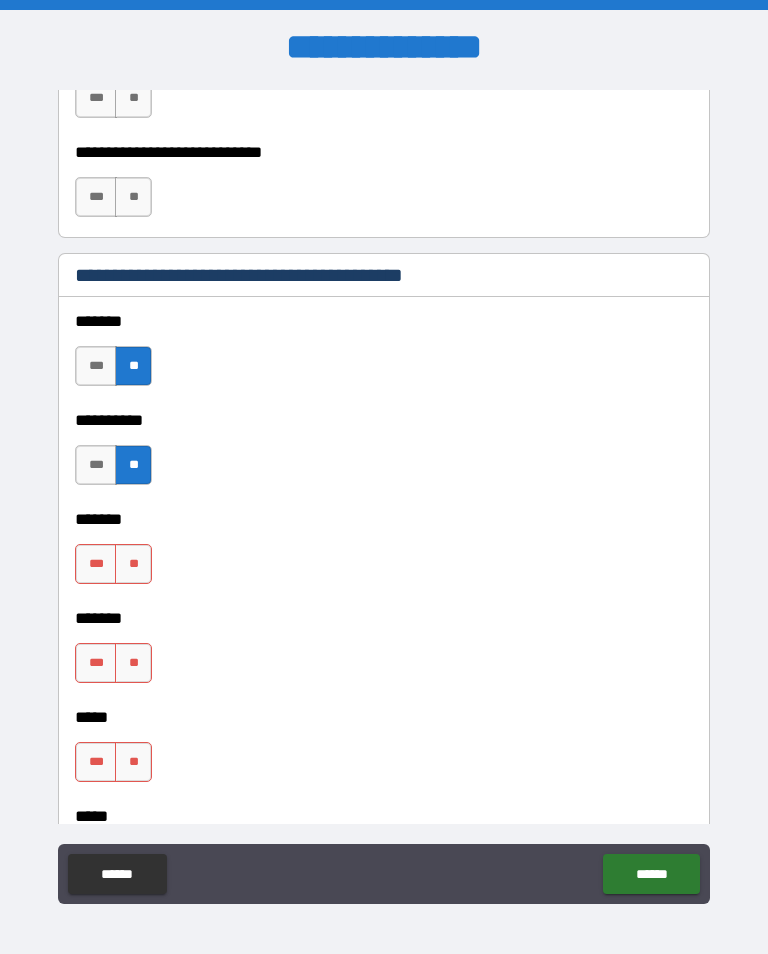 scroll, scrollTop: 1592, scrollLeft: 0, axis: vertical 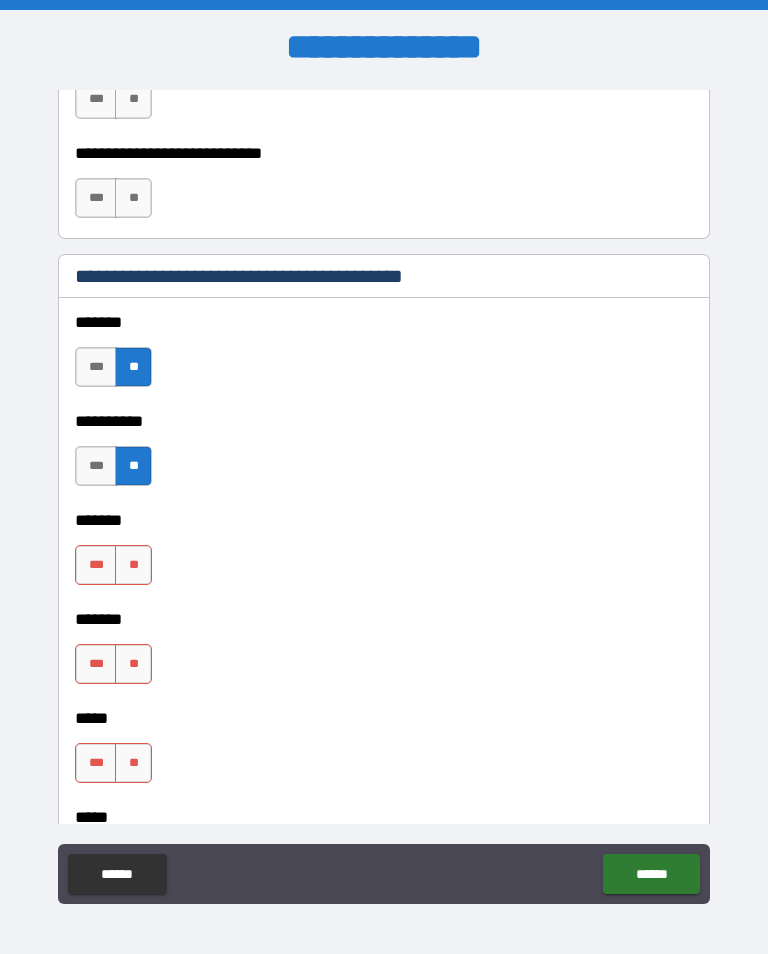click on "**" at bounding box center [133, 565] 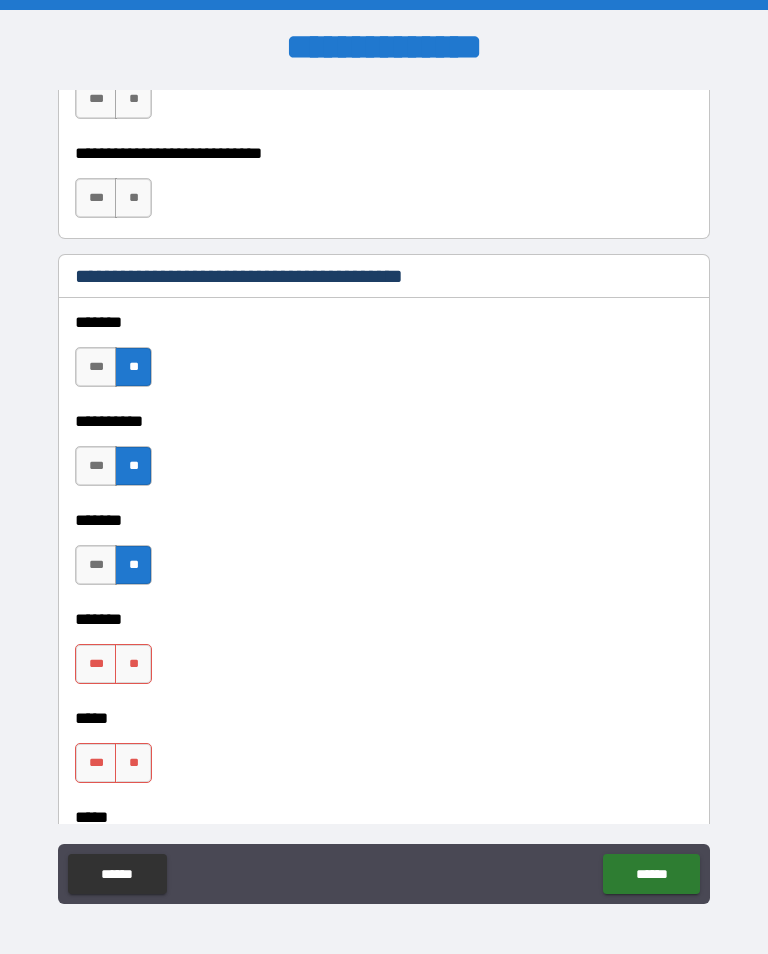 click on "**" at bounding box center [133, 664] 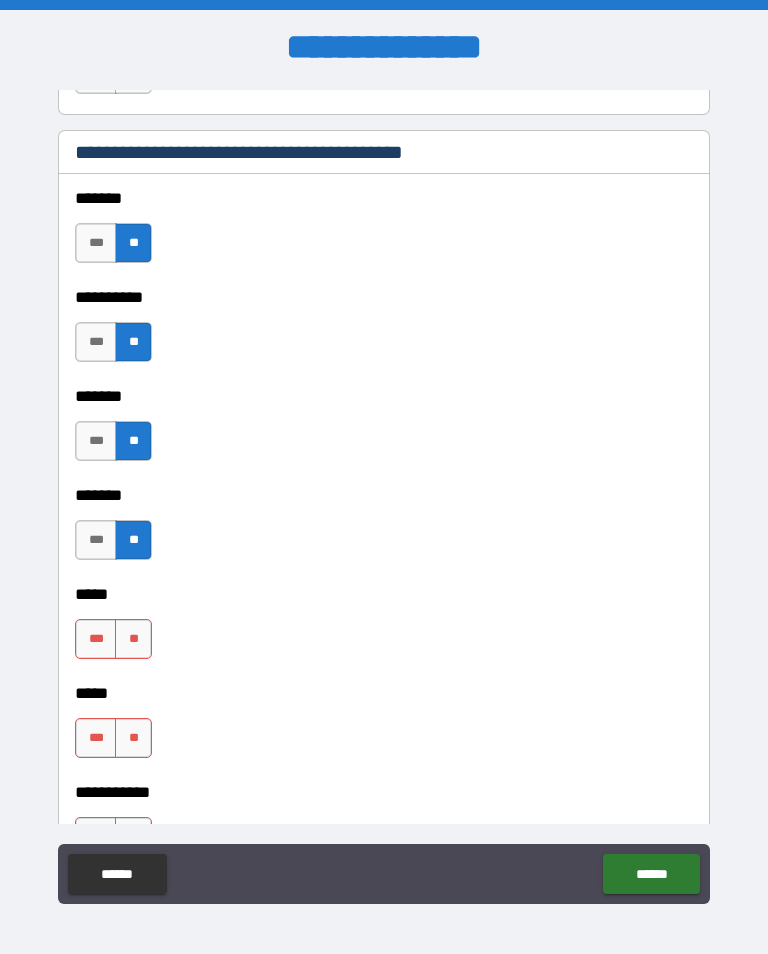 scroll, scrollTop: 1724, scrollLeft: 0, axis: vertical 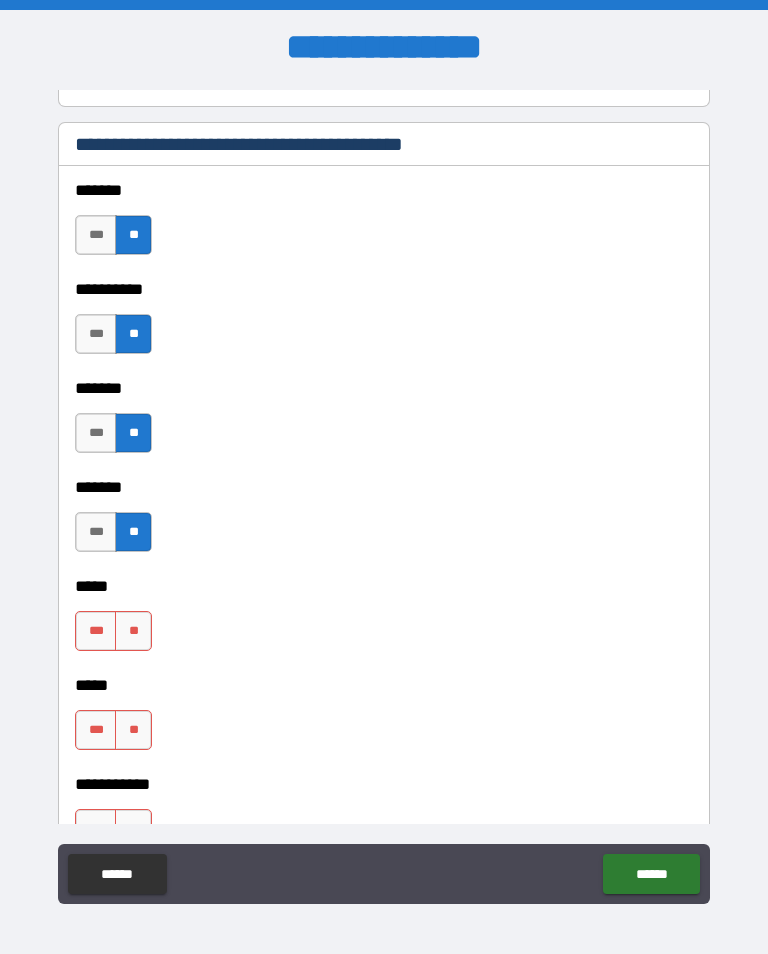 click on "**" at bounding box center (133, 631) 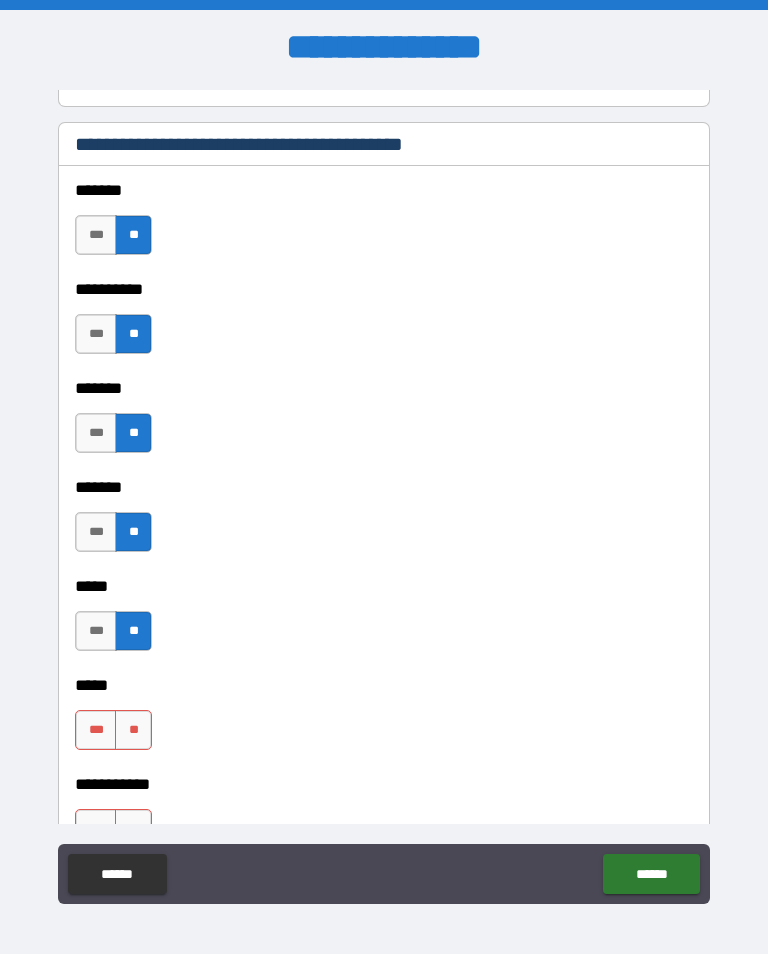 click on "**" at bounding box center [133, 730] 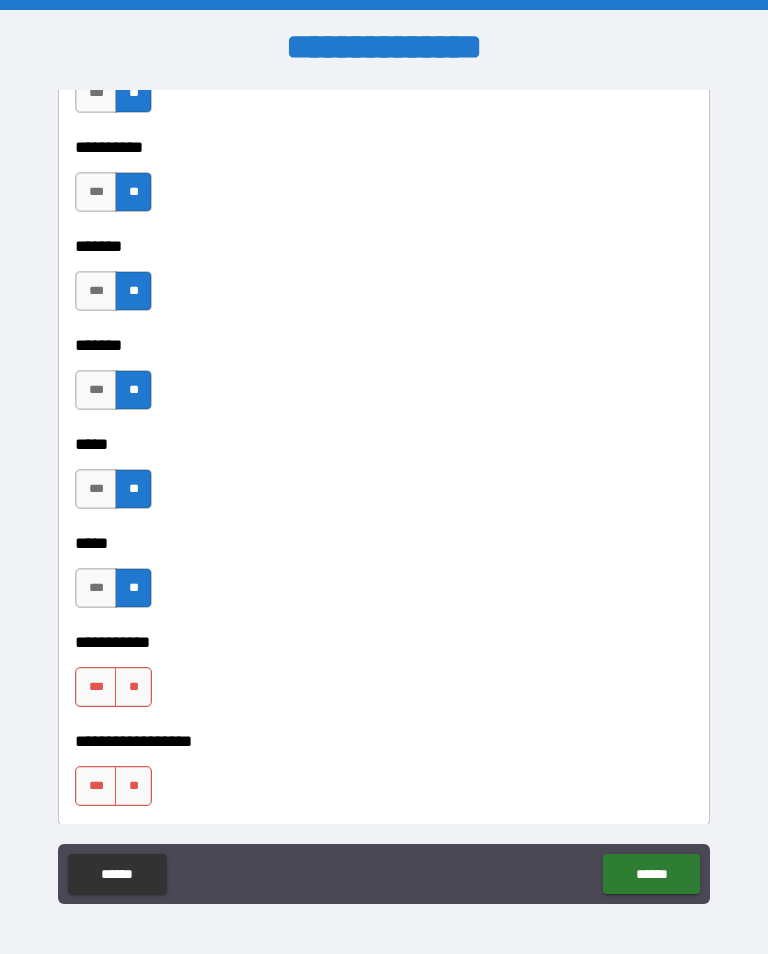 scroll, scrollTop: 1946, scrollLeft: 0, axis: vertical 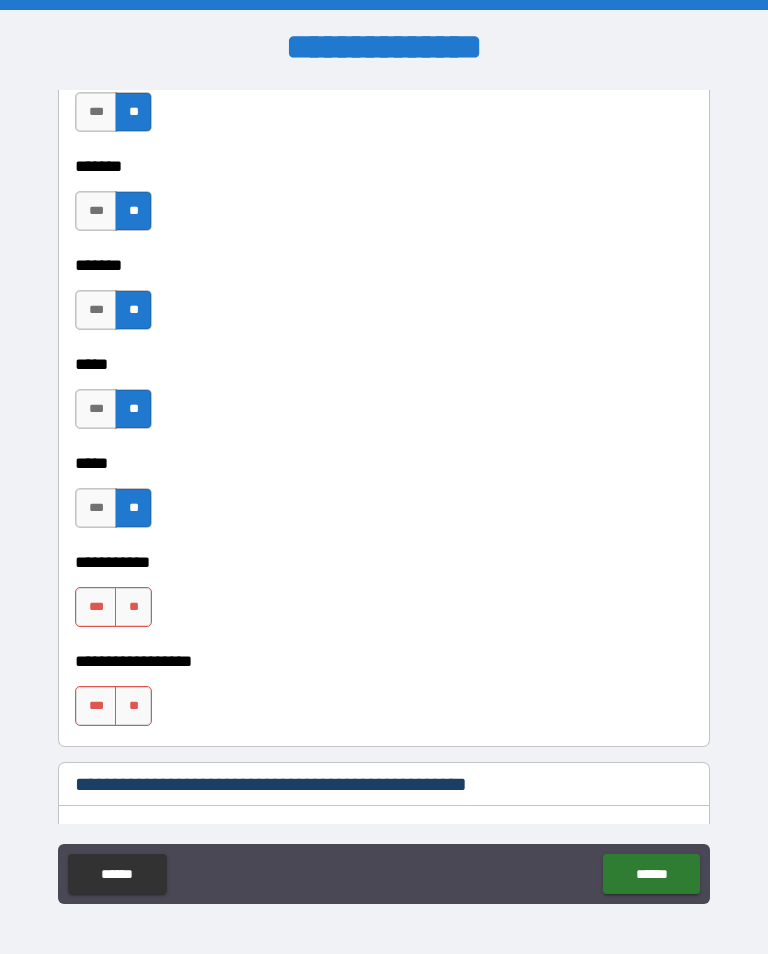 click on "**" at bounding box center (133, 607) 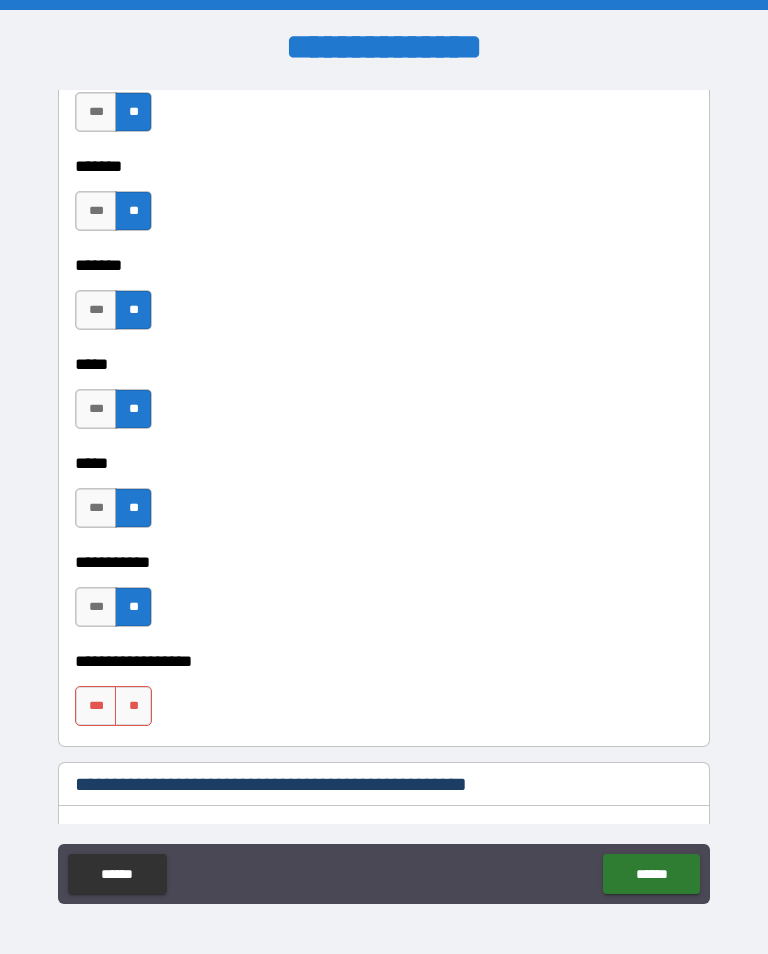 click on "**" at bounding box center (133, 706) 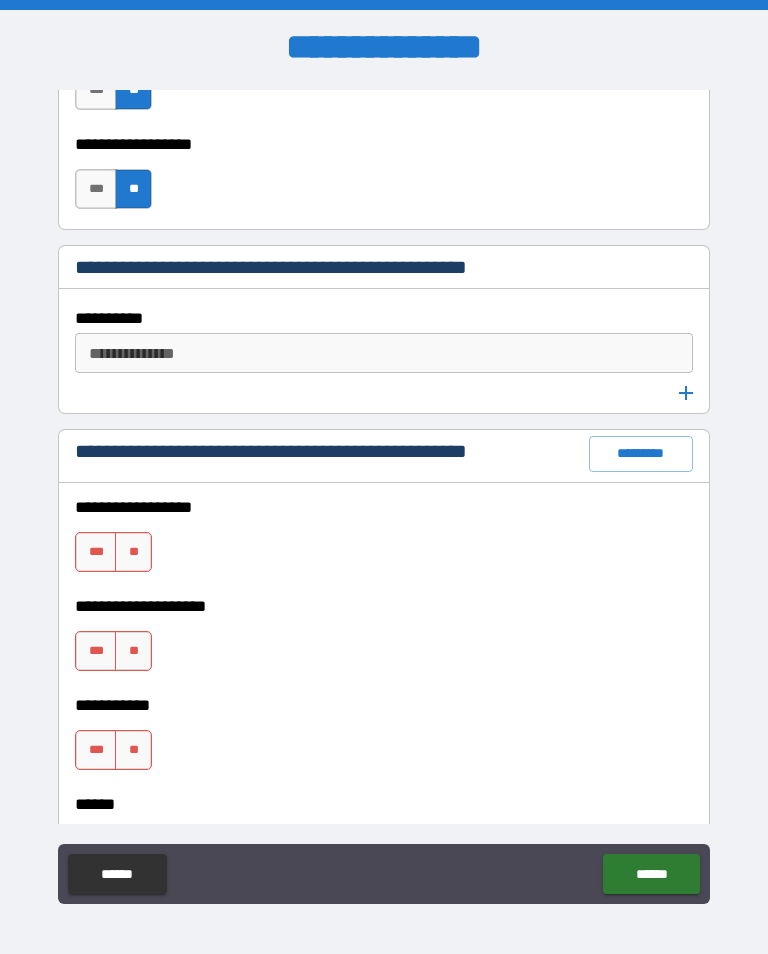 scroll, scrollTop: 2462, scrollLeft: 0, axis: vertical 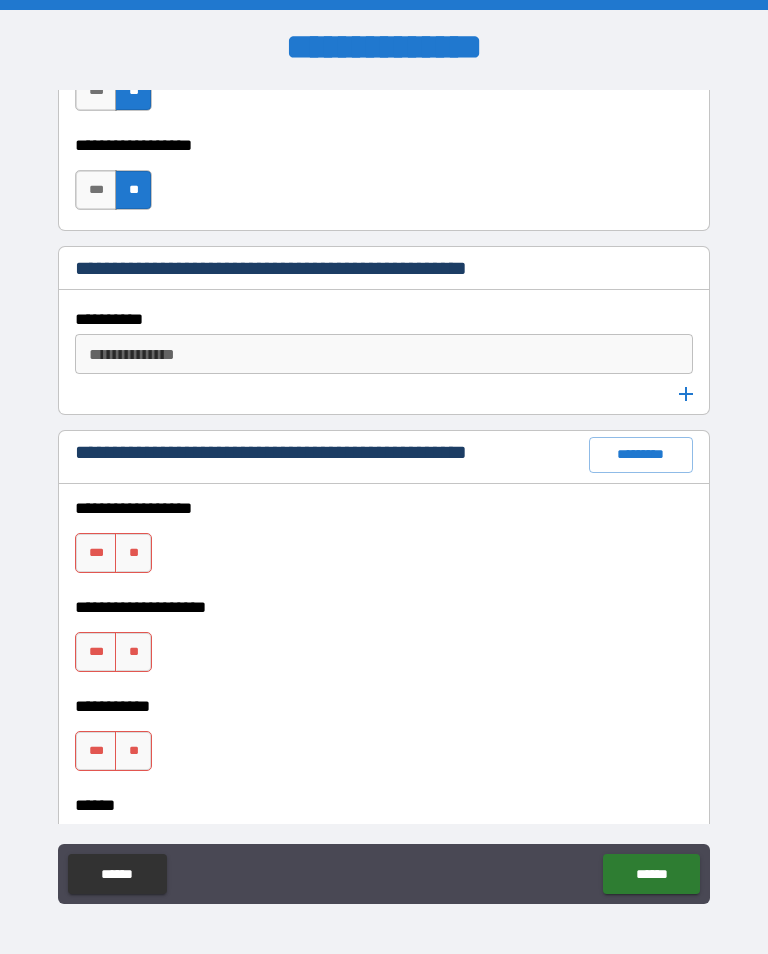 click on "**" at bounding box center [133, 553] 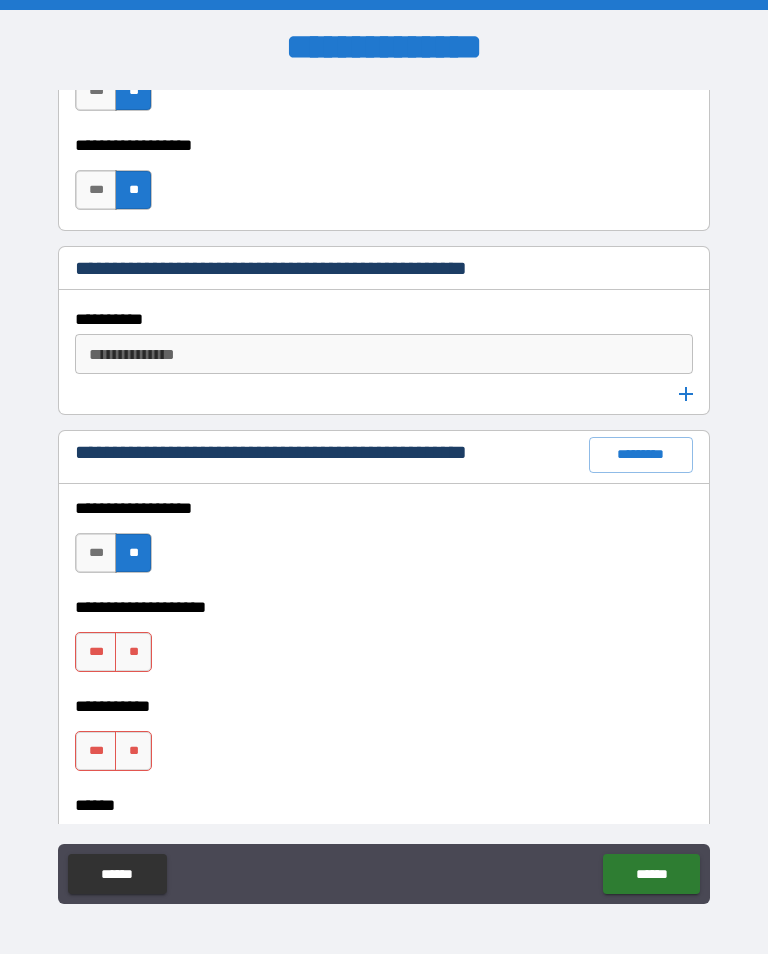click on "**" at bounding box center (133, 652) 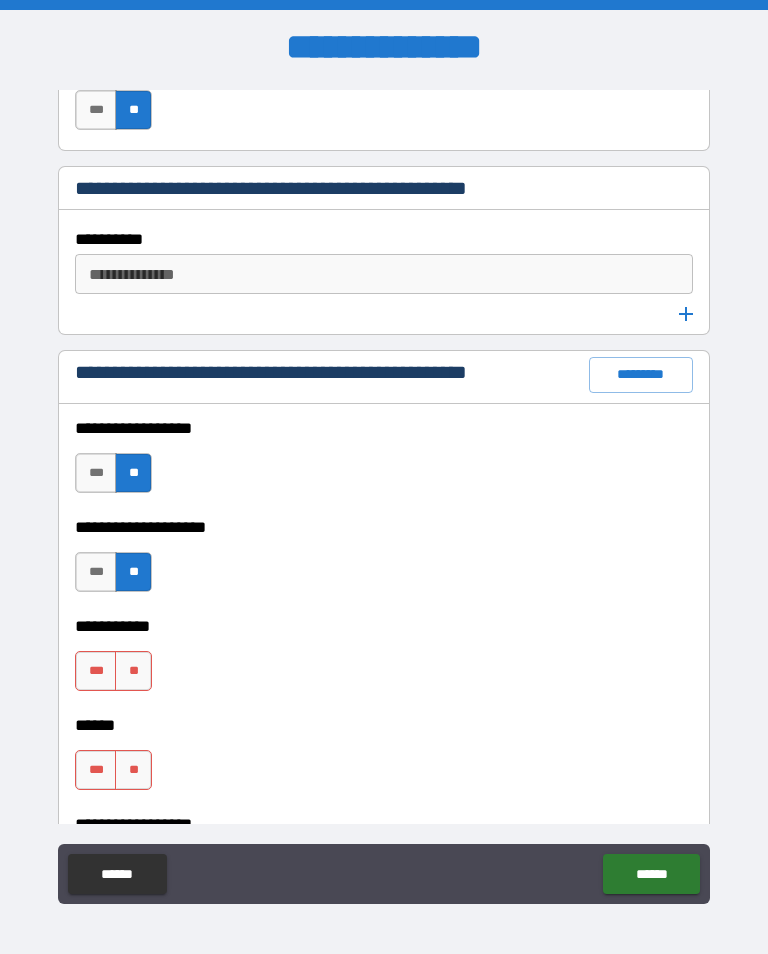 click on "**" at bounding box center (133, 671) 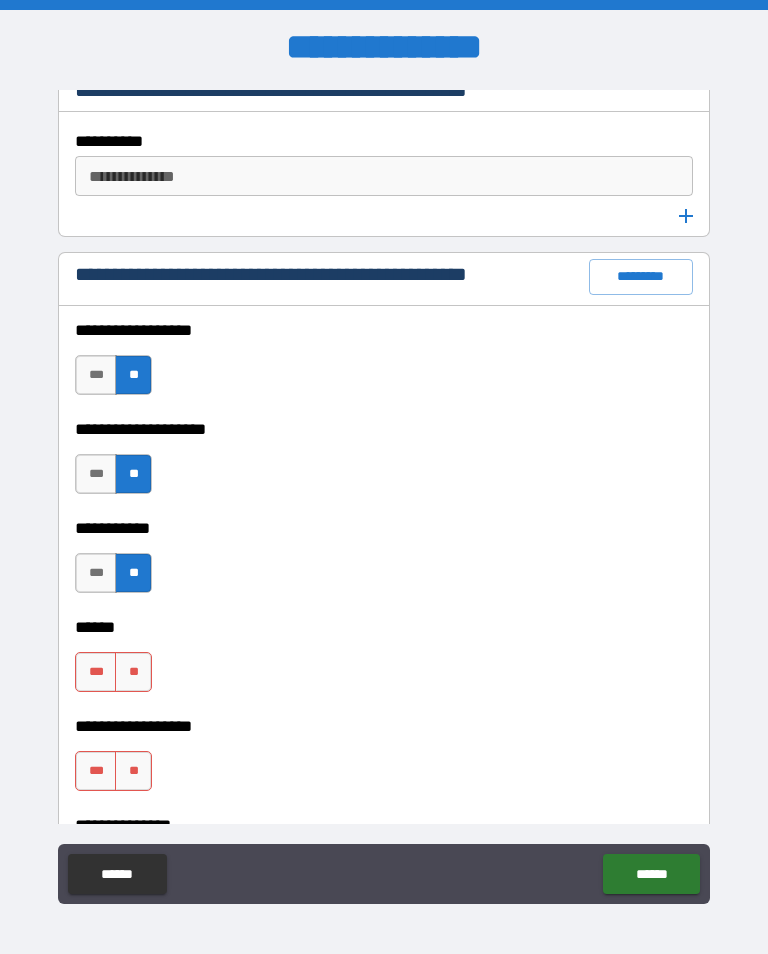 scroll, scrollTop: 2661, scrollLeft: 0, axis: vertical 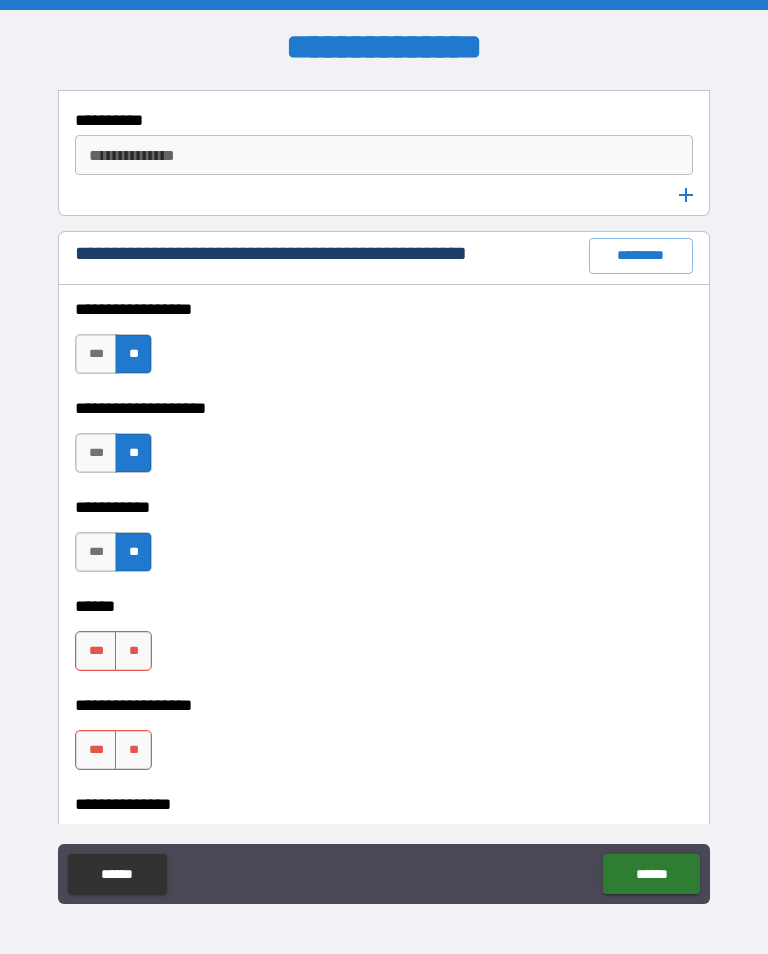 click on "**" at bounding box center (133, 651) 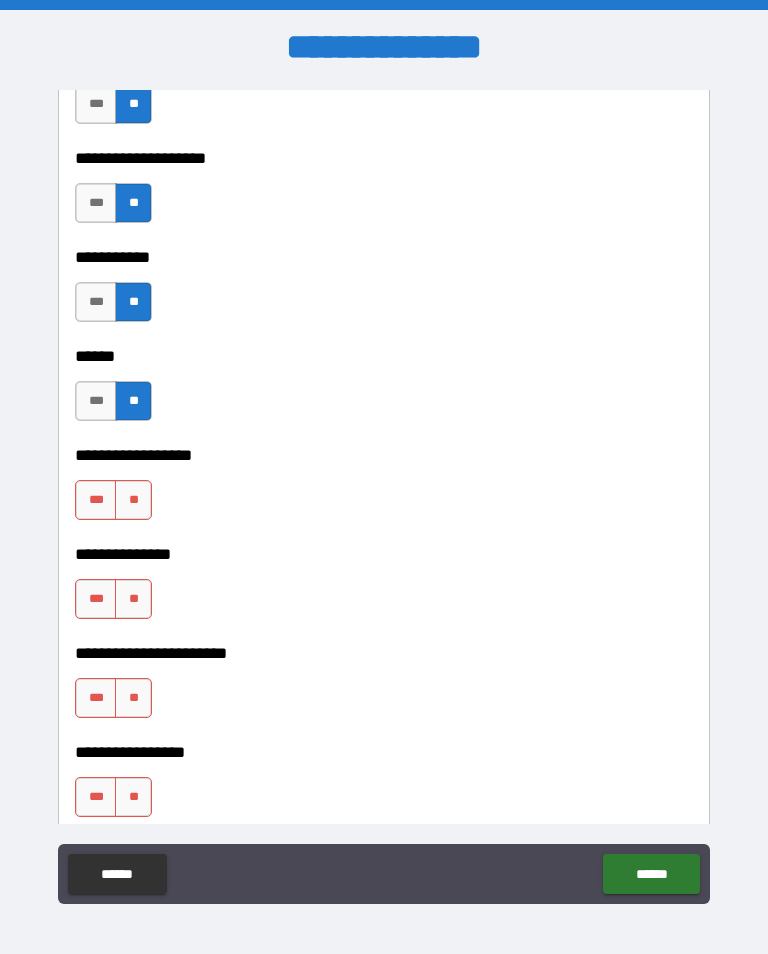 scroll, scrollTop: 2901, scrollLeft: 0, axis: vertical 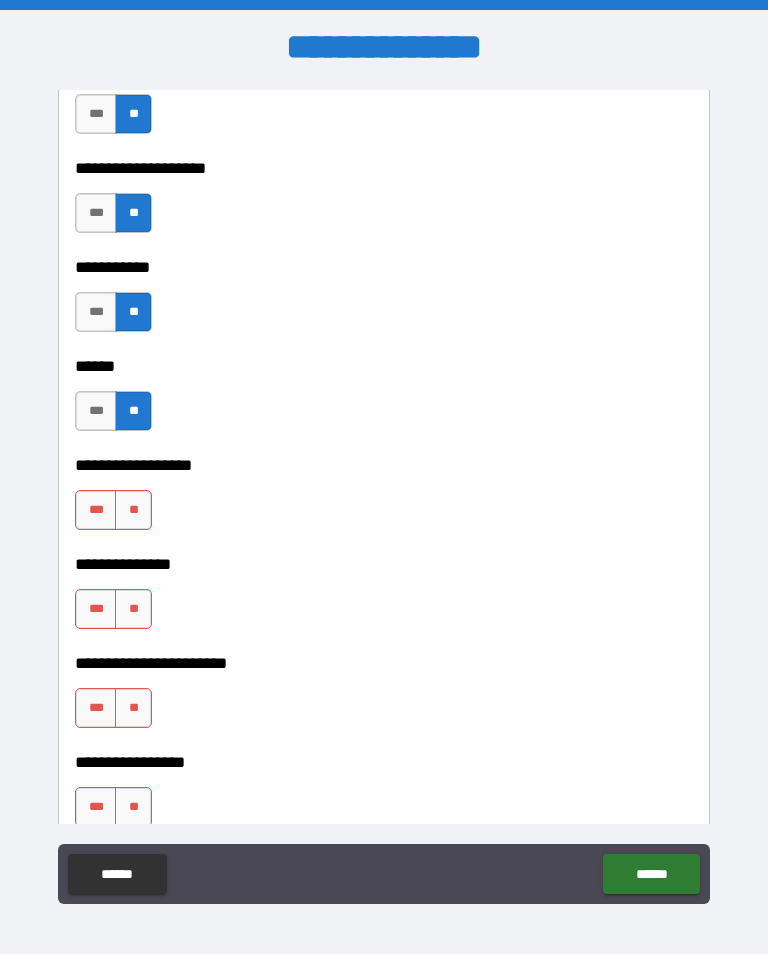 click on "**" at bounding box center (133, 510) 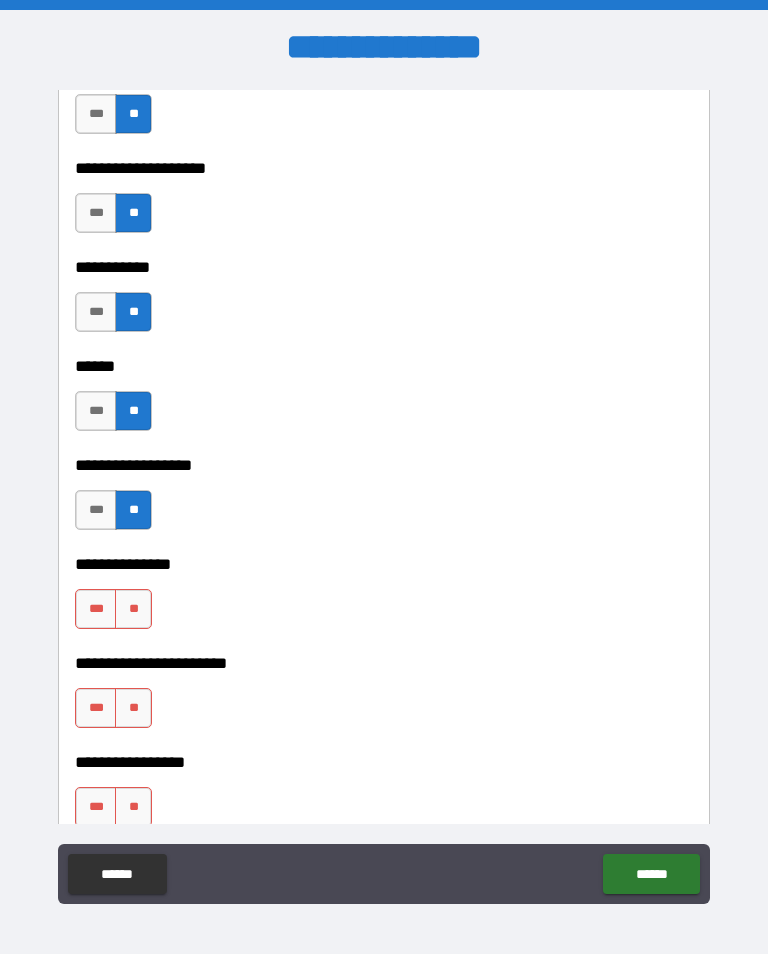 click on "**" at bounding box center (133, 609) 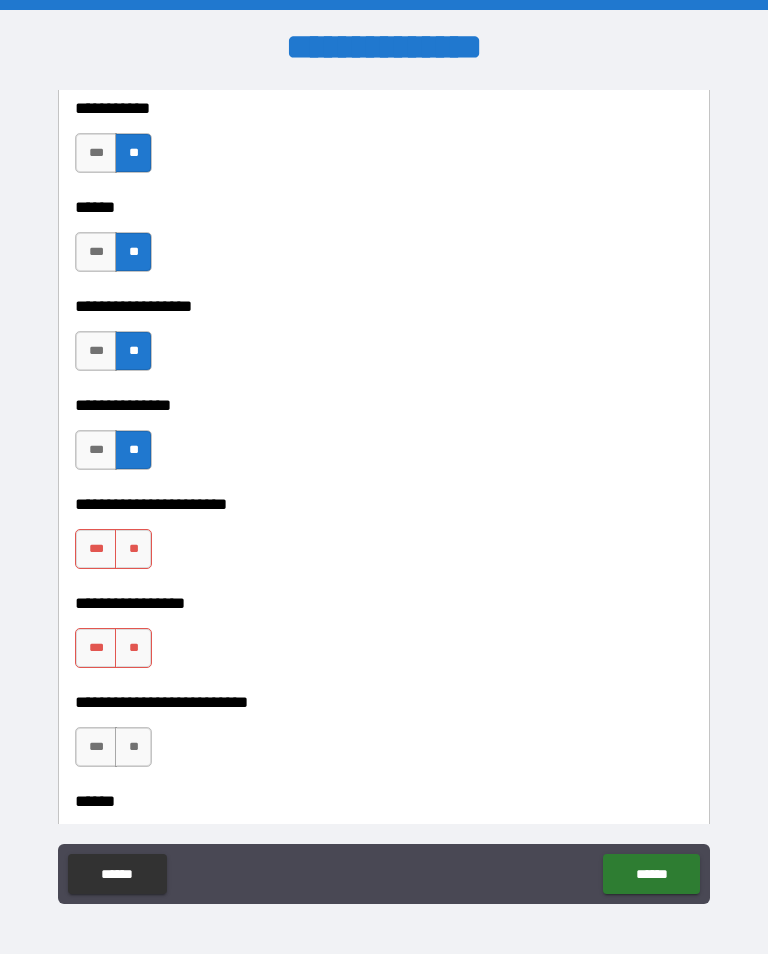 scroll, scrollTop: 3061, scrollLeft: 0, axis: vertical 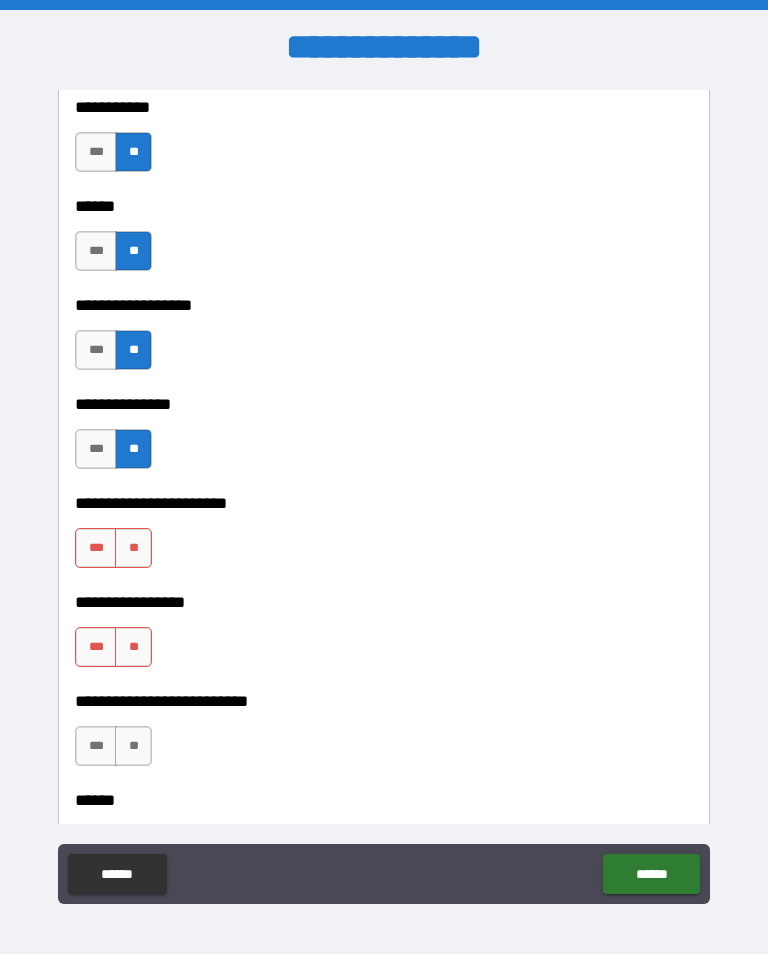 click on "**" at bounding box center (133, 548) 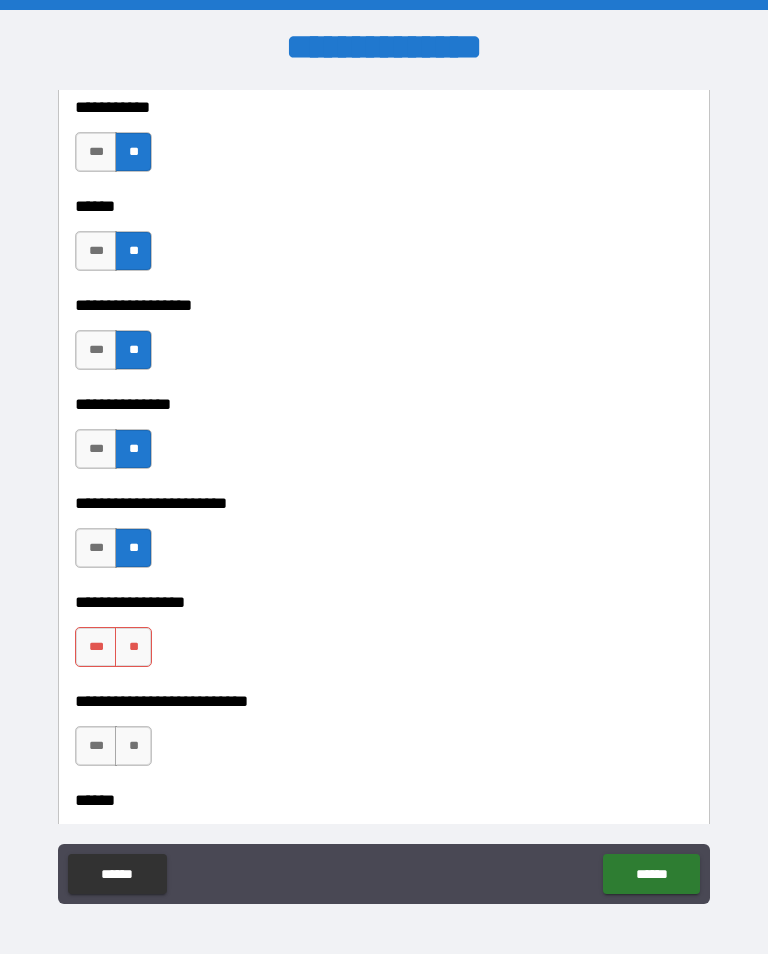 click on "**" at bounding box center (133, 647) 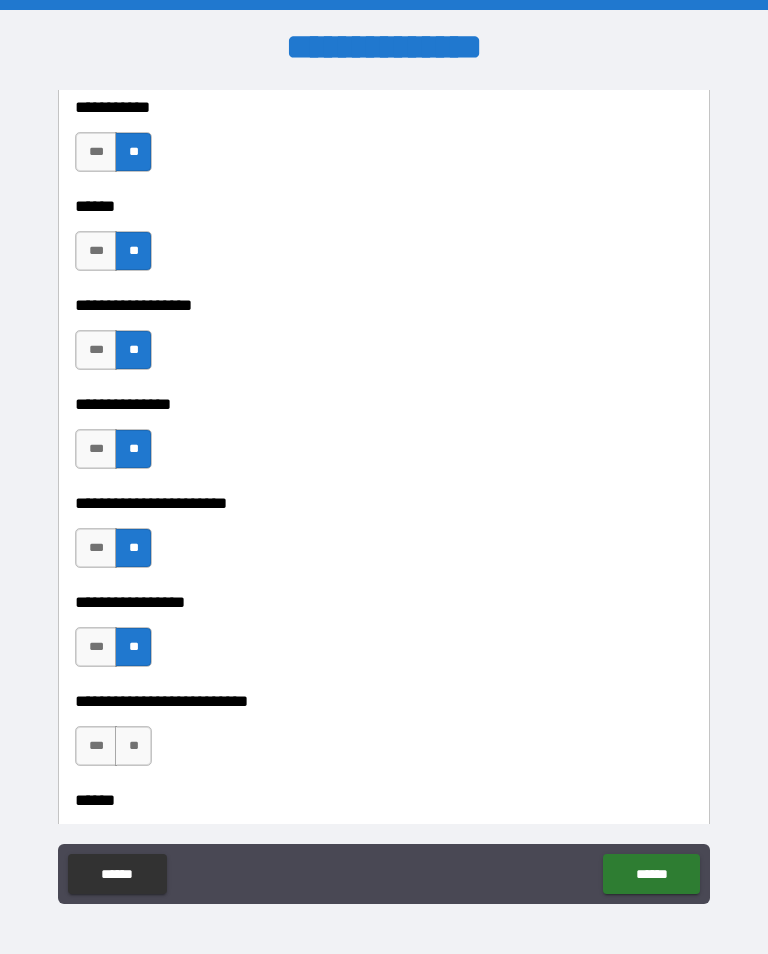 click on "**" at bounding box center [133, 746] 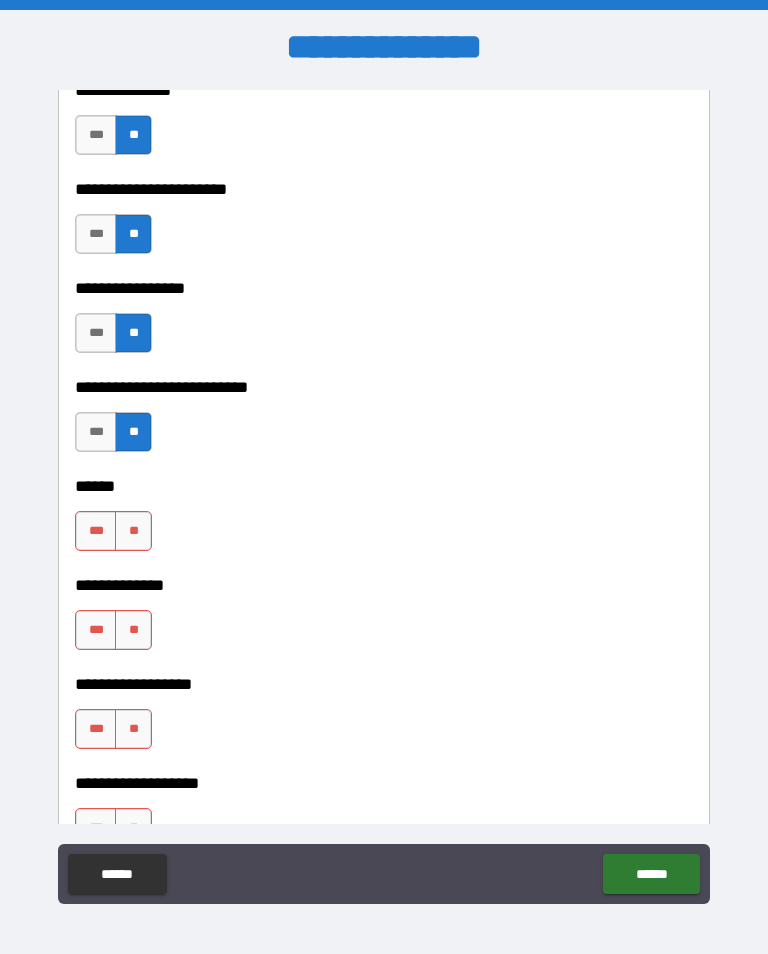 scroll, scrollTop: 3379, scrollLeft: 0, axis: vertical 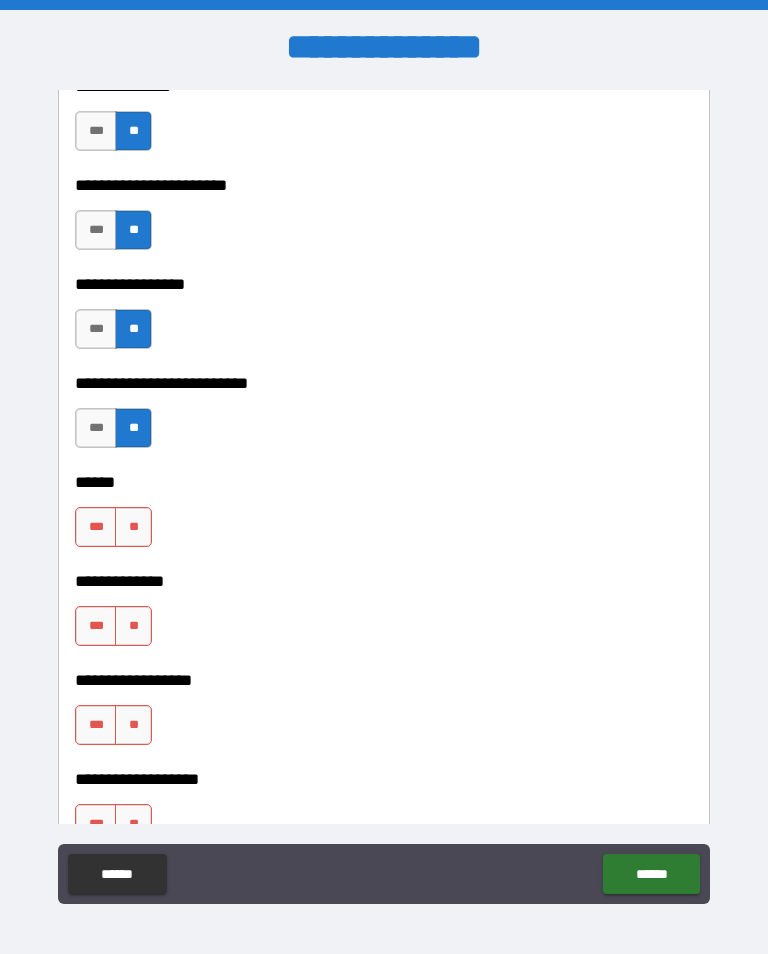click on "**" at bounding box center (133, 527) 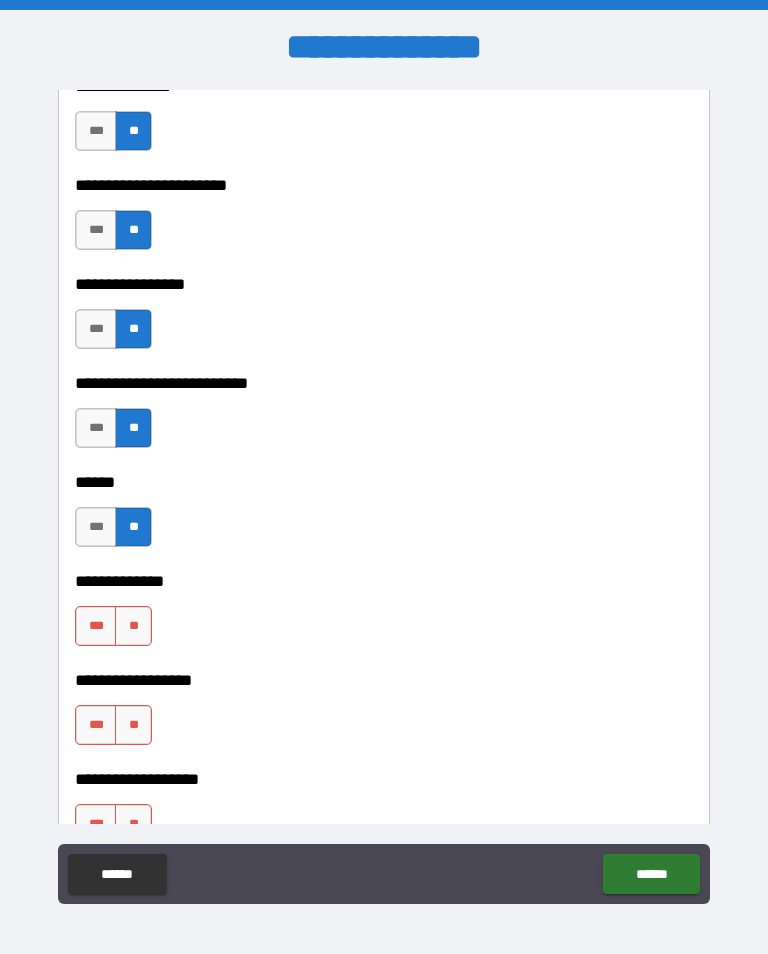 click on "**" at bounding box center [133, 626] 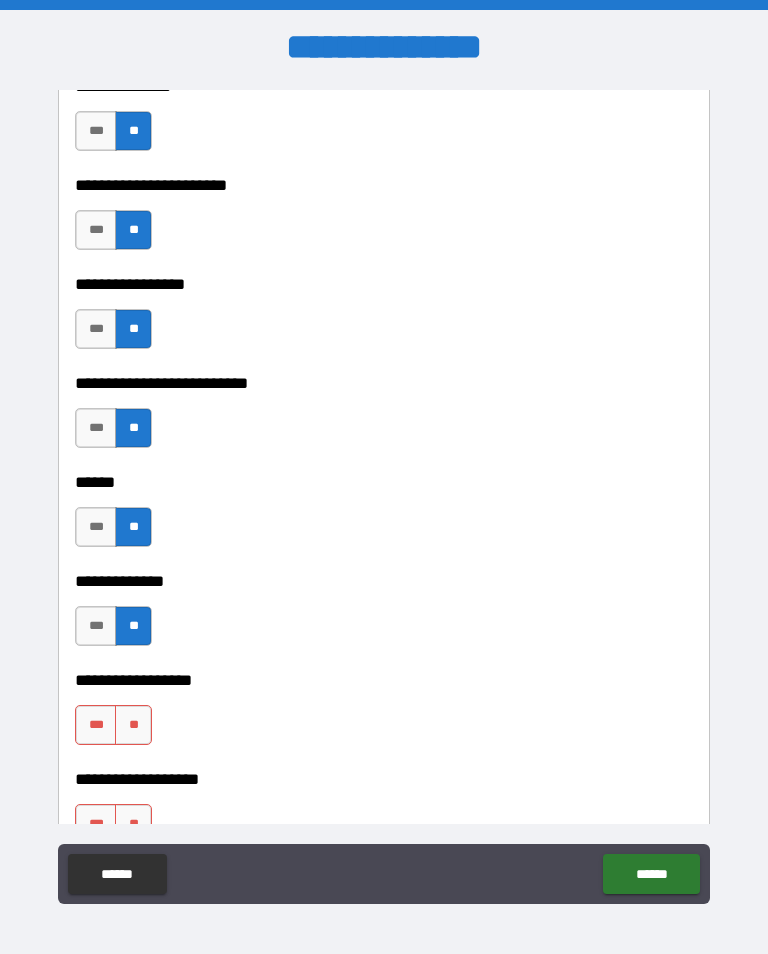 click on "**" at bounding box center [133, 725] 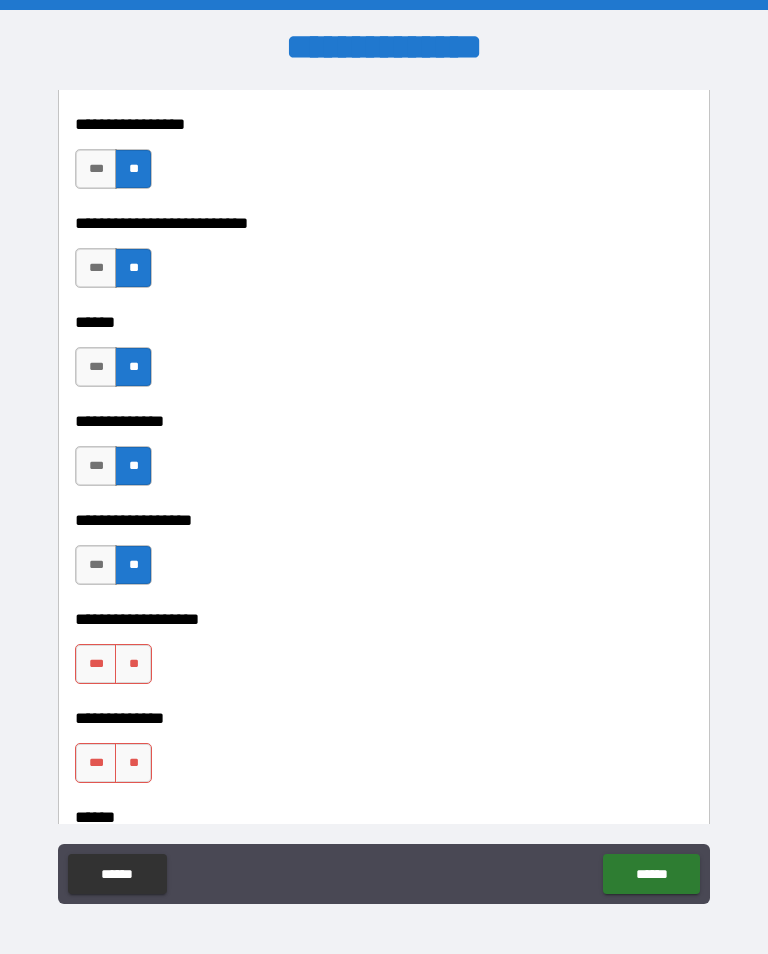 scroll, scrollTop: 3549, scrollLeft: 0, axis: vertical 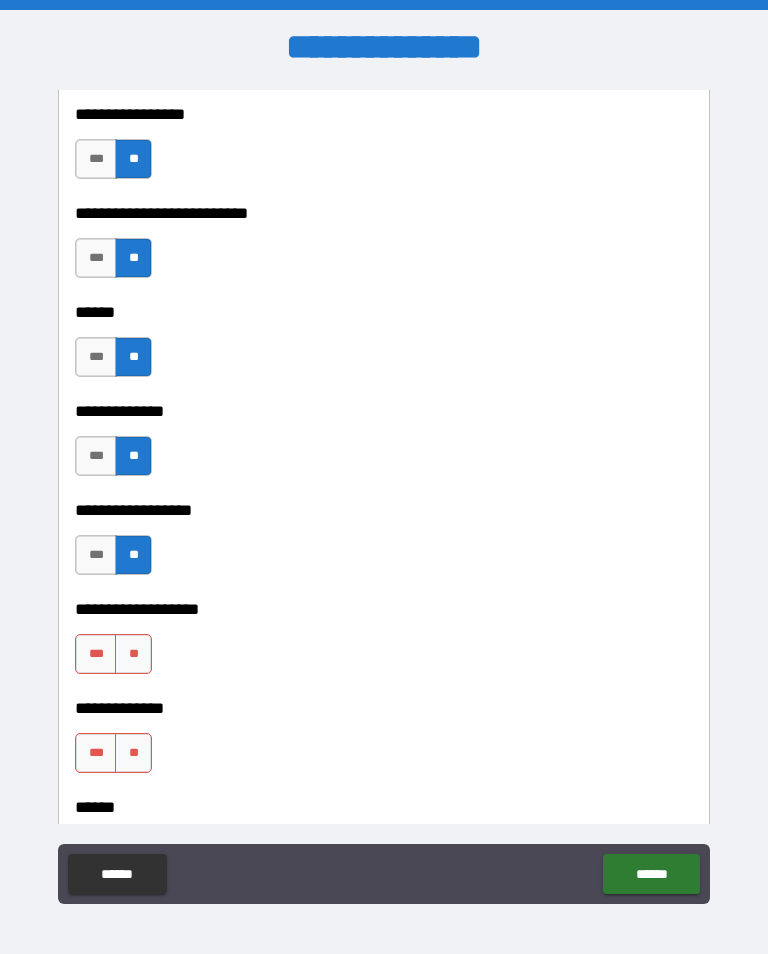 click on "**" at bounding box center [133, 654] 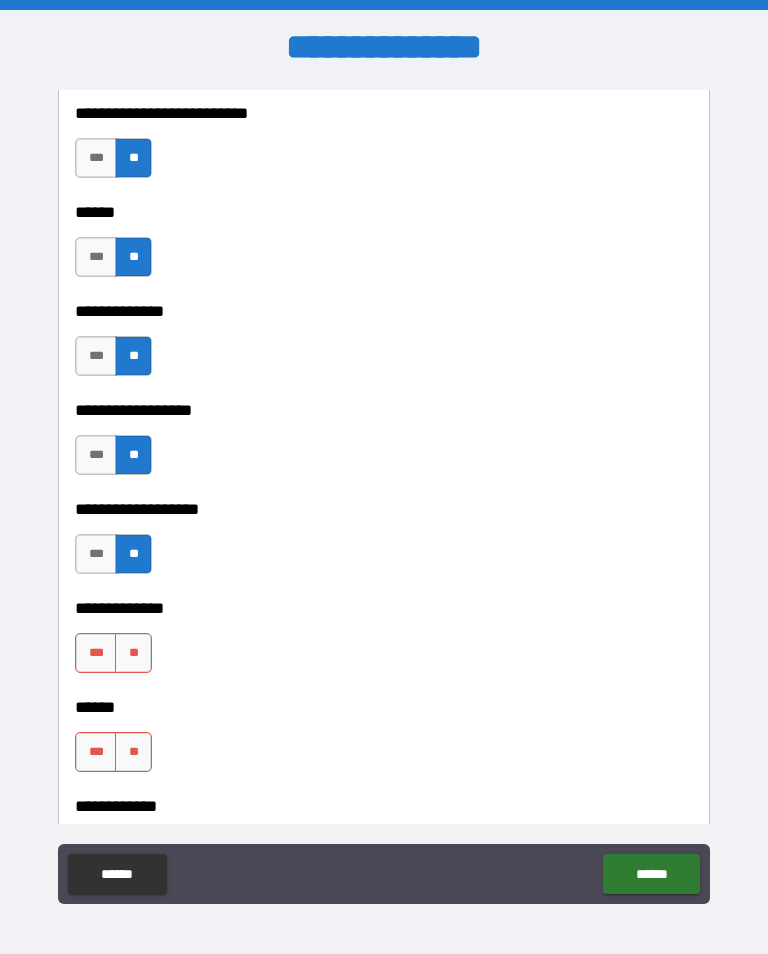scroll, scrollTop: 3677, scrollLeft: 0, axis: vertical 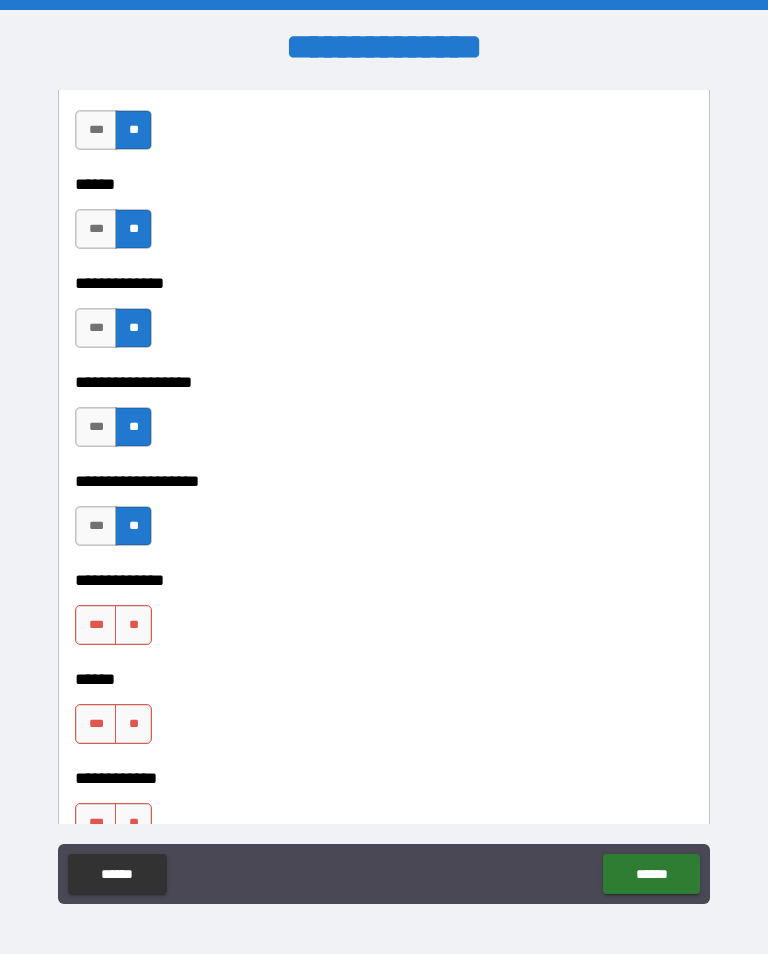 click on "**" at bounding box center (133, 625) 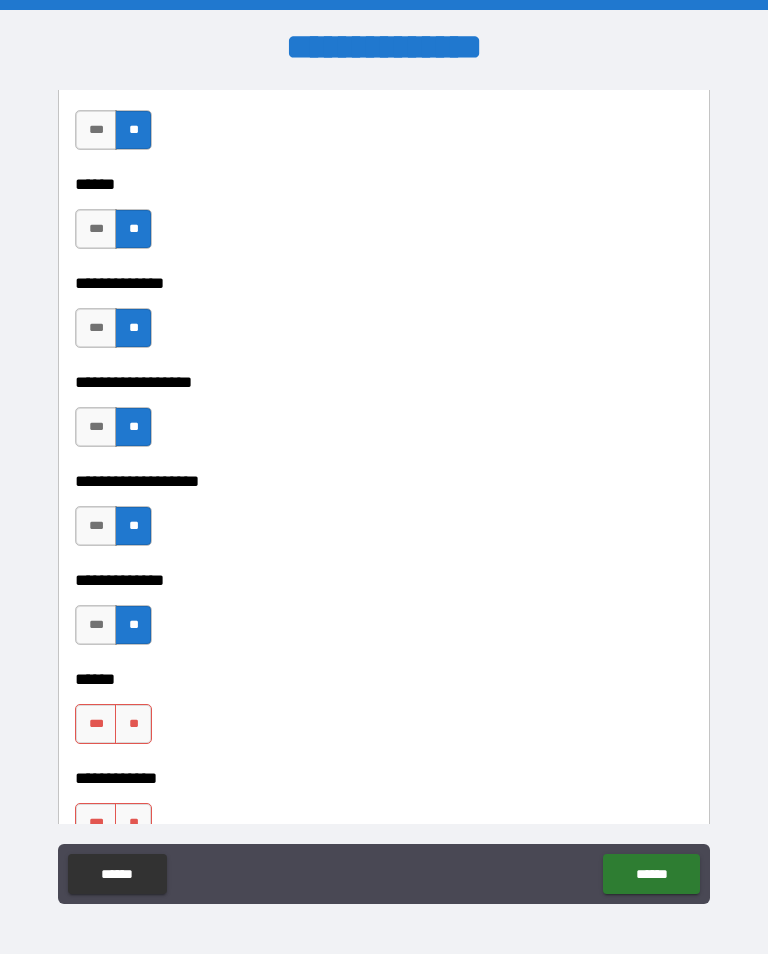 click on "**" at bounding box center (133, 724) 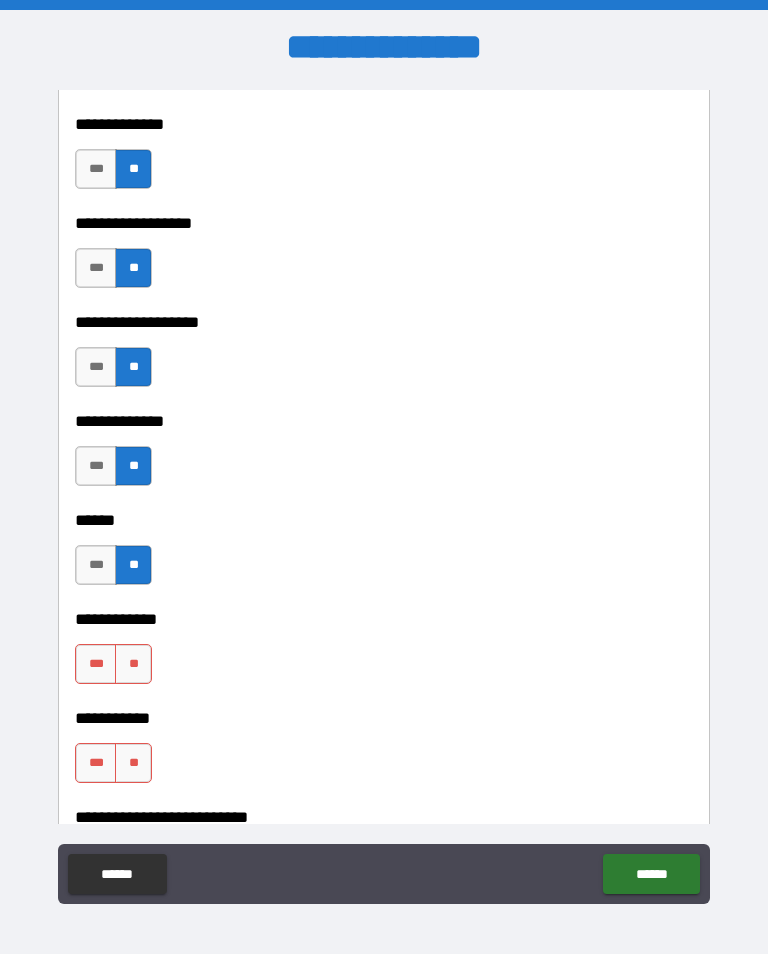 scroll, scrollTop: 3847, scrollLeft: 0, axis: vertical 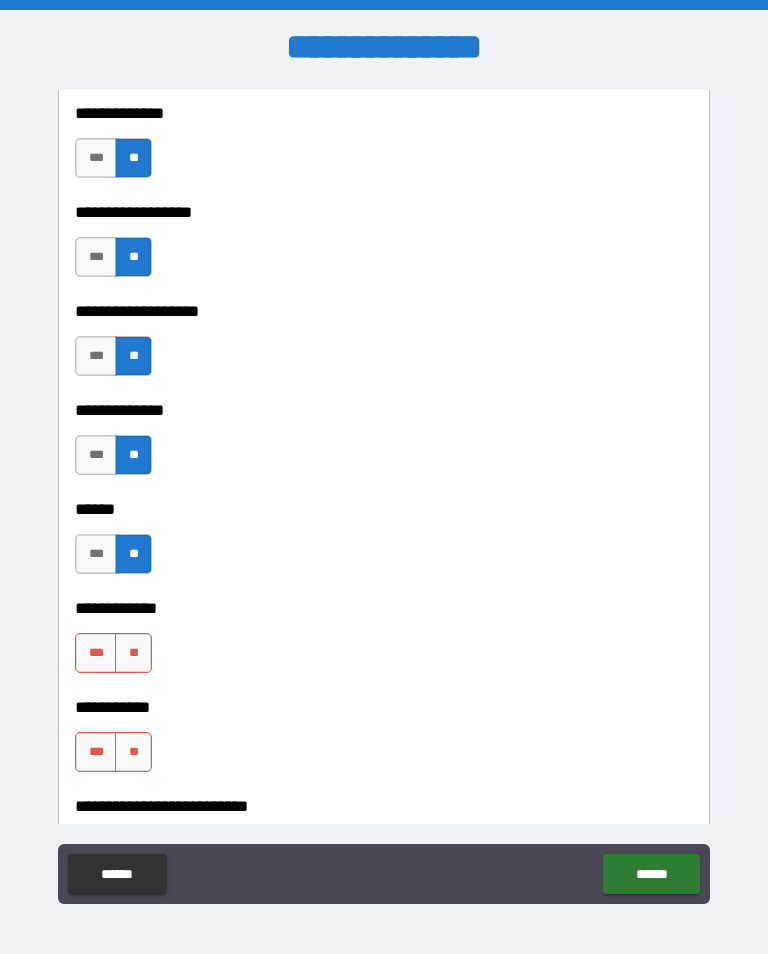 click on "**" at bounding box center [133, 653] 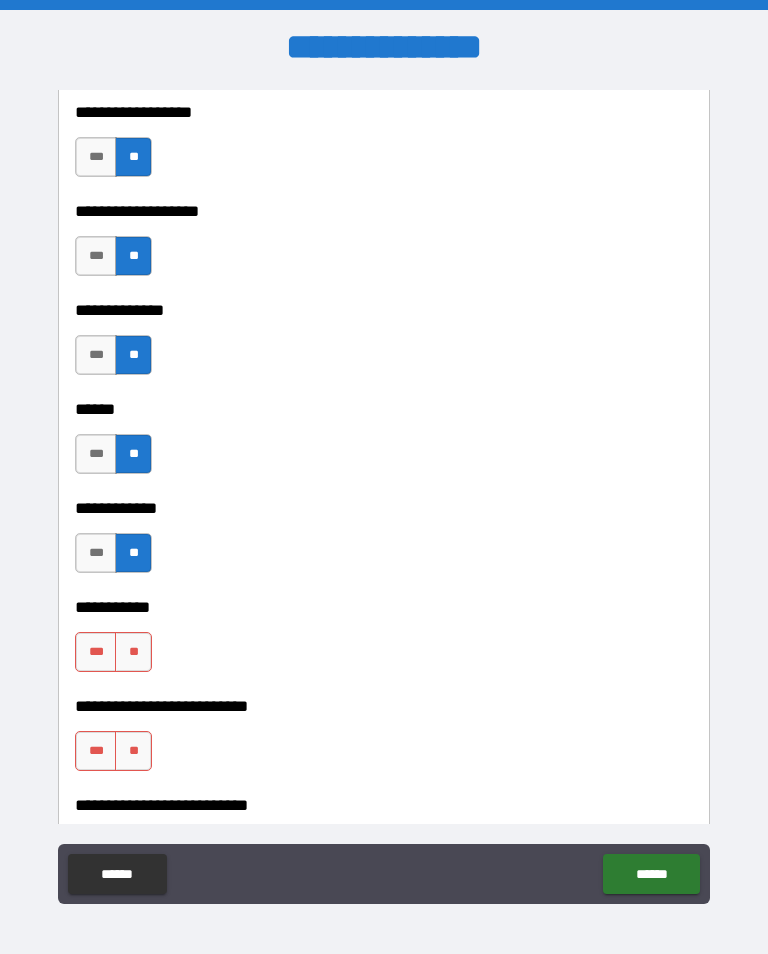 click on "**" at bounding box center [133, 652] 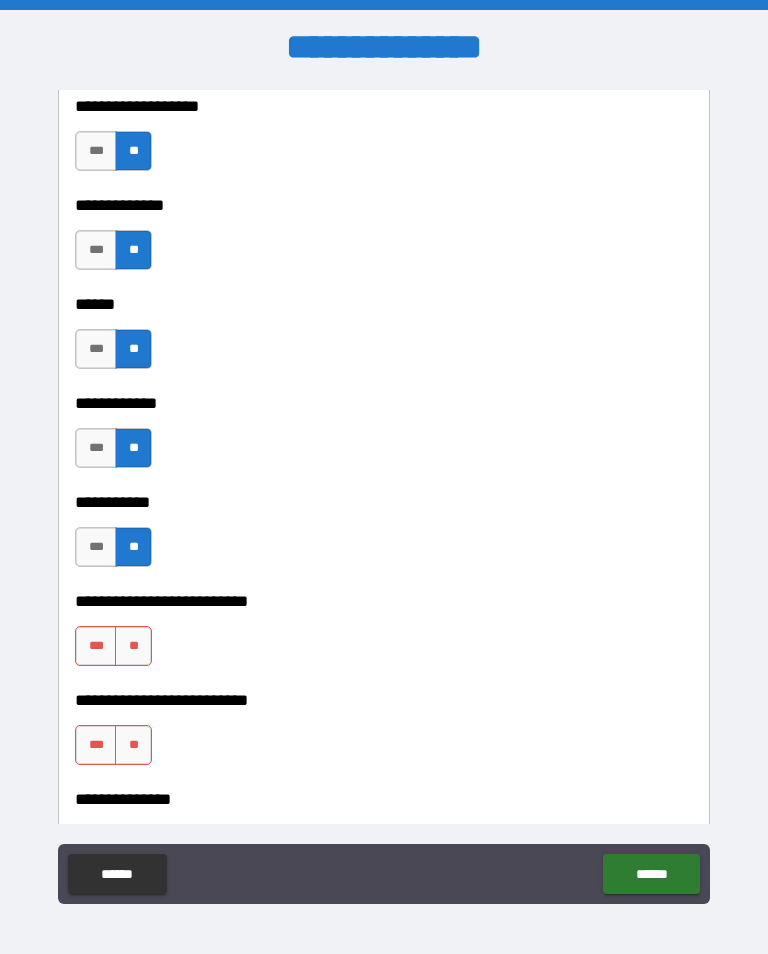 scroll, scrollTop: 4053, scrollLeft: 0, axis: vertical 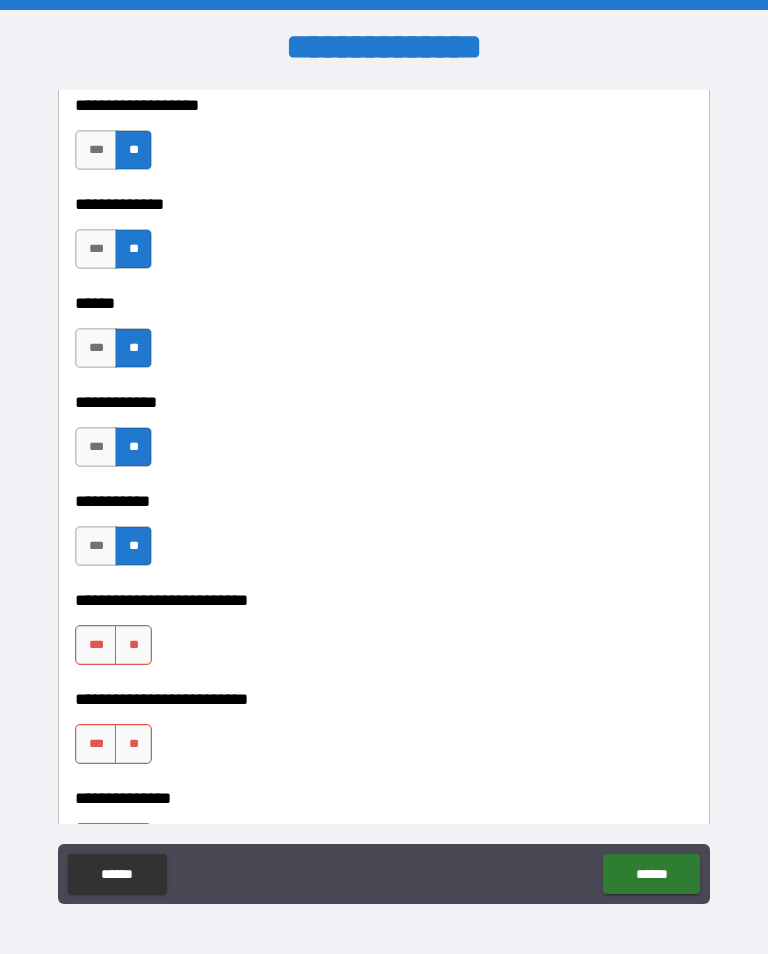 click on "**" at bounding box center (133, 645) 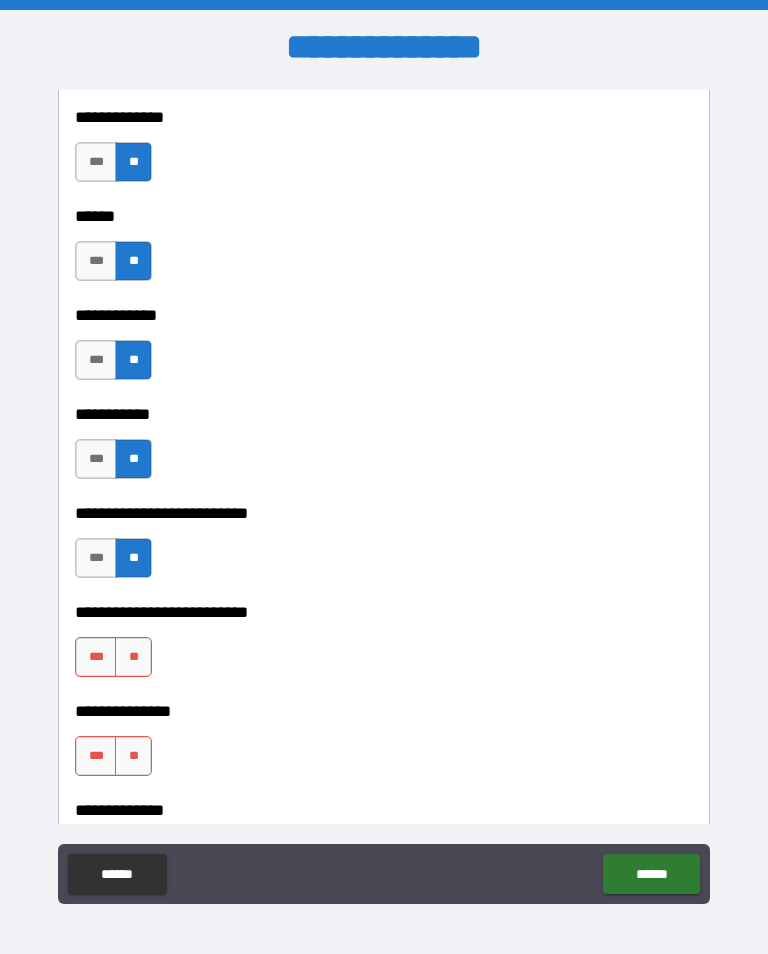 scroll, scrollTop: 4144, scrollLeft: 0, axis: vertical 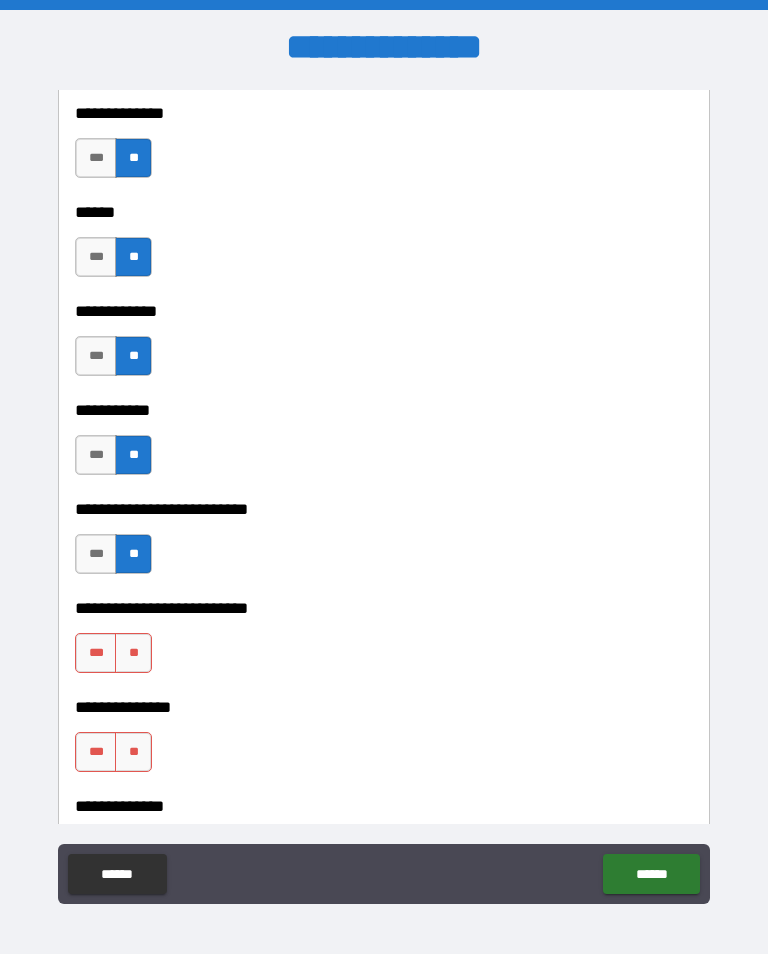 click on "**" at bounding box center (133, 653) 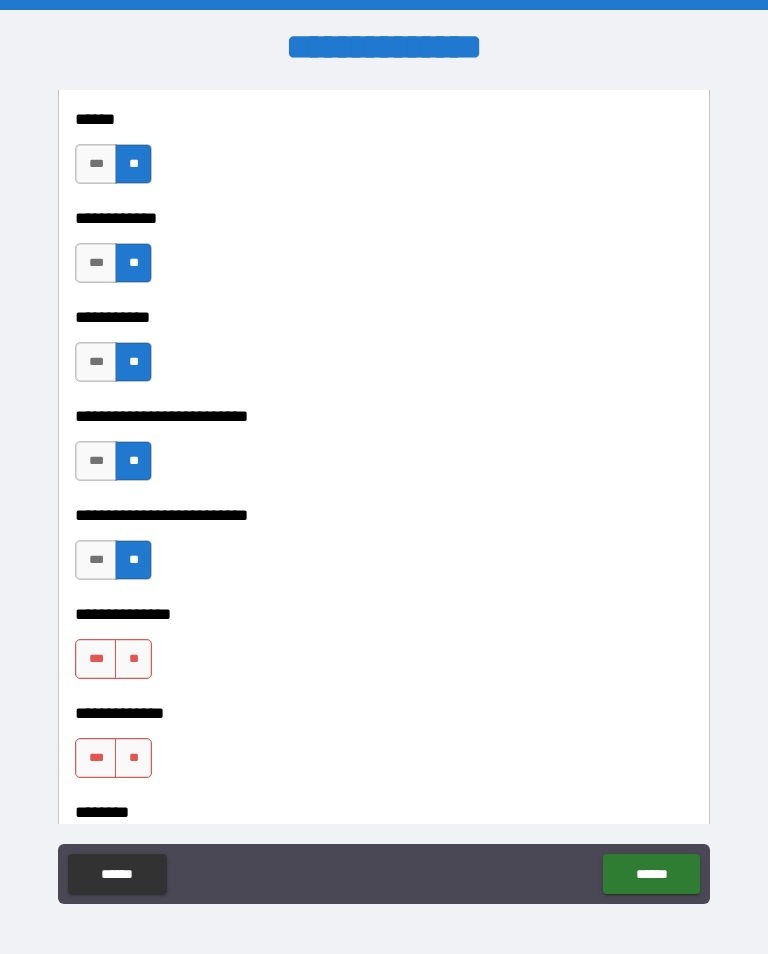 scroll, scrollTop: 4251, scrollLeft: 0, axis: vertical 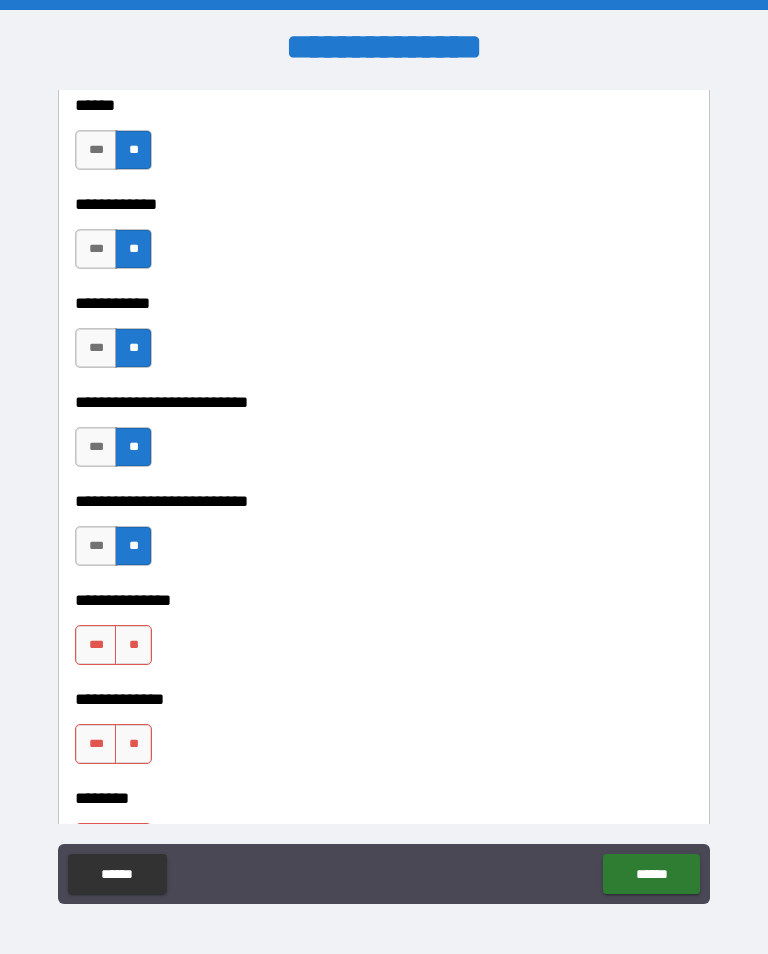 click on "**" at bounding box center [133, 645] 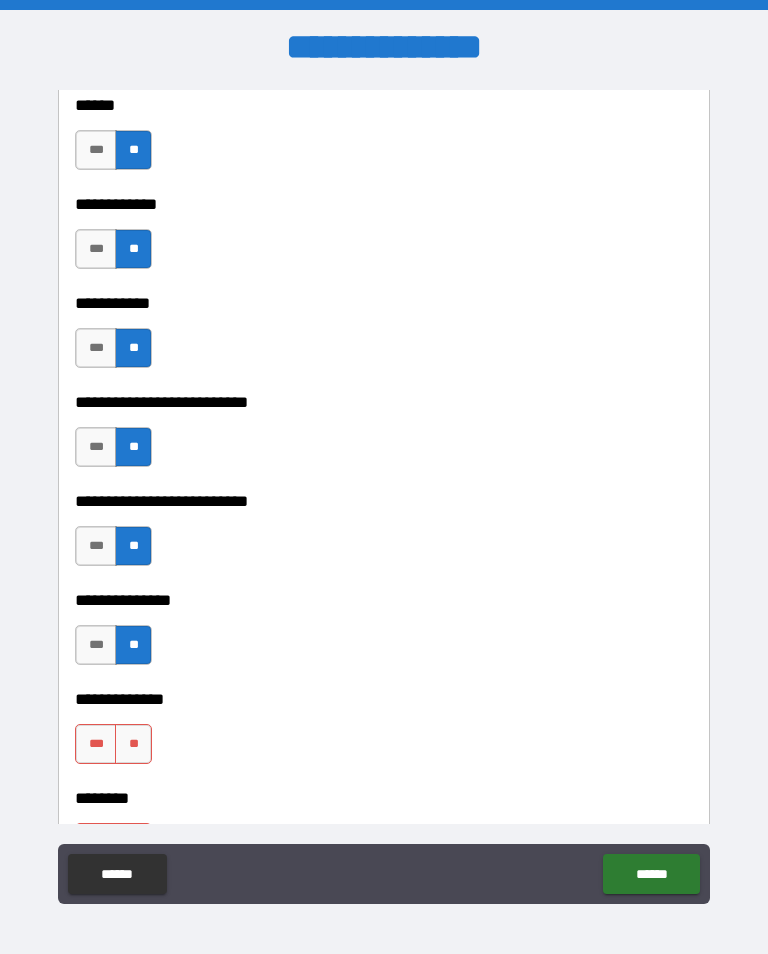click on "**" at bounding box center [133, 744] 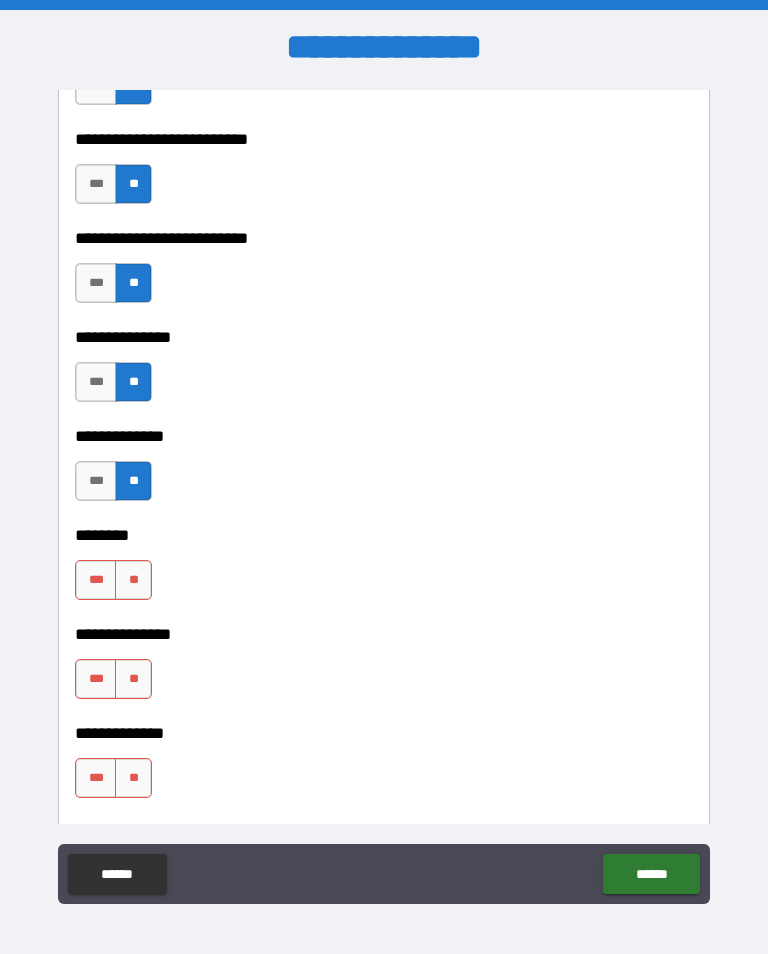 scroll, scrollTop: 4513, scrollLeft: 0, axis: vertical 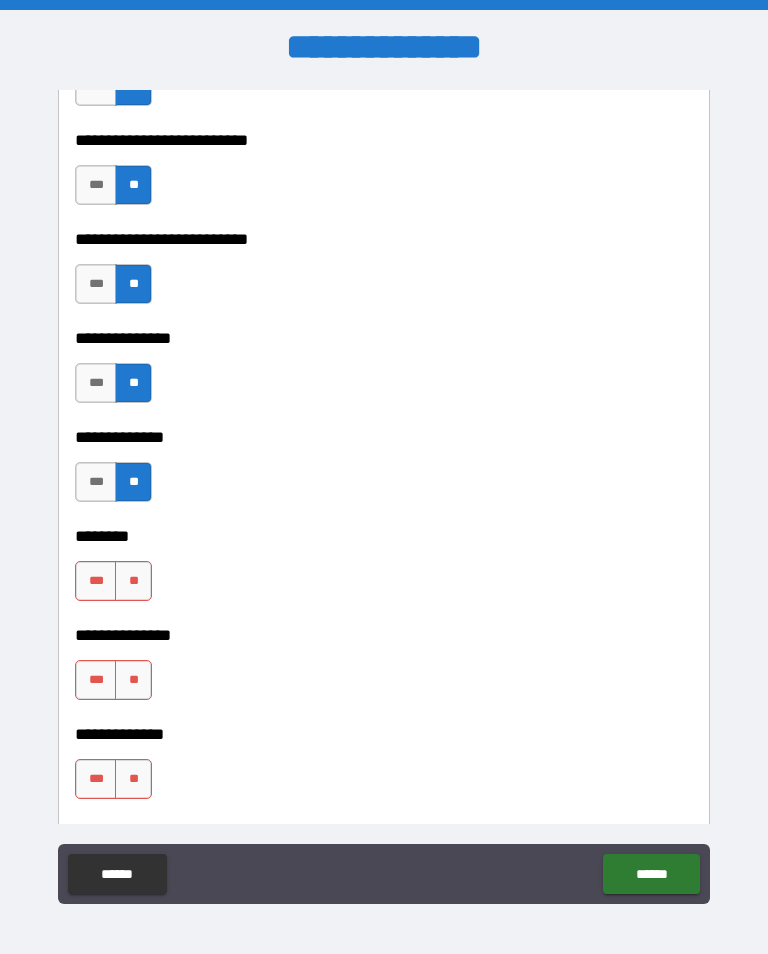 click on "**" at bounding box center (133, 581) 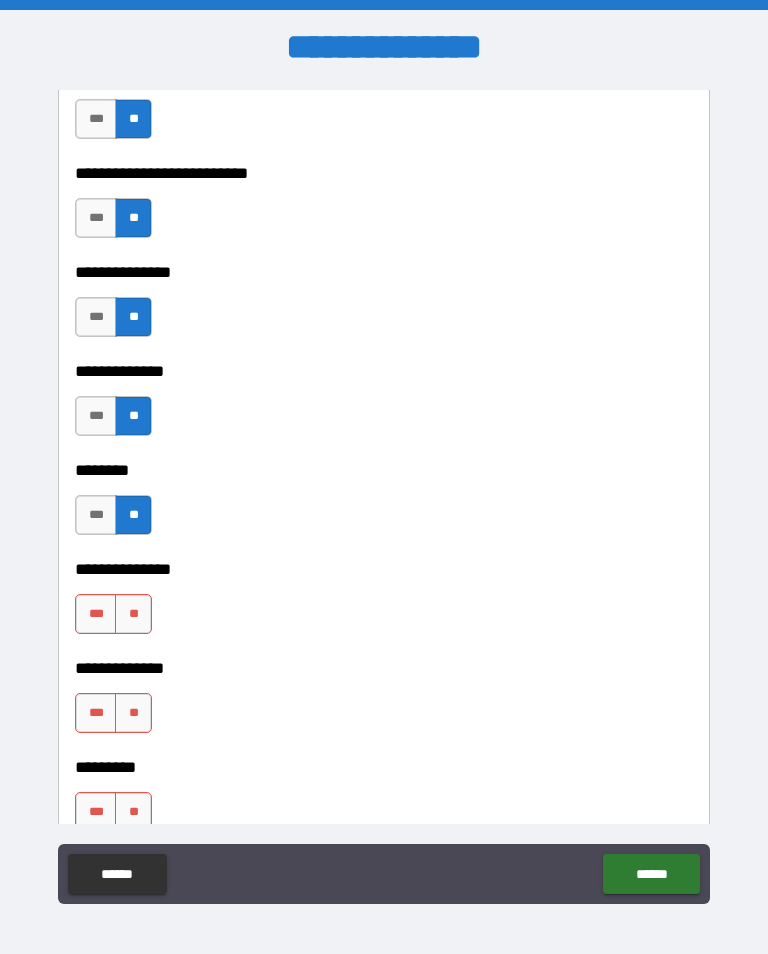 click on "**" at bounding box center [133, 614] 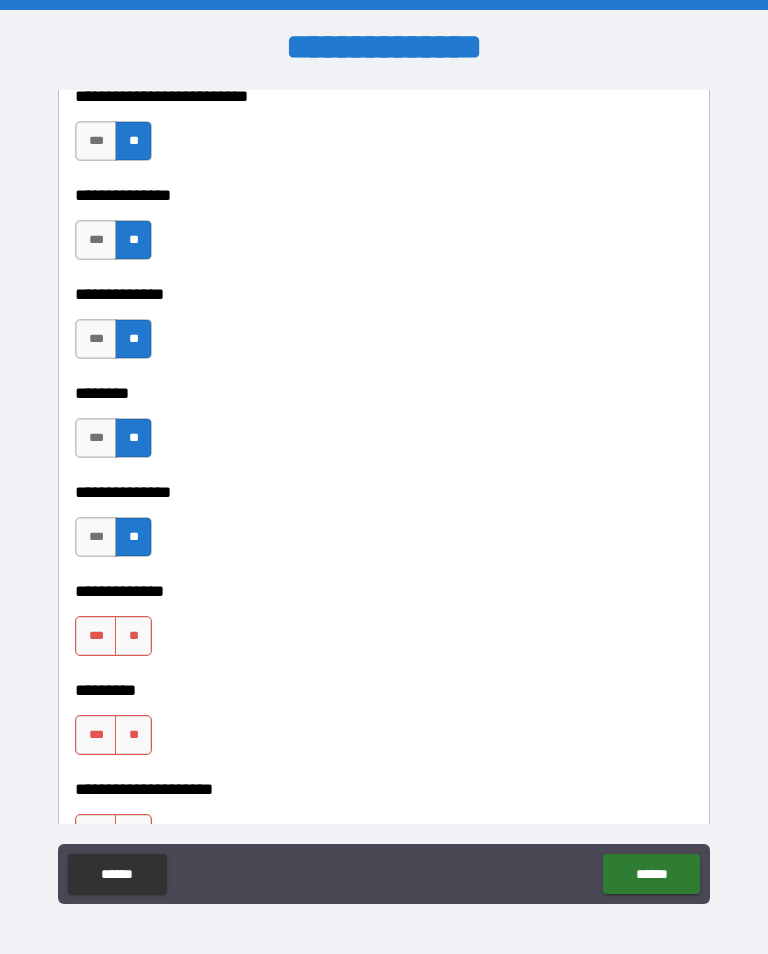 click on "**" at bounding box center [133, 636] 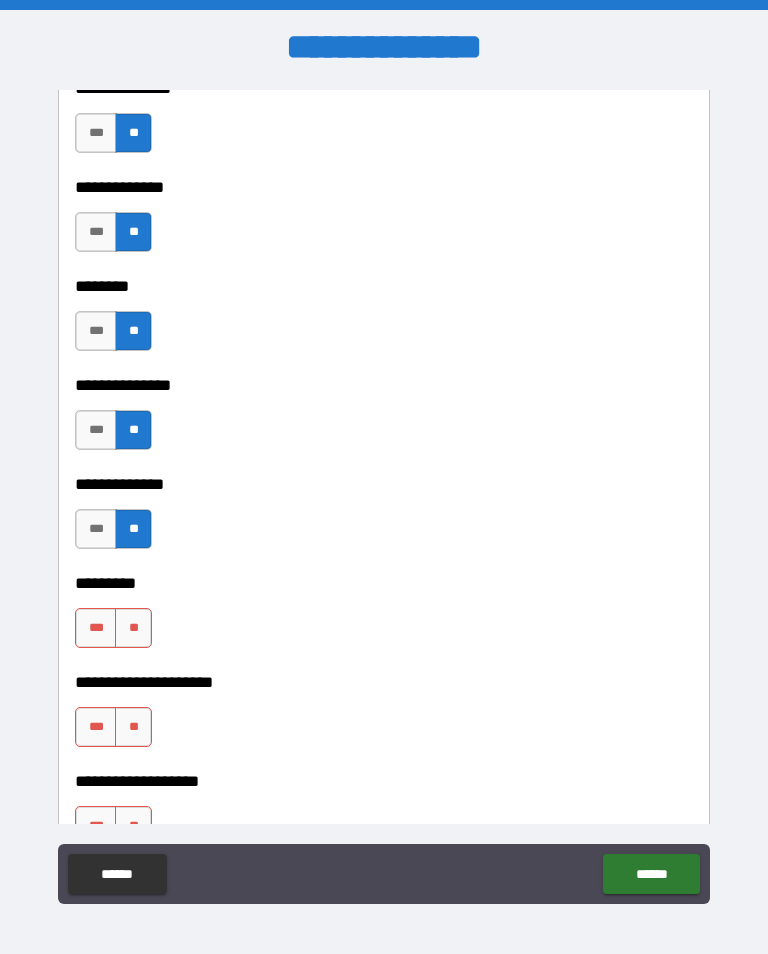 scroll, scrollTop: 4776, scrollLeft: 0, axis: vertical 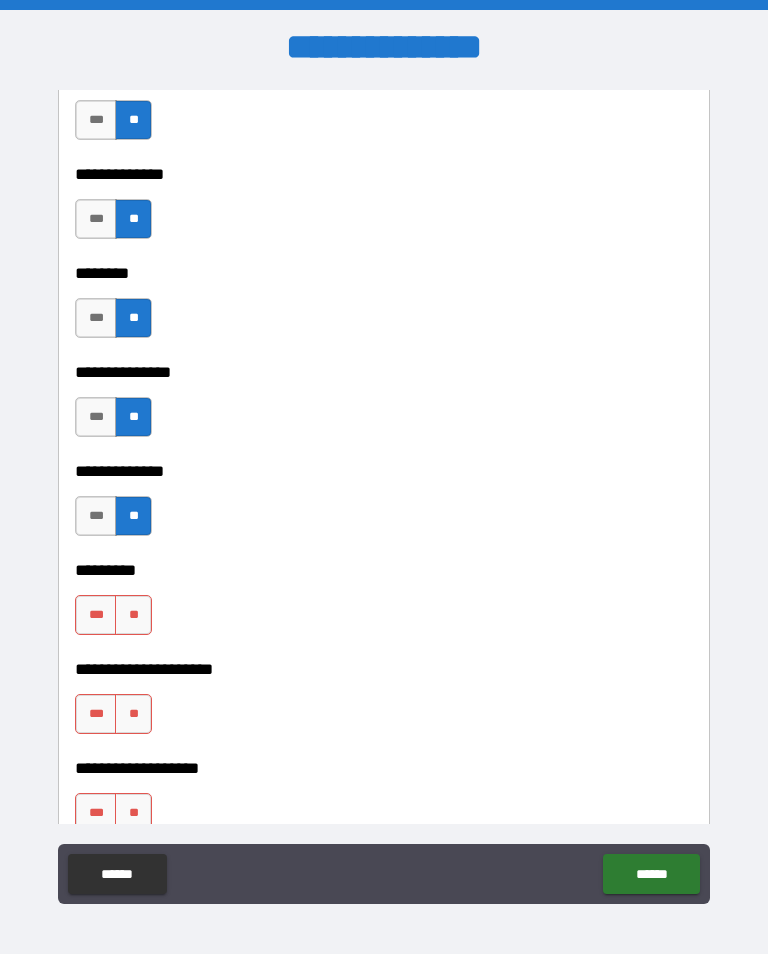 click on "**" at bounding box center [133, 615] 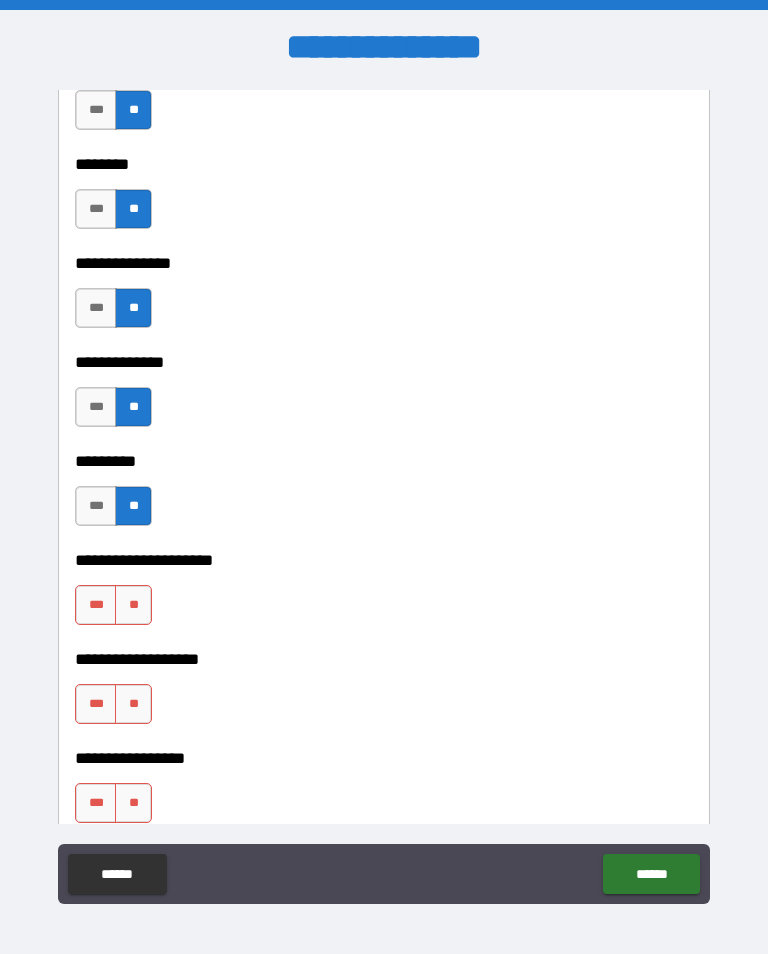 click on "**" at bounding box center [133, 605] 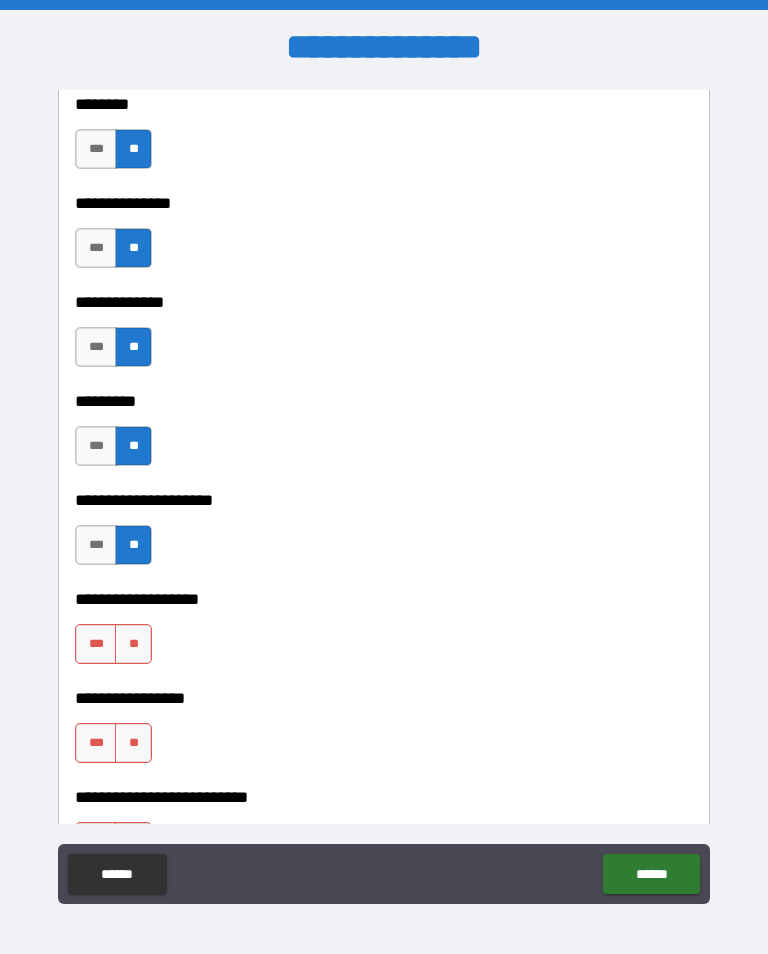 scroll, scrollTop: 4951, scrollLeft: 0, axis: vertical 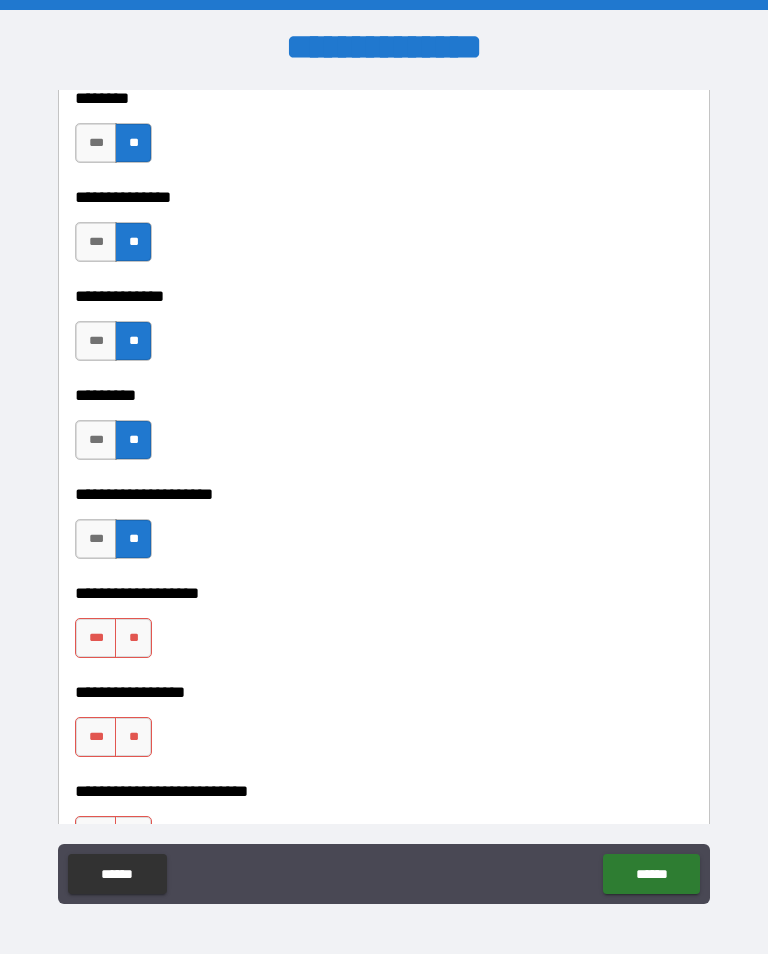 click on "**" at bounding box center [133, 638] 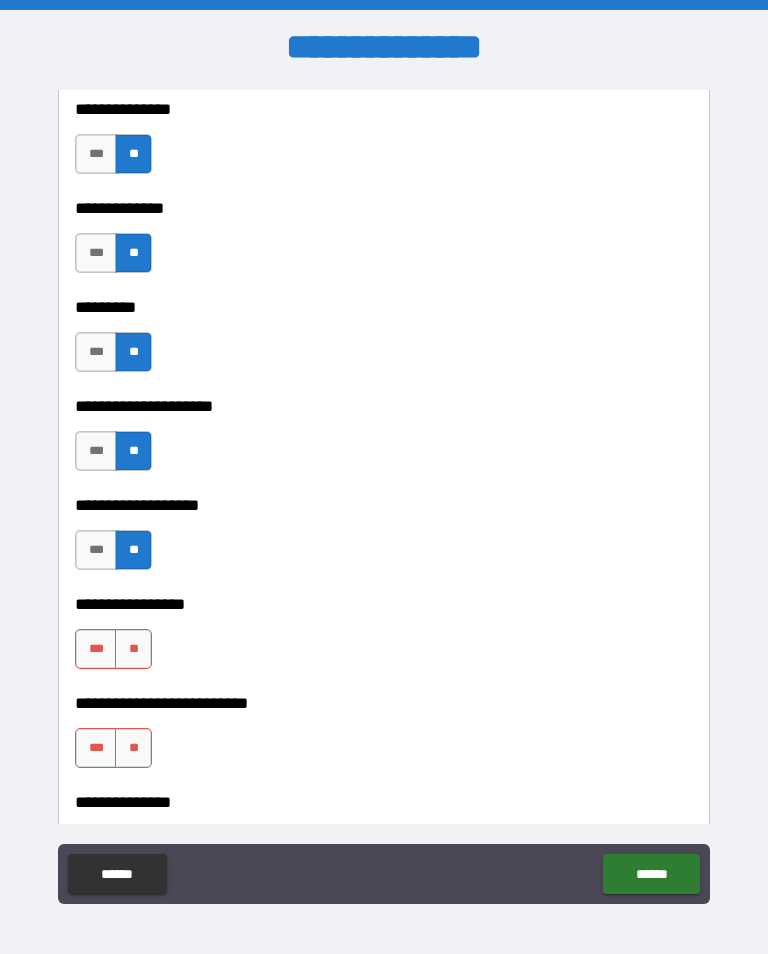 scroll, scrollTop: 5051, scrollLeft: 0, axis: vertical 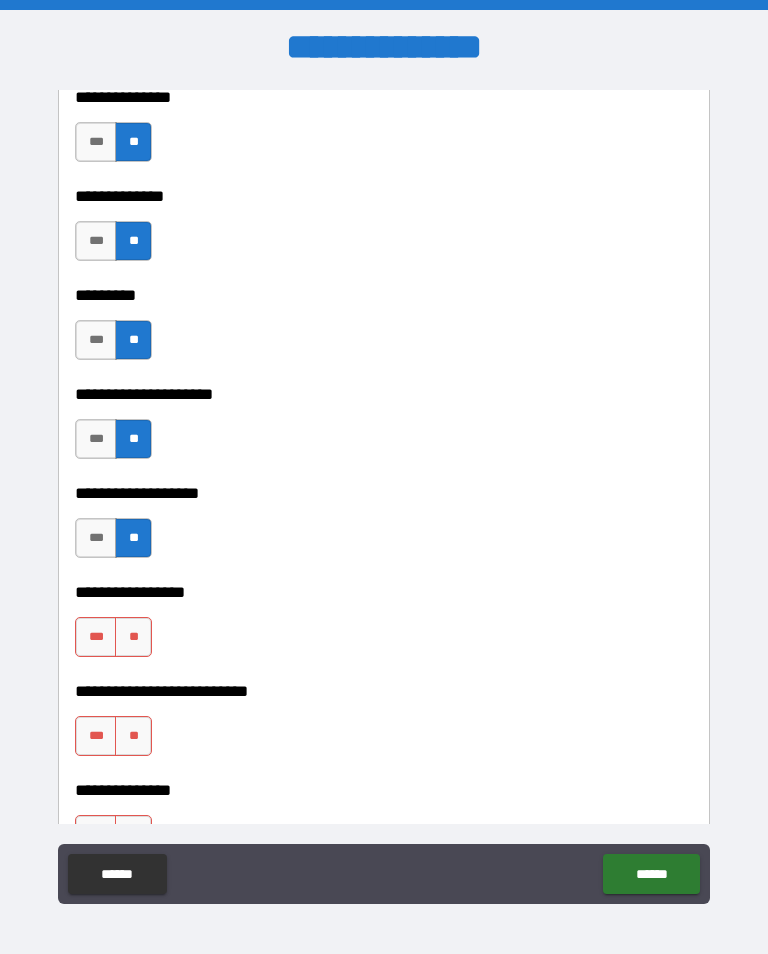 click on "**" at bounding box center (133, 637) 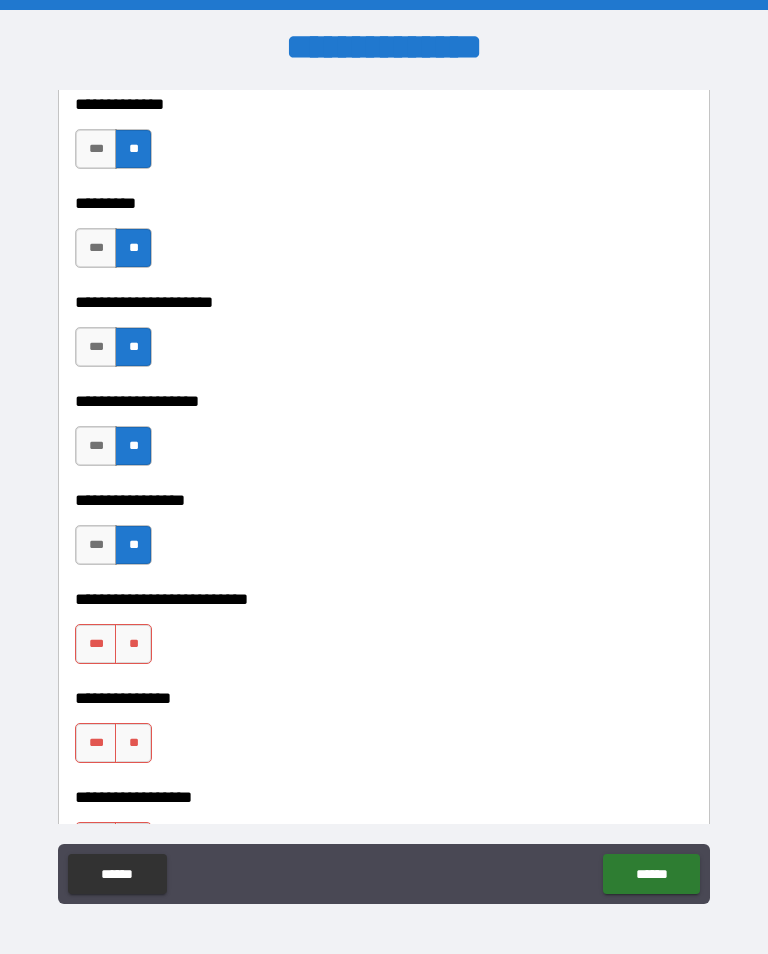 scroll, scrollTop: 5144, scrollLeft: 0, axis: vertical 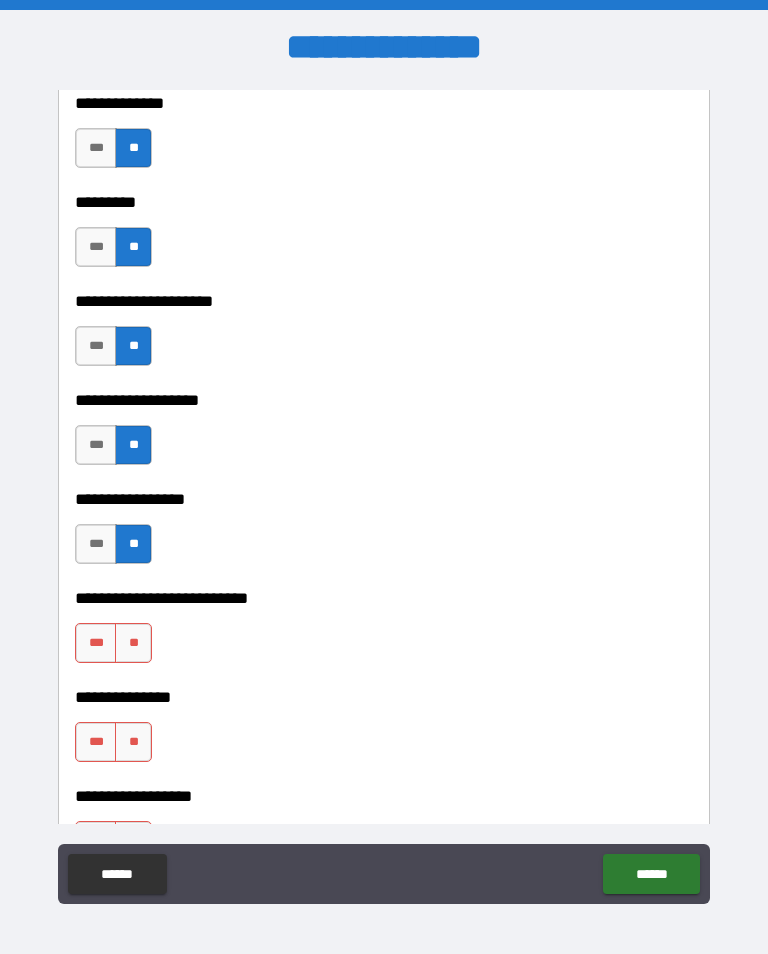click on "**" at bounding box center (133, 643) 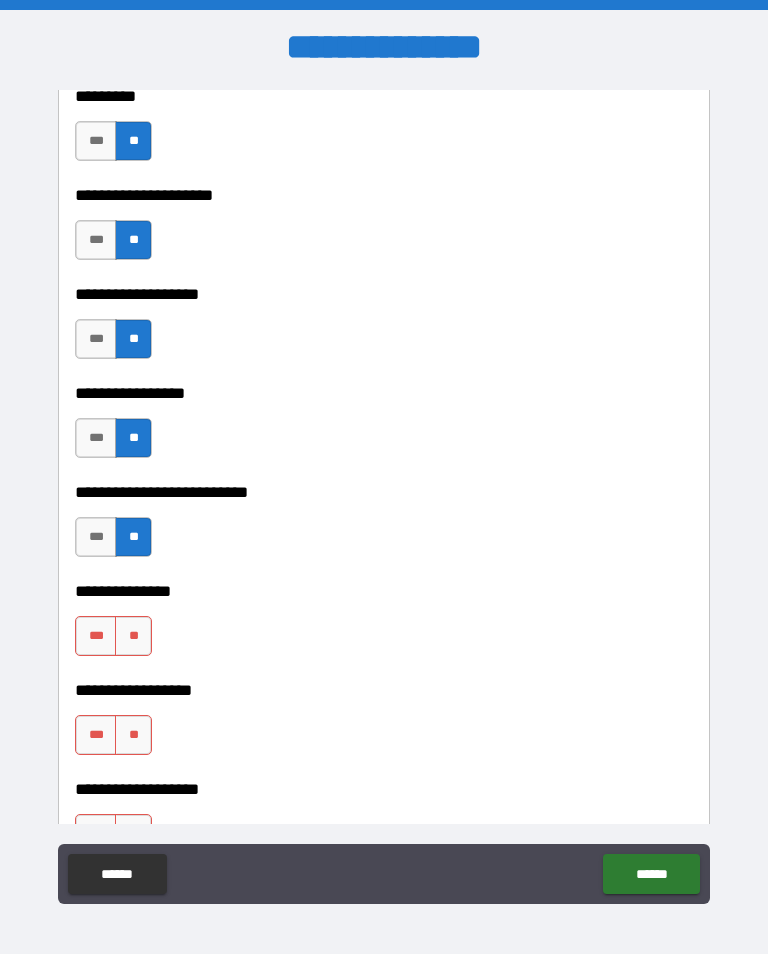 scroll, scrollTop: 5261, scrollLeft: 0, axis: vertical 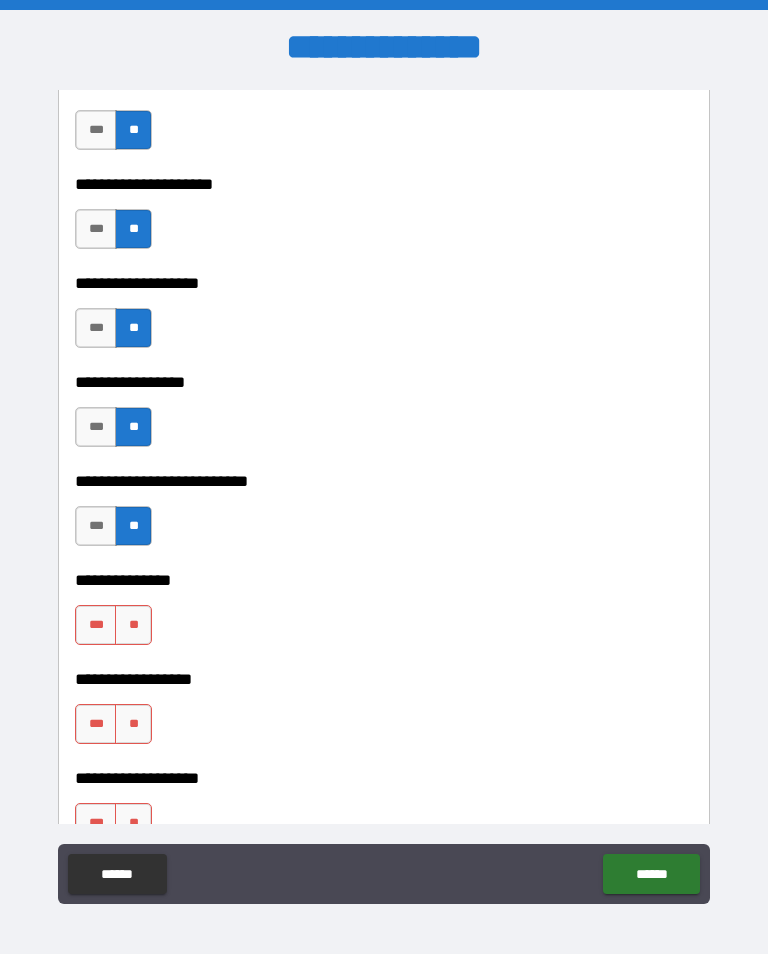 click on "**" at bounding box center [133, 625] 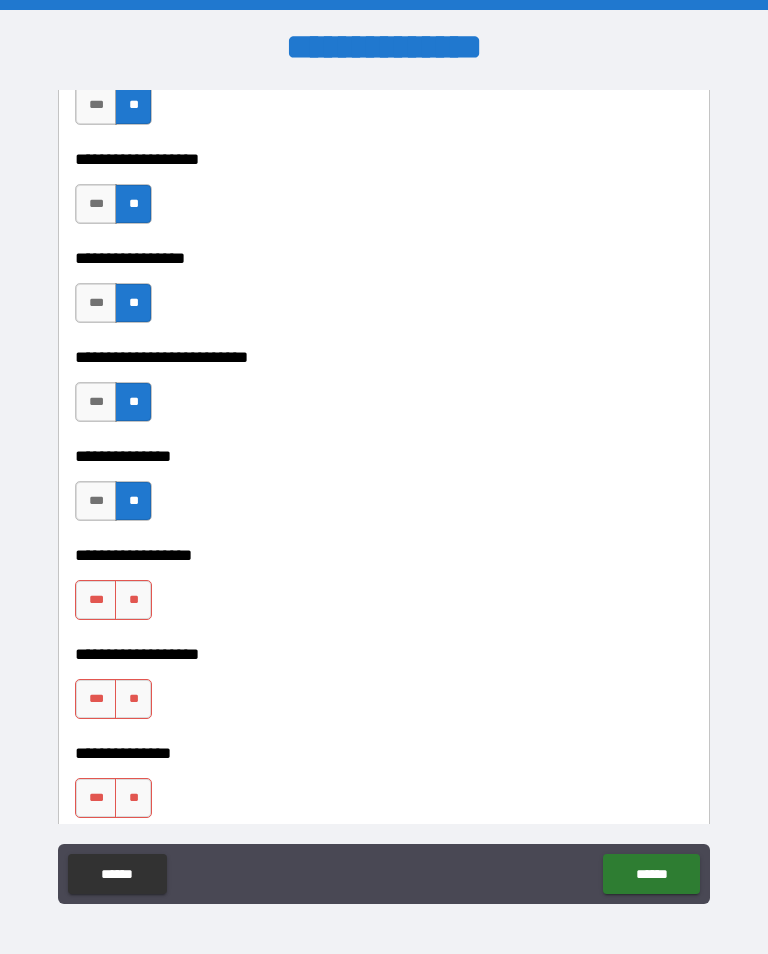 scroll, scrollTop: 5389, scrollLeft: 0, axis: vertical 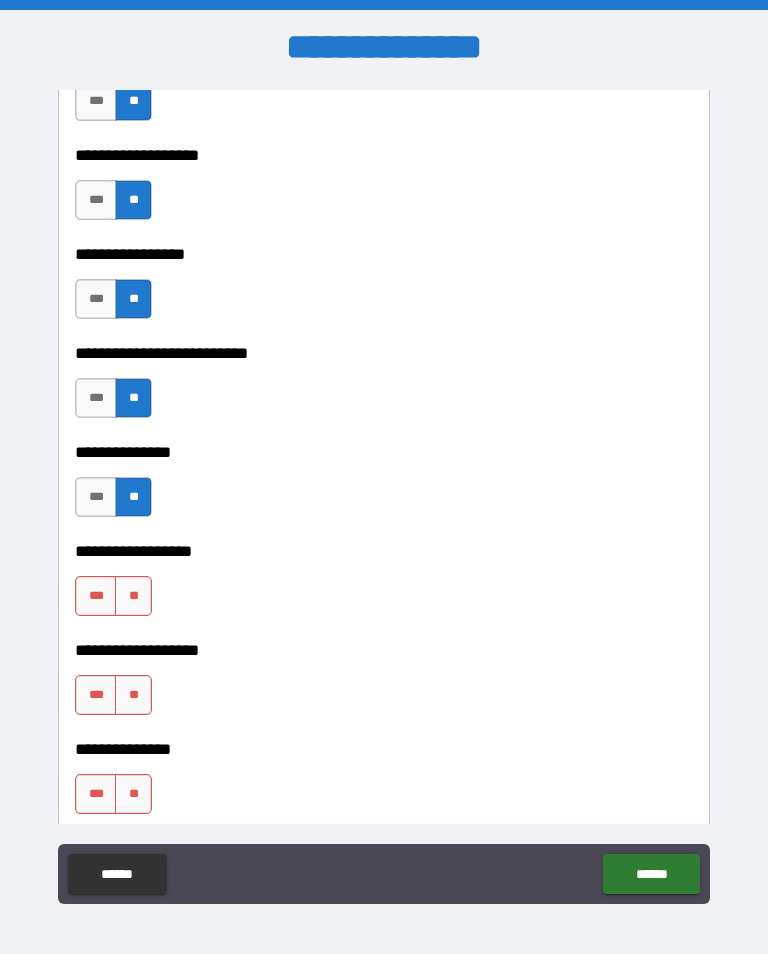 click on "**" at bounding box center [133, 596] 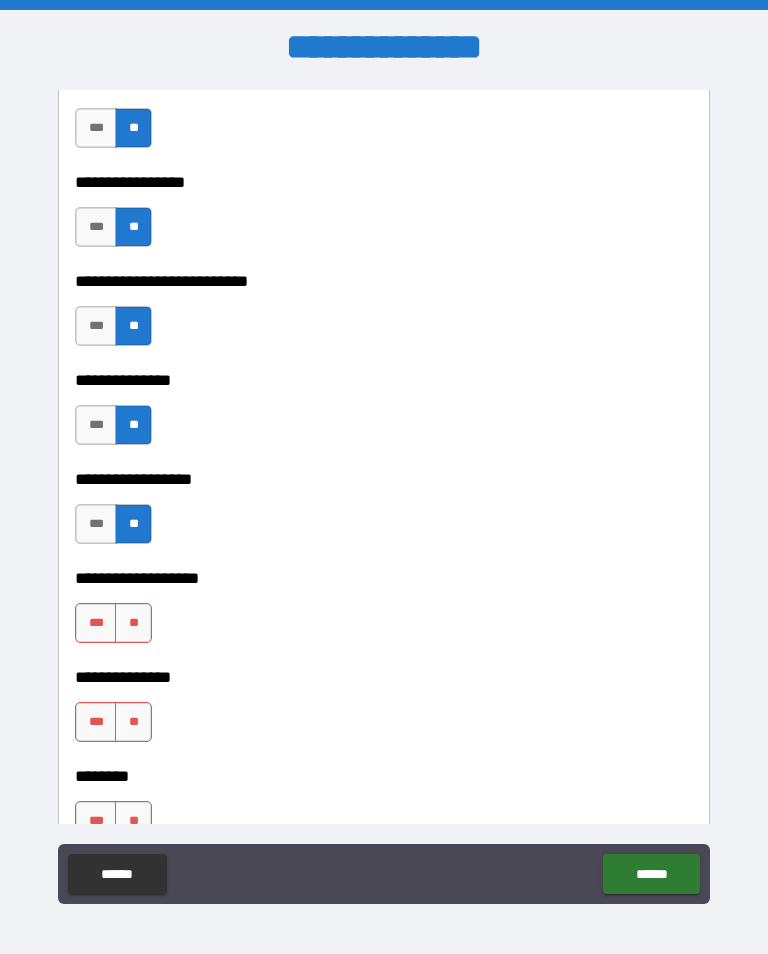 click on "**" at bounding box center [133, 623] 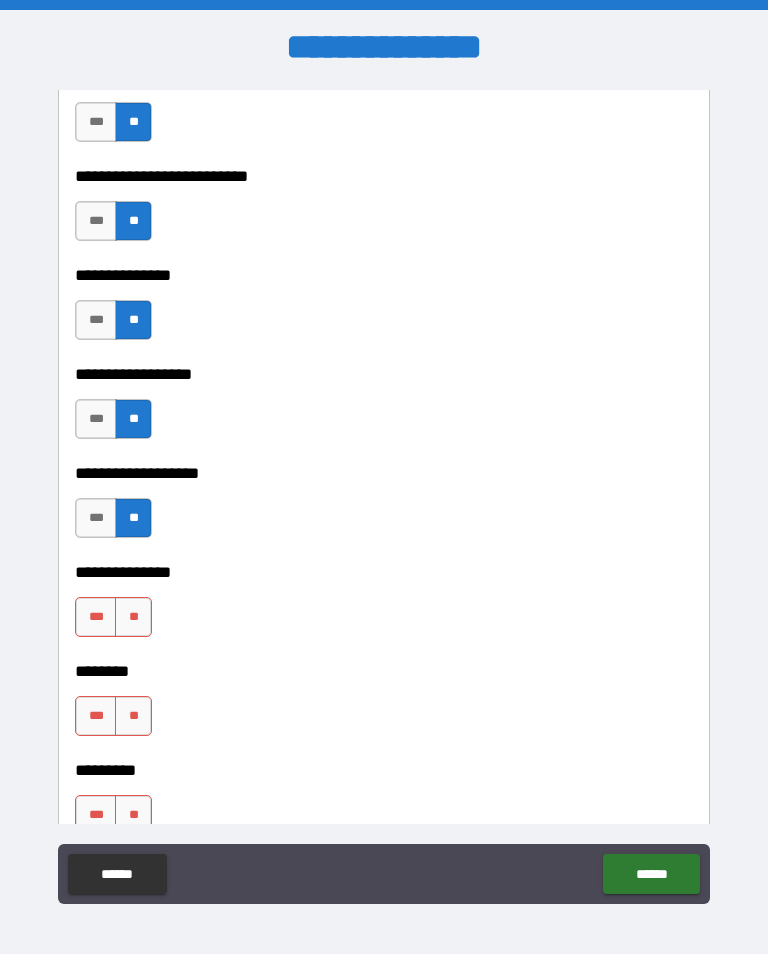 click on "**" at bounding box center (133, 617) 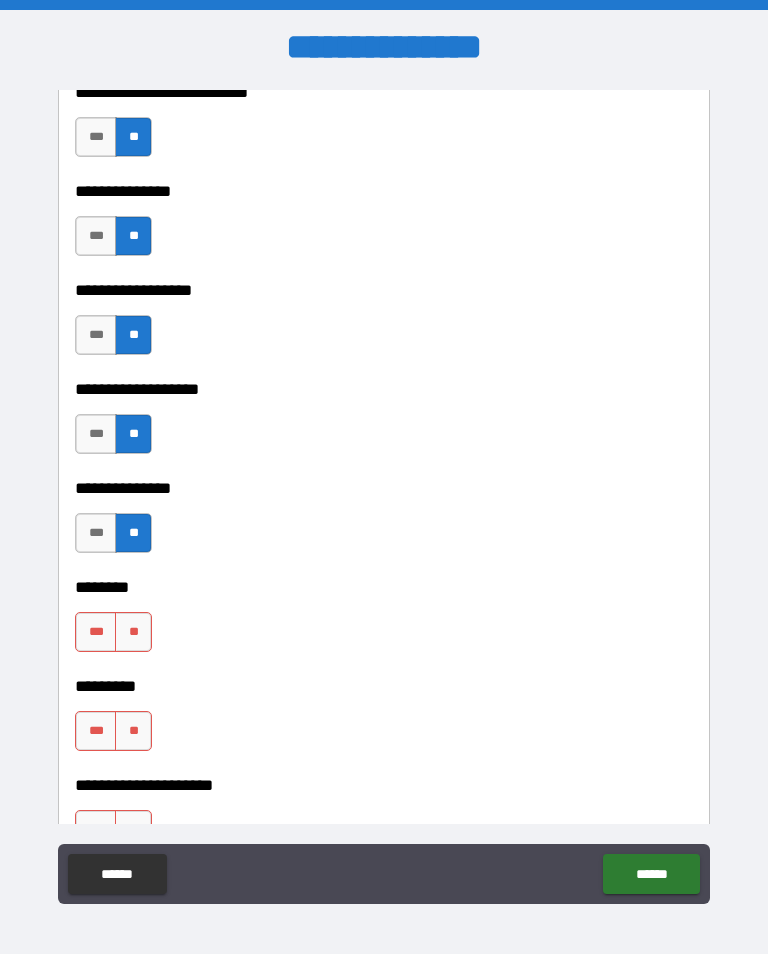 scroll, scrollTop: 5652, scrollLeft: 0, axis: vertical 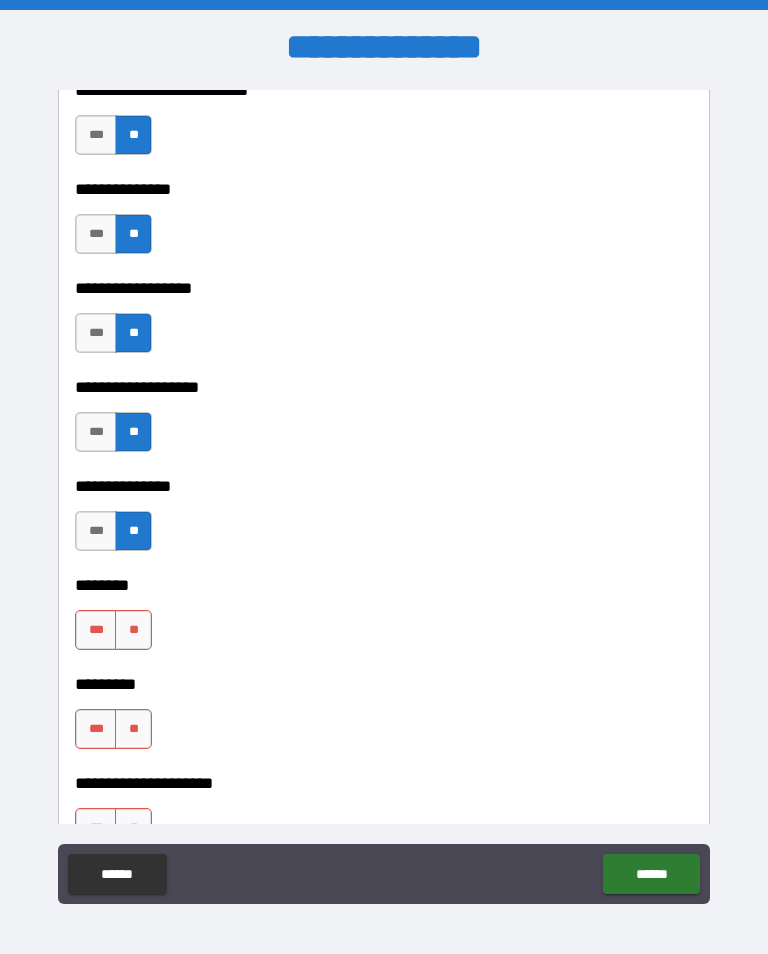 click on "**" at bounding box center [133, 630] 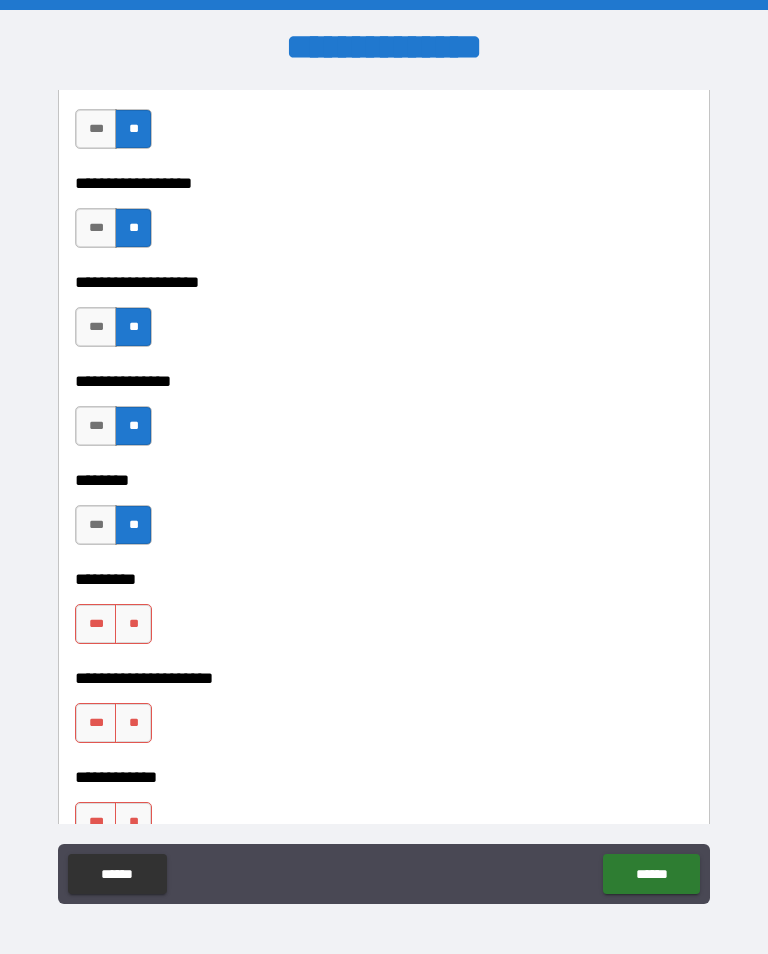click on "**" at bounding box center [133, 624] 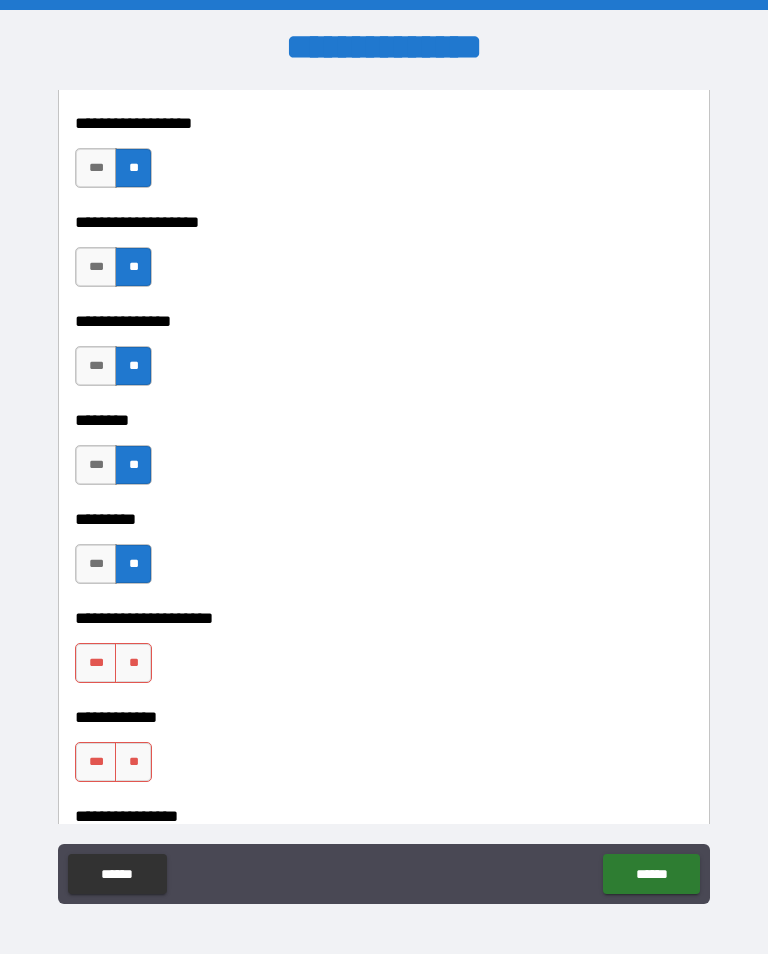 click on "**" at bounding box center (133, 663) 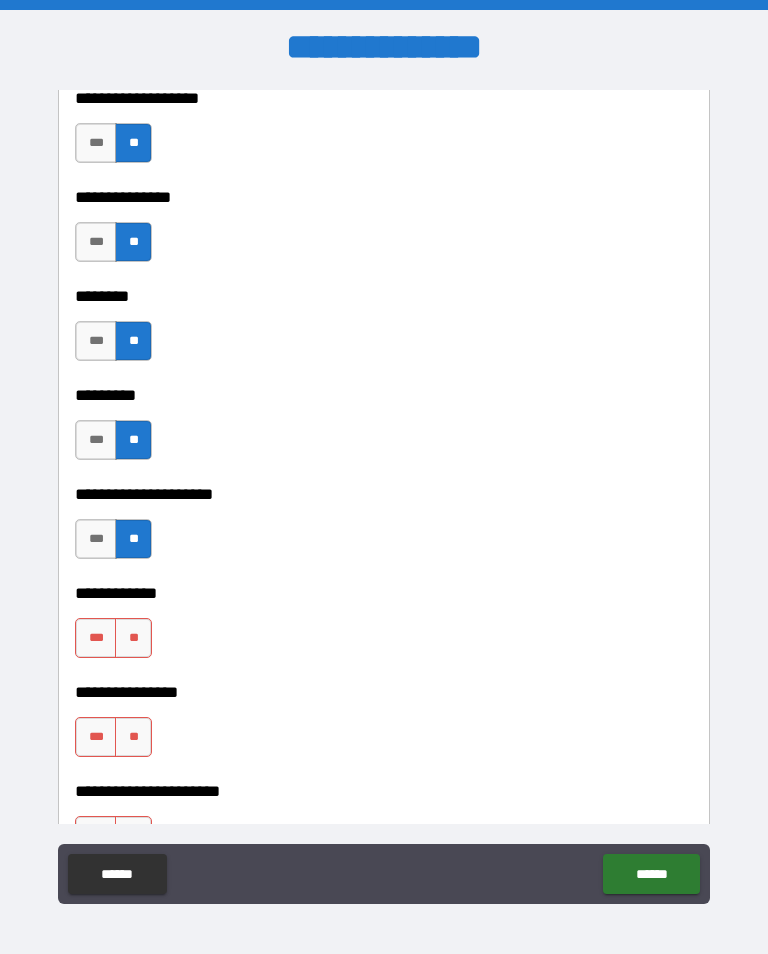 scroll, scrollTop: 5944, scrollLeft: 0, axis: vertical 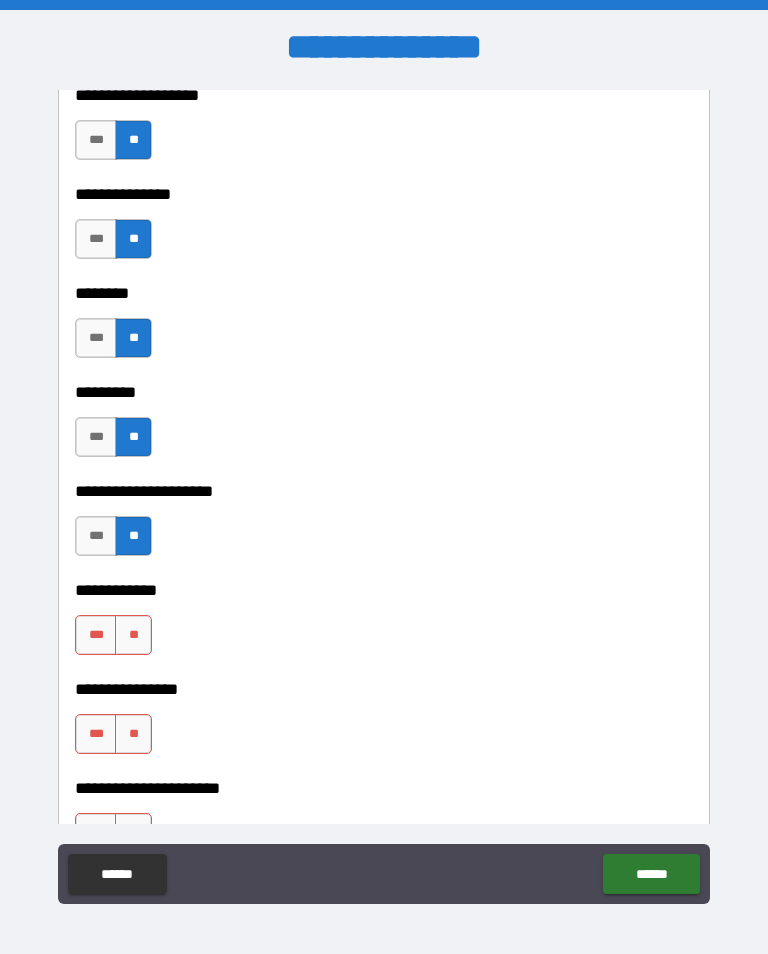 click on "**" at bounding box center (133, 635) 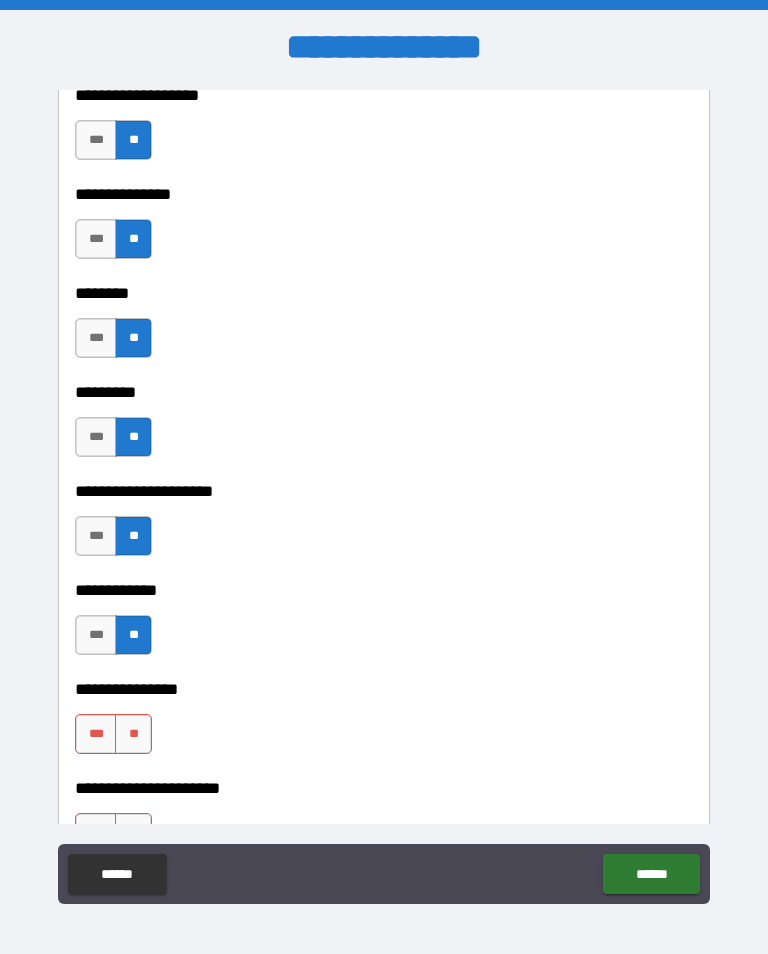 click on "**" at bounding box center [133, 734] 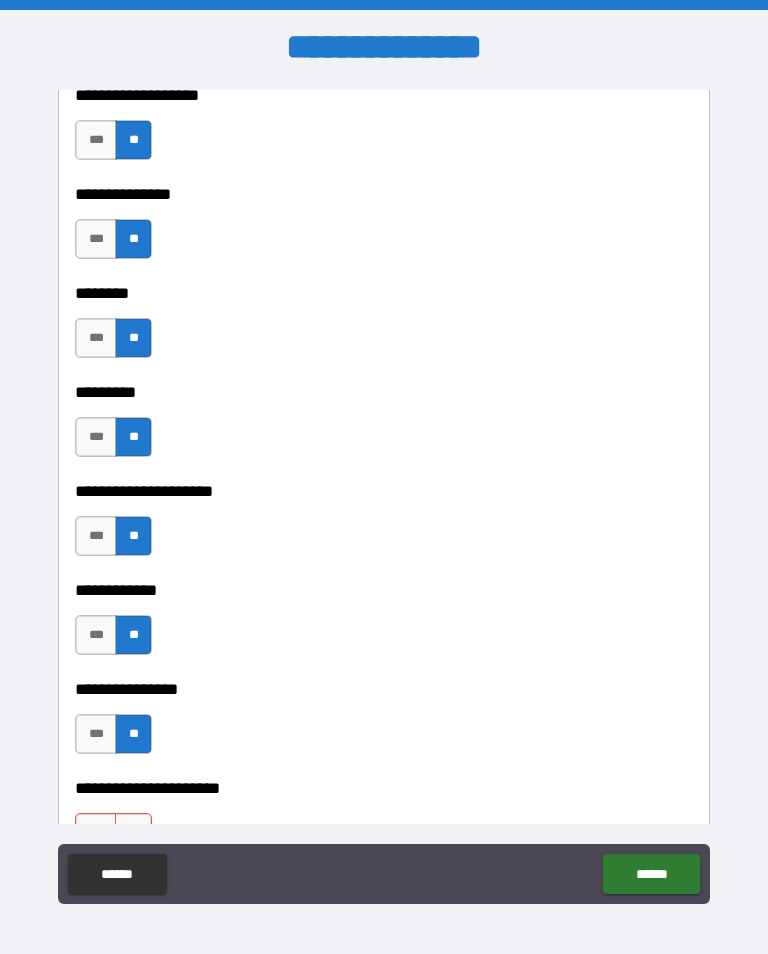 click on "[FIRST] [LAST] [ADDRESS] [CITY] [STATE] [ZIP] [COUNTRY] [PHONE] [EMAIL]" at bounding box center [384, 495] 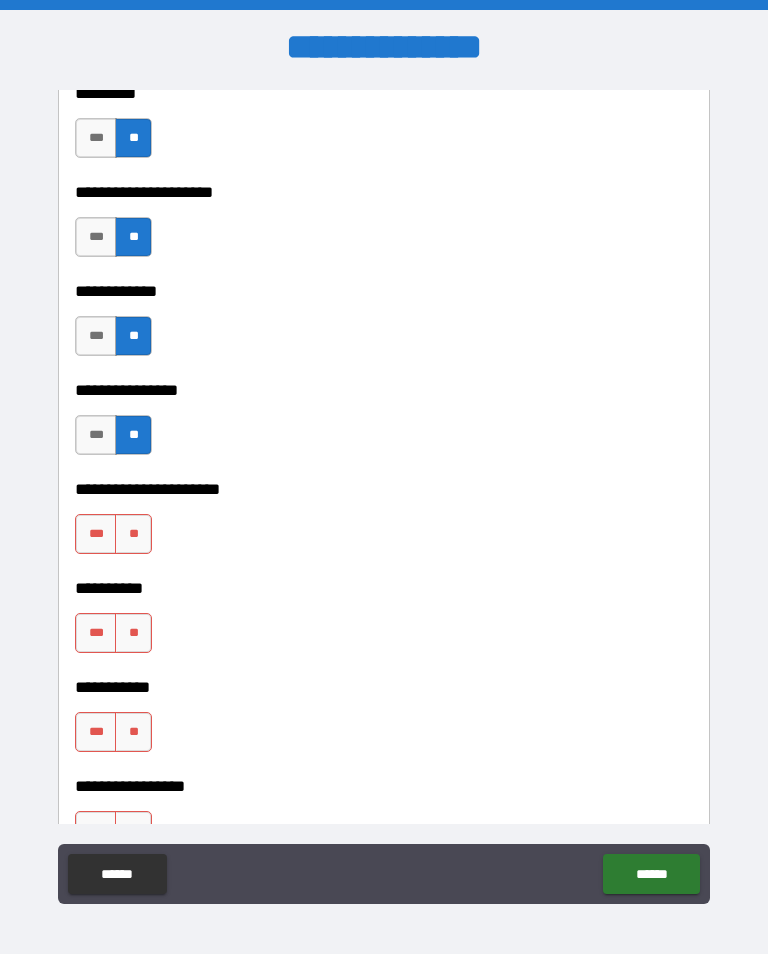 scroll, scrollTop: 6246, scrollLeft: 0, axis: vertical 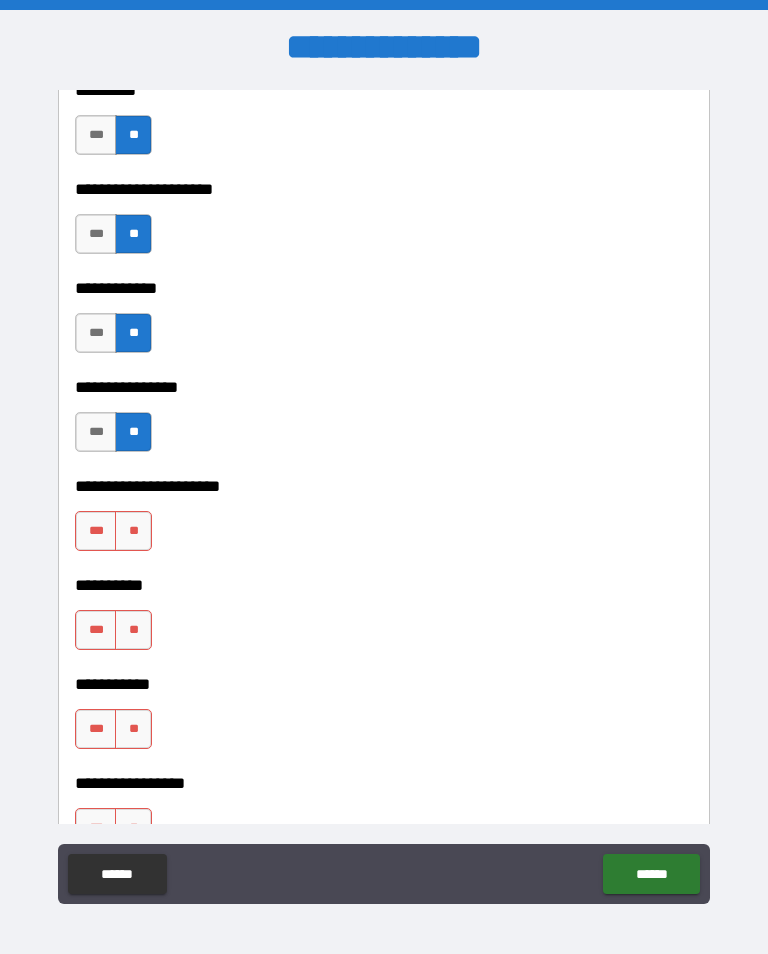 click on "**" at bounding box center (133, 531) 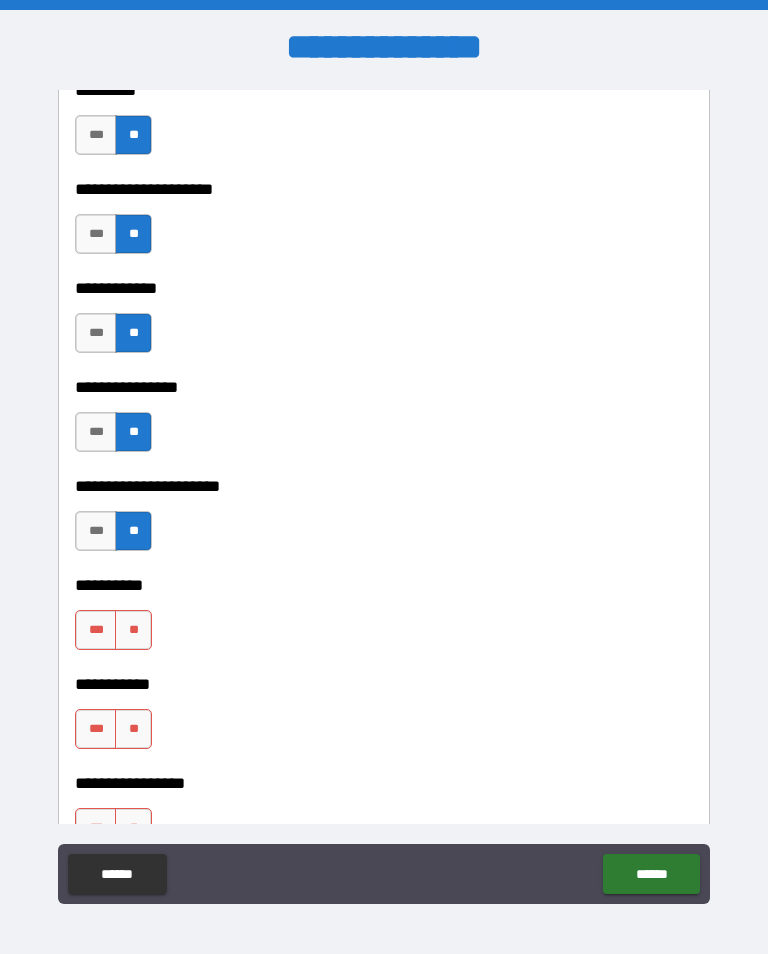 click on "**" at bounding box center [133, 630] 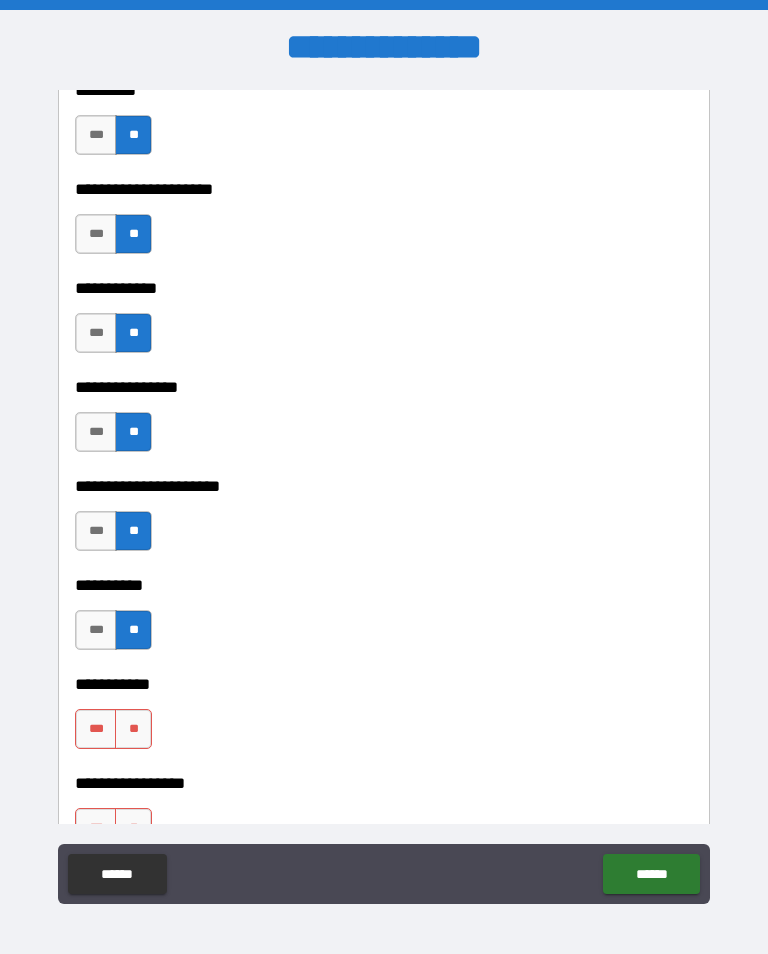 click on "**" at bounding box center (133, 729) 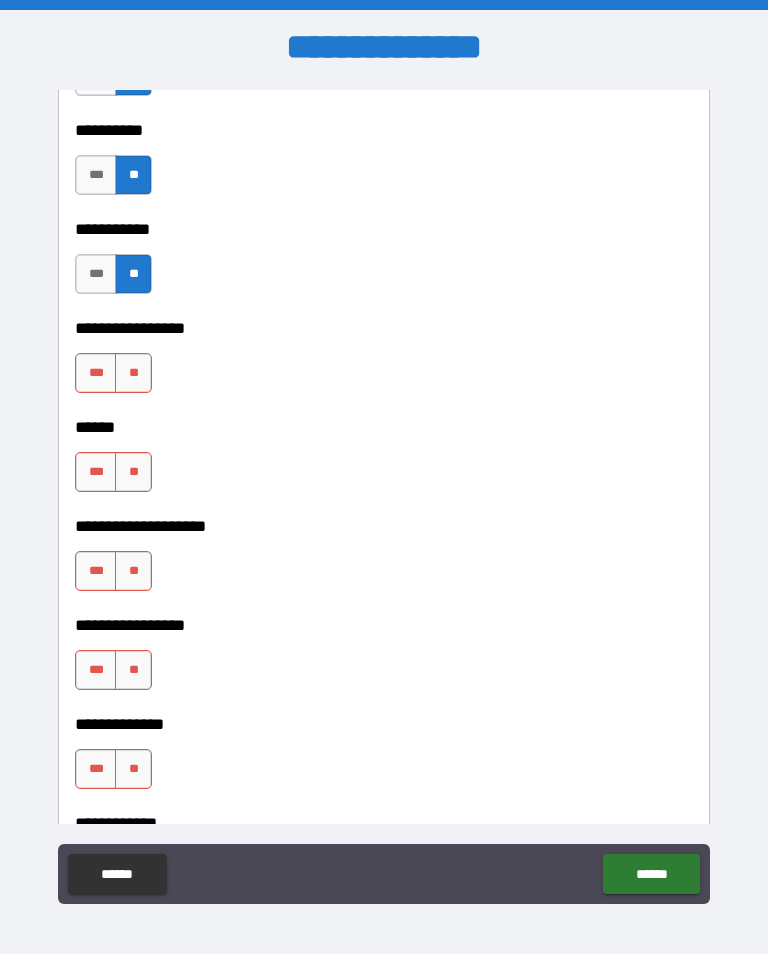 scroll, scrollTop: 6706, scrollLeft: 0, axis: vertical 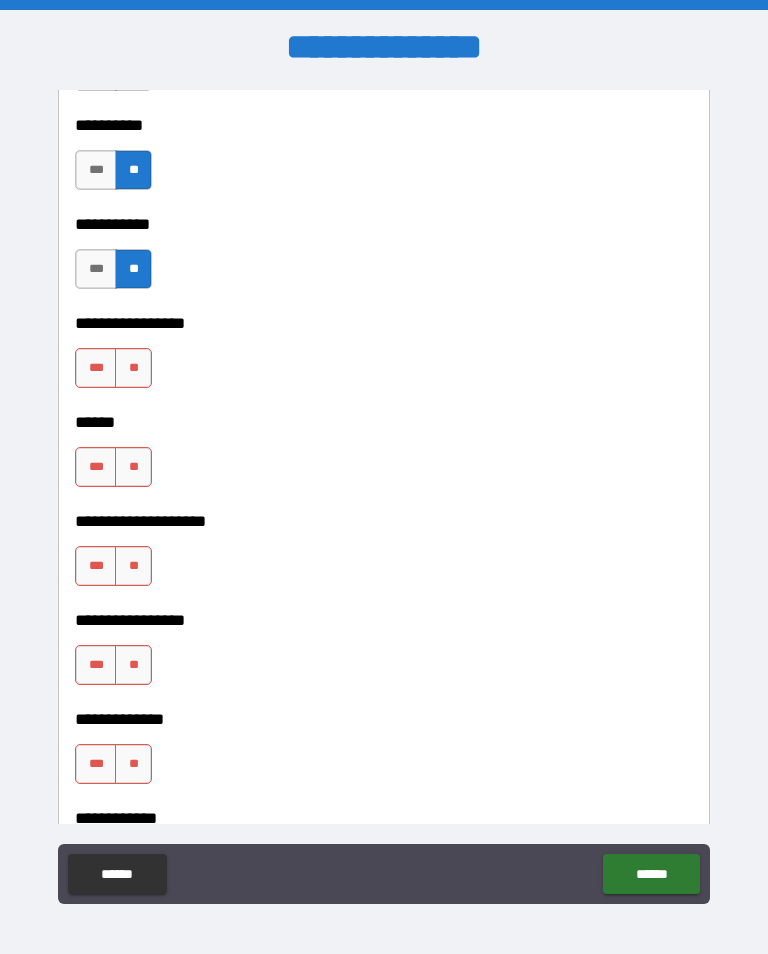 click on "**" at bounding box center (133, 368) 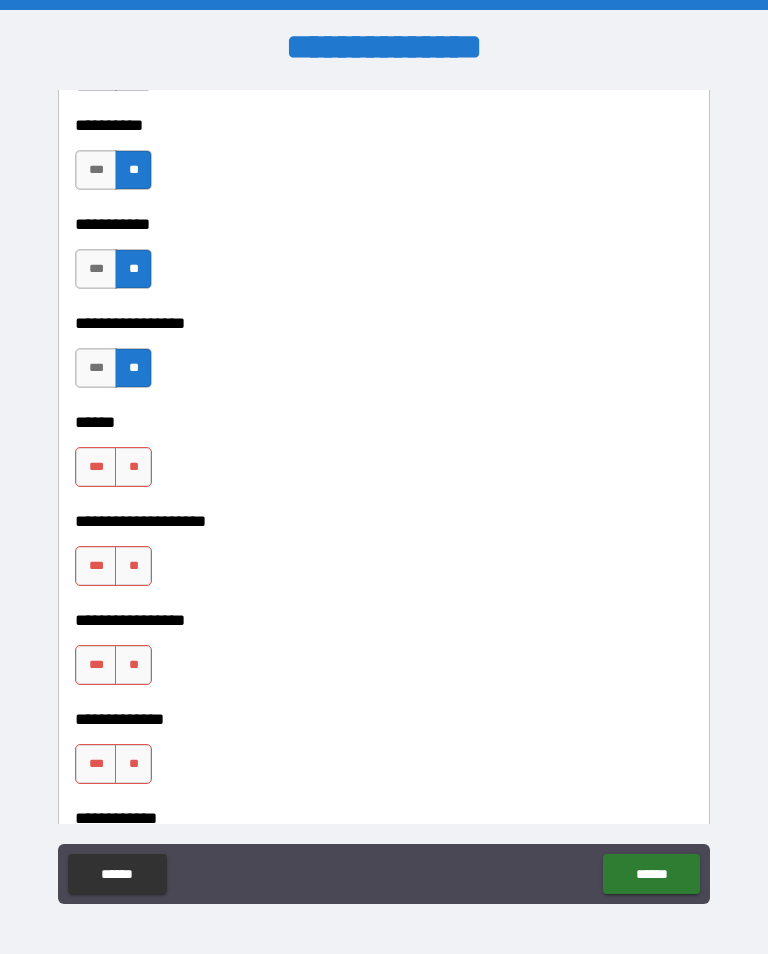 click on "**" at bounding box center (133, 467) 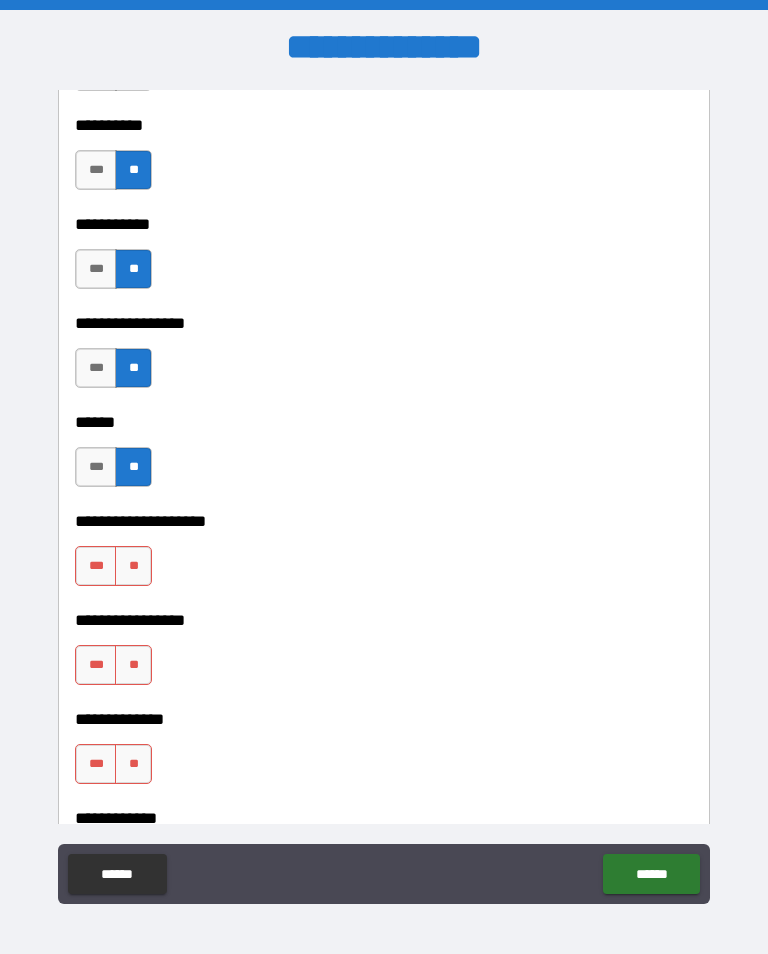 click on "**" at bounding box center [133, 566] 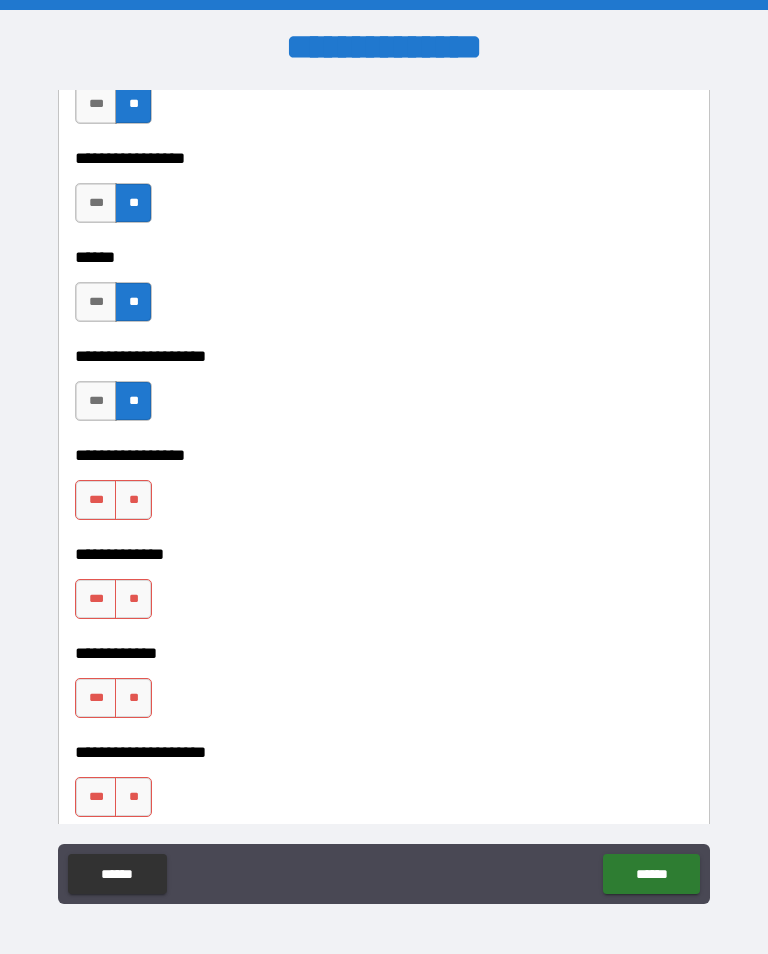 scroll, scrollTop: 6940, scrollLeft: 0, axis: vertical 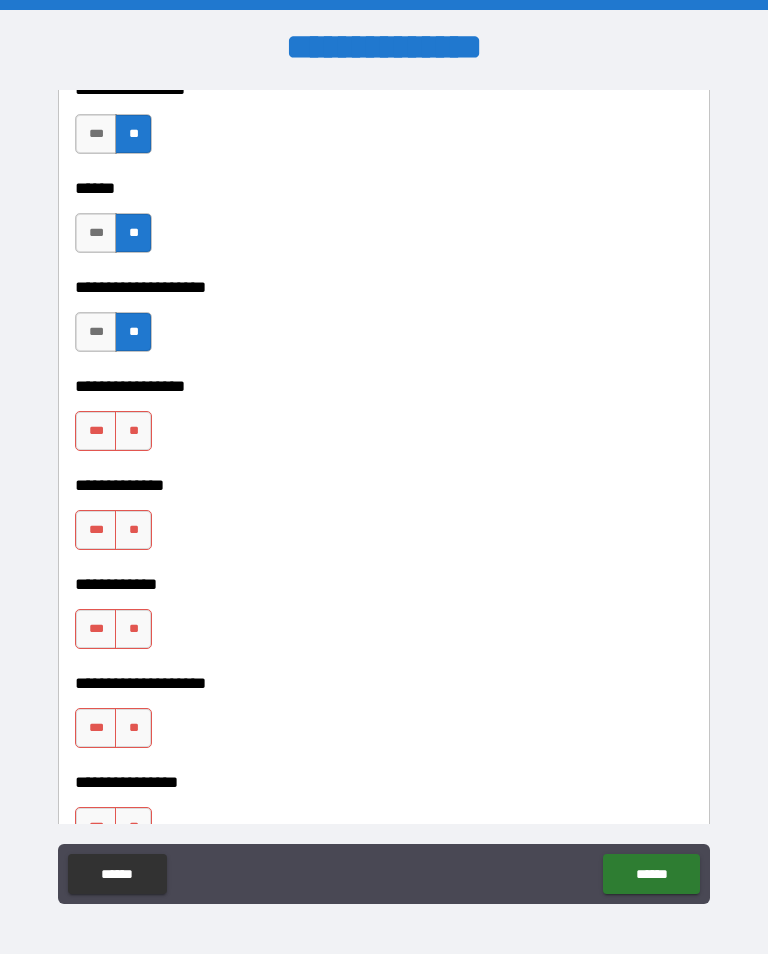 click on "**" at bounding box center (133, 431) 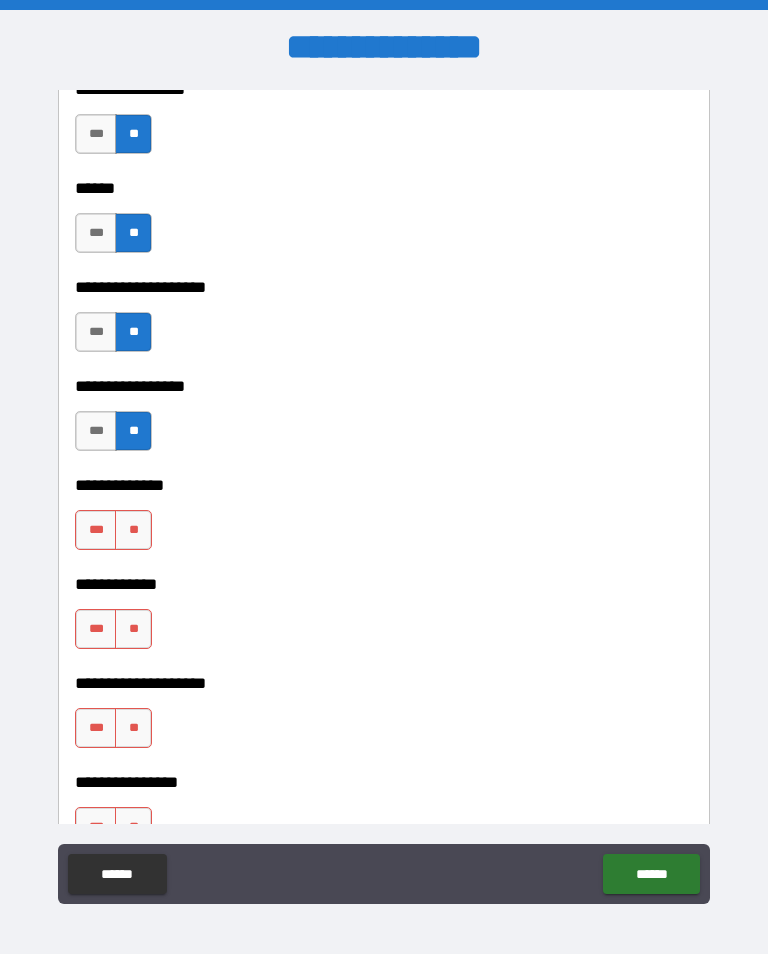 click on "**" at bounding box center (133, 530) 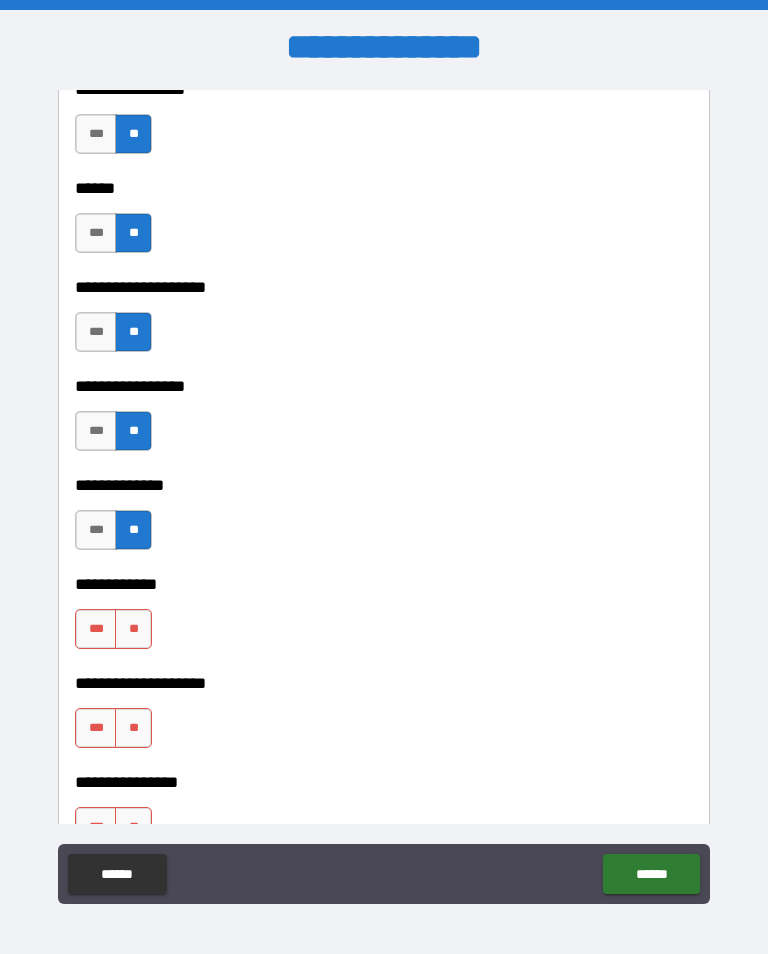 click on "**" at bounding box center [133, 629] 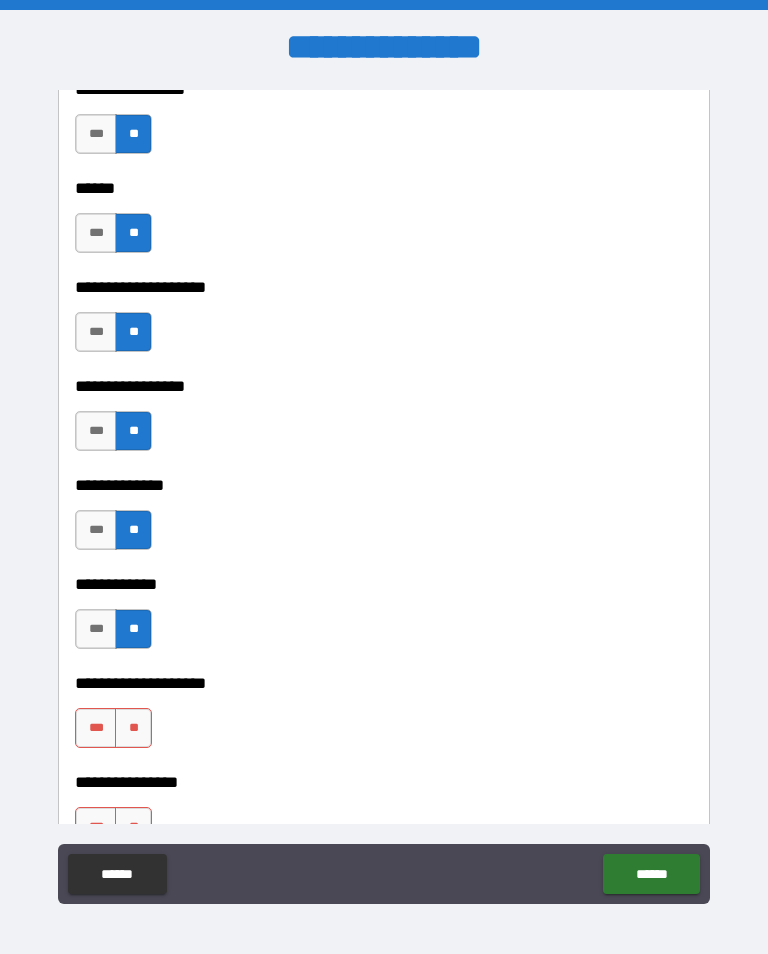 click on "**" at bounding box center (133, 728) 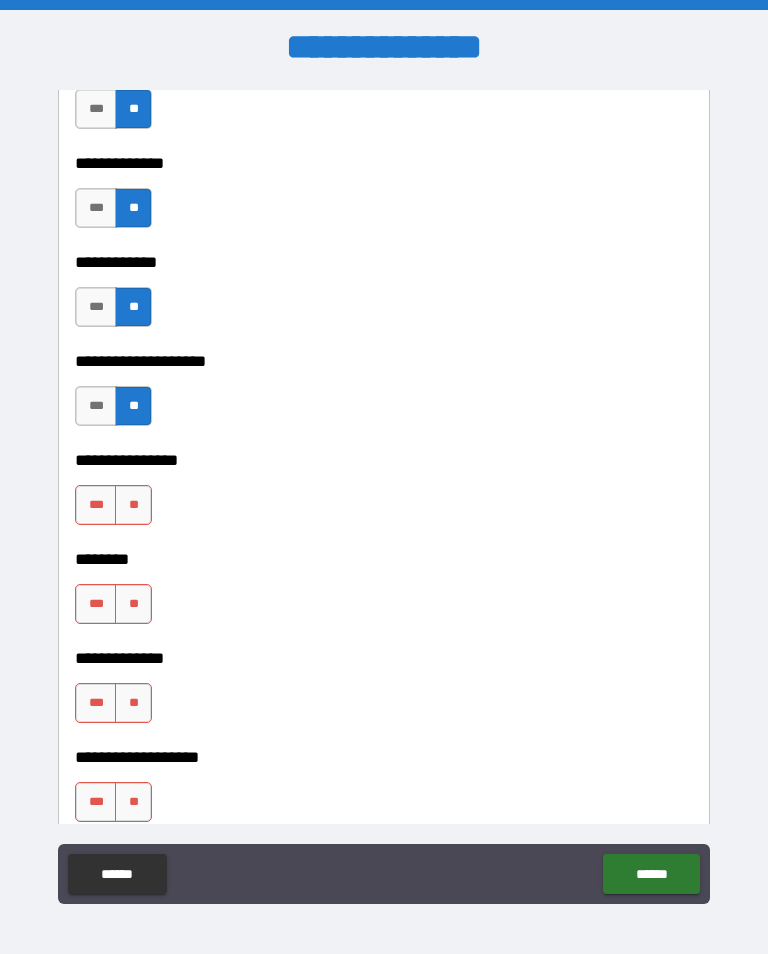 scroll, scrollTop: 7273, scrollLeft: 0, axis: vertical 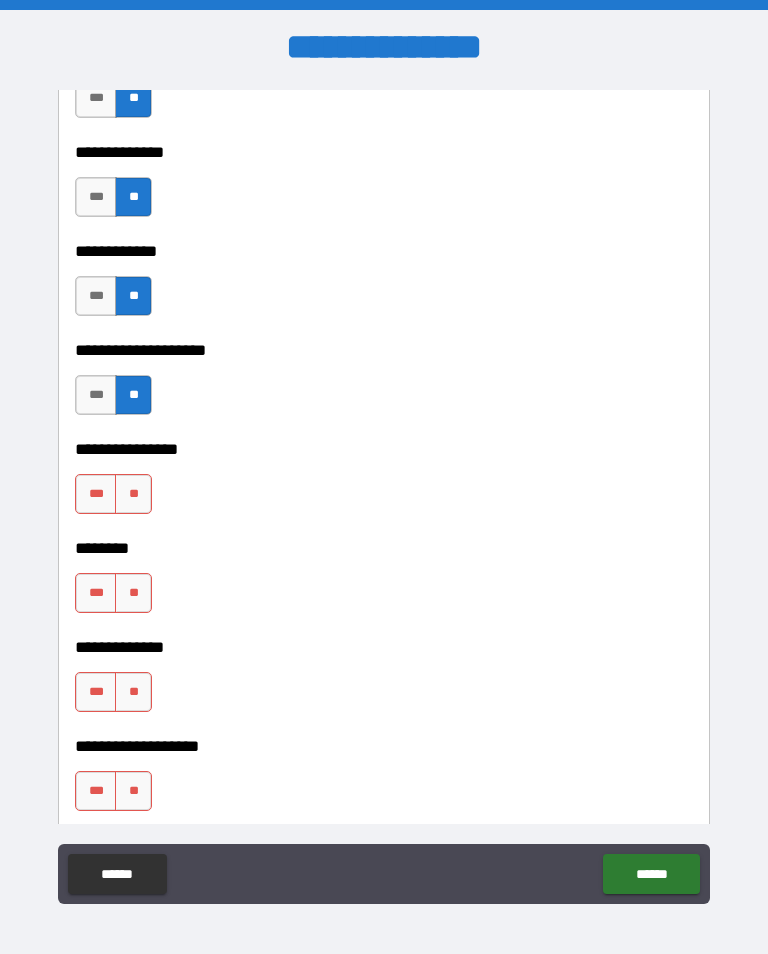click on "**" at bounding box center [133, 494] 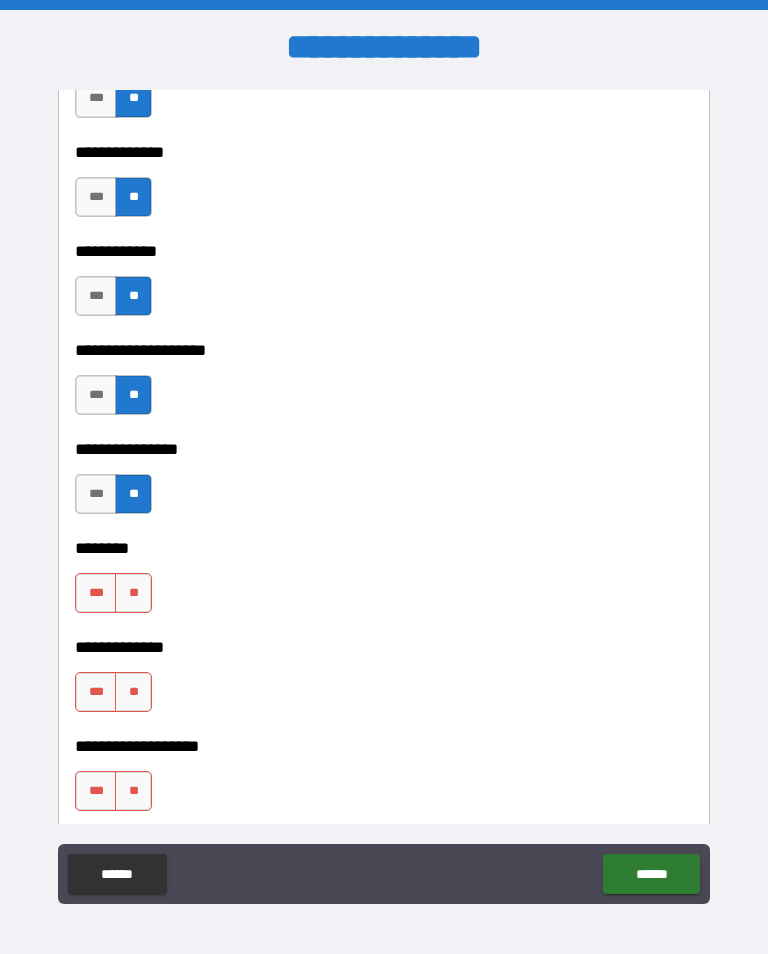 click on "**" at bounding box center [133, 593] 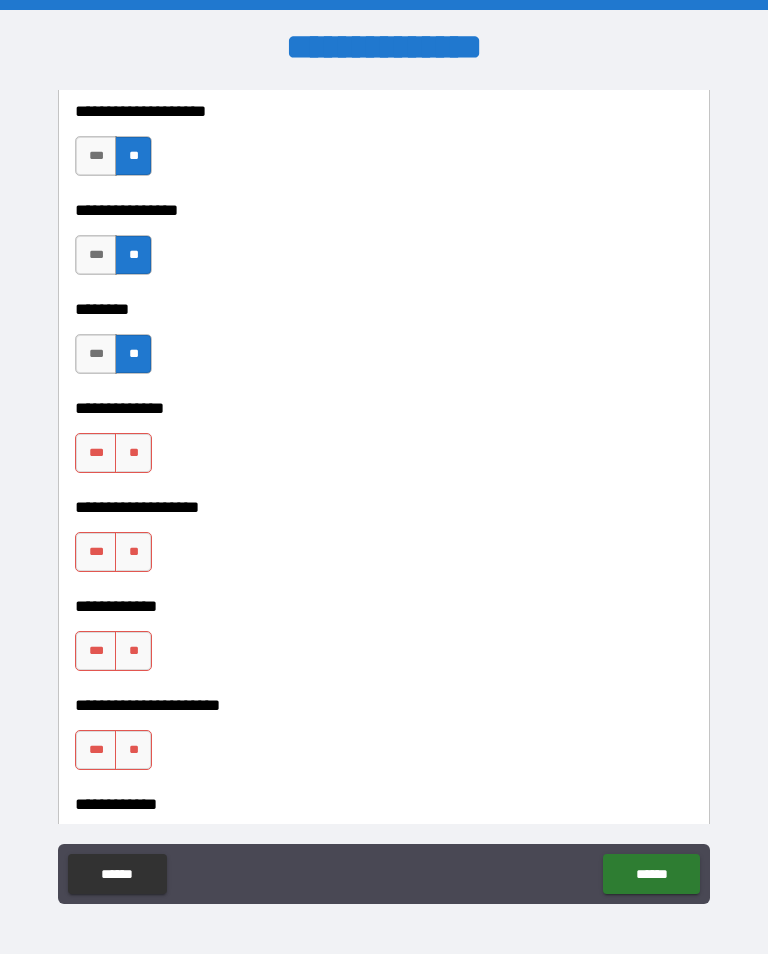 scroll, scrollTop: 7524, scrollLeft: 0, axis: vertical 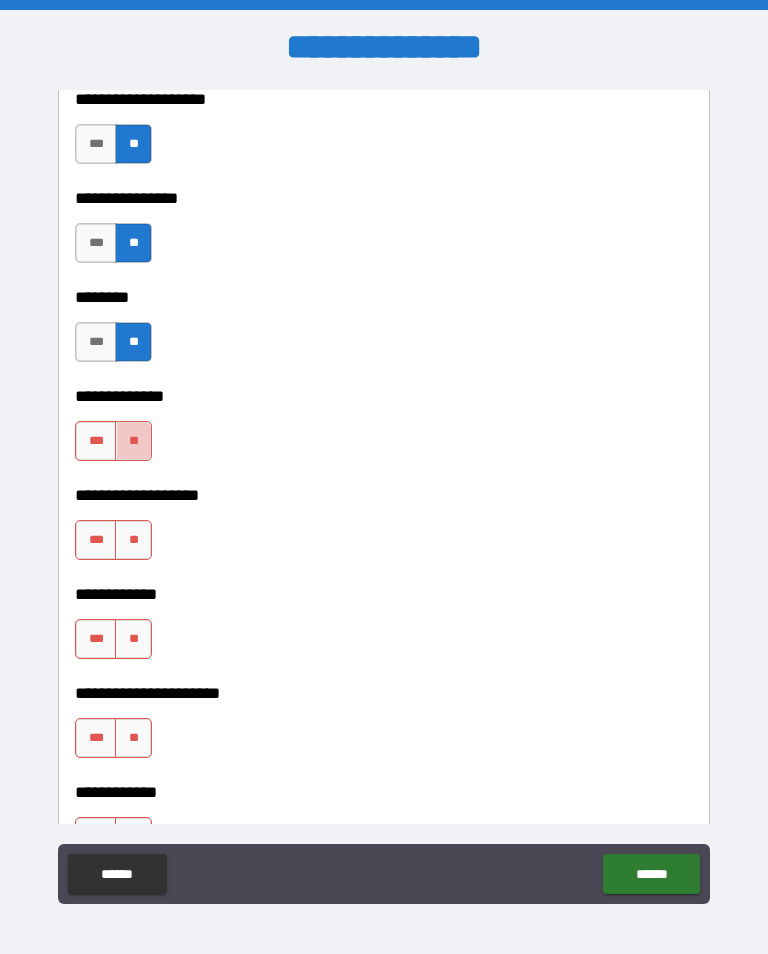 click on "**" at bounding box center (133, 441) 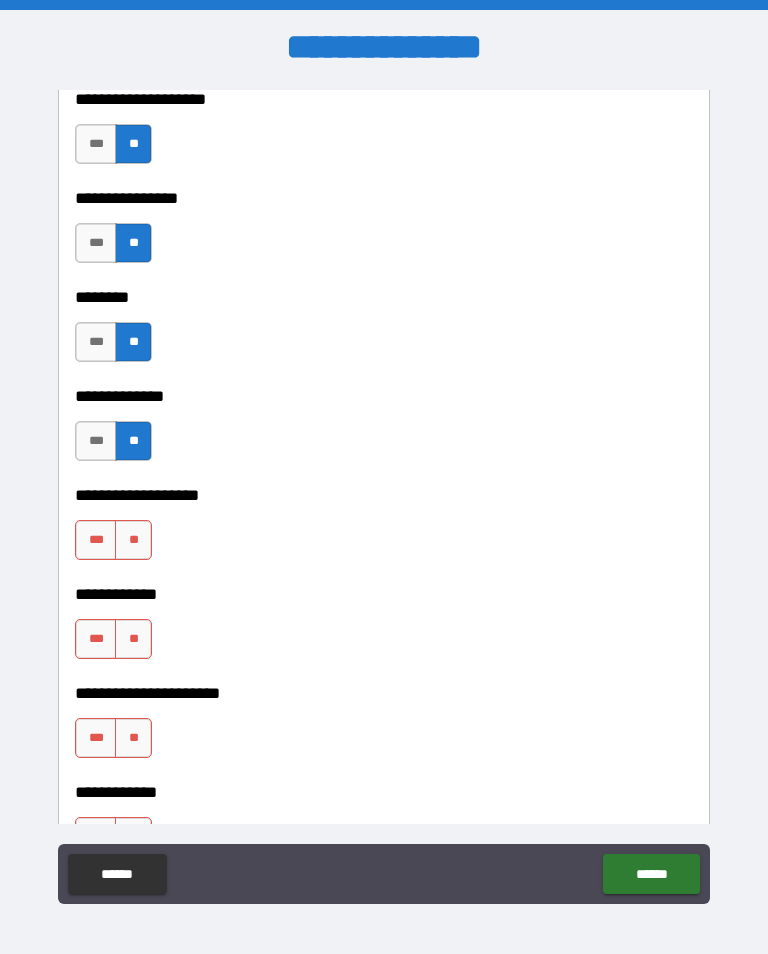 click on "**" at bounding box center (133, 540) 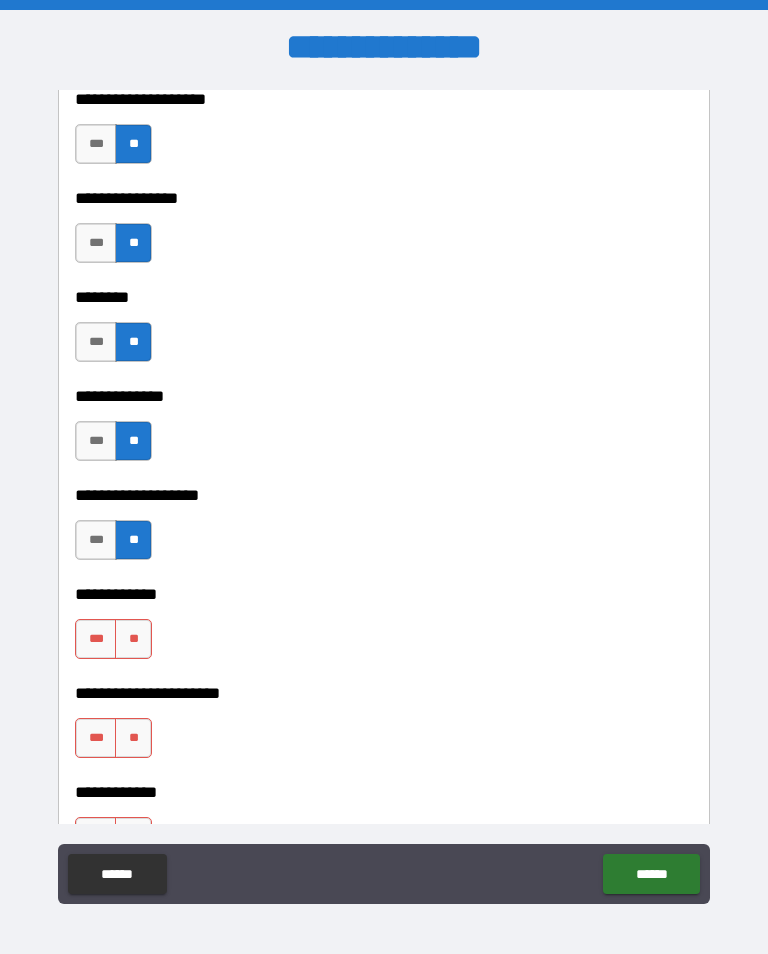 click on "**" at bounding box center [133, 639] 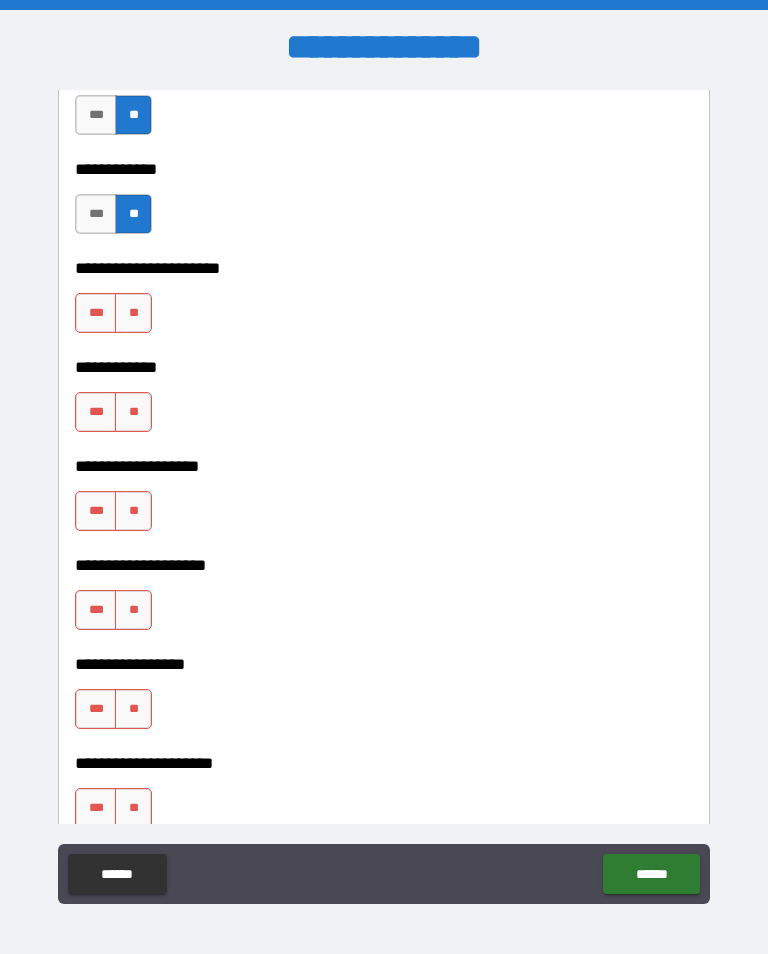 scroll, scrollTop: 7953, scrollLeft: 0, axis: vertical 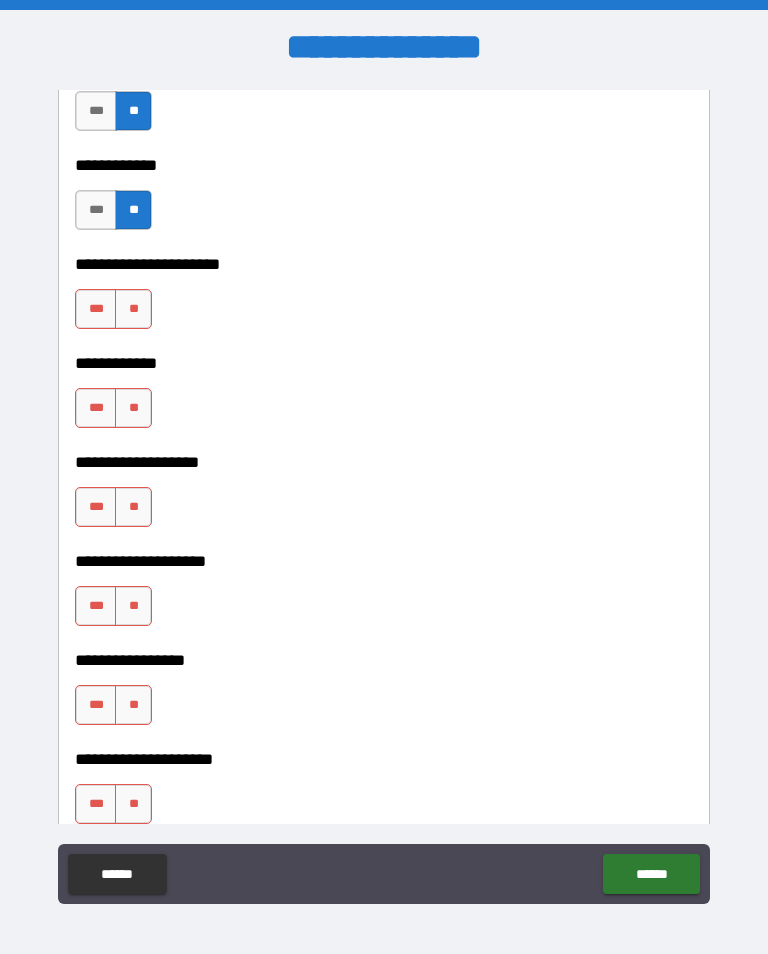 click on "**" at bounding box center [133, 309] 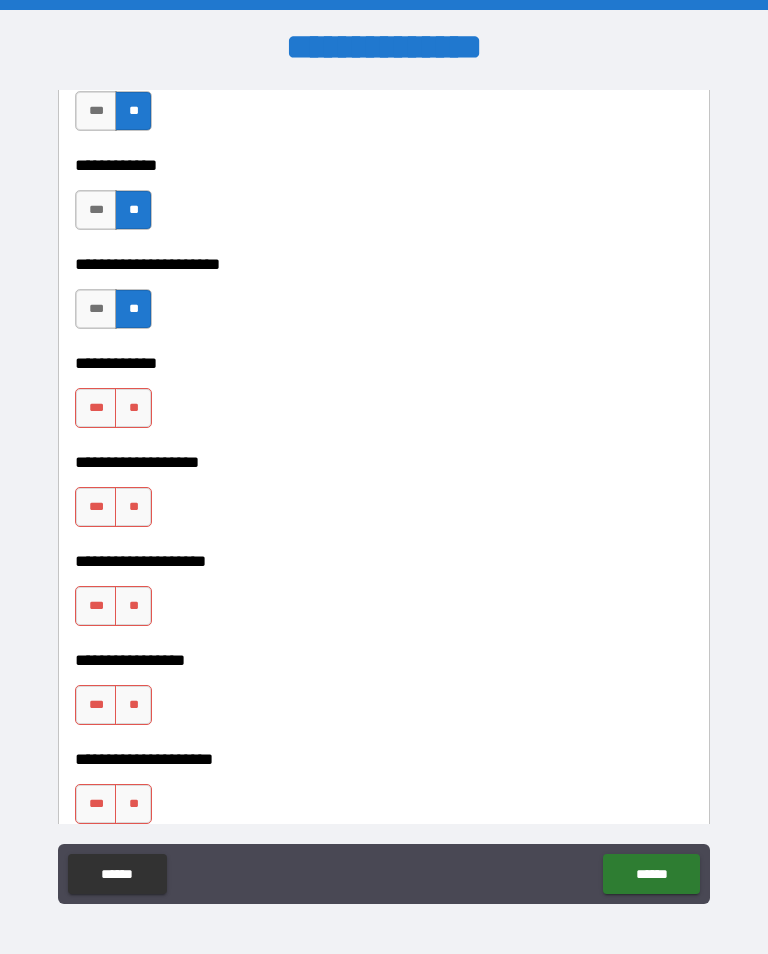 click on "**" at bounding box center (133, 408) 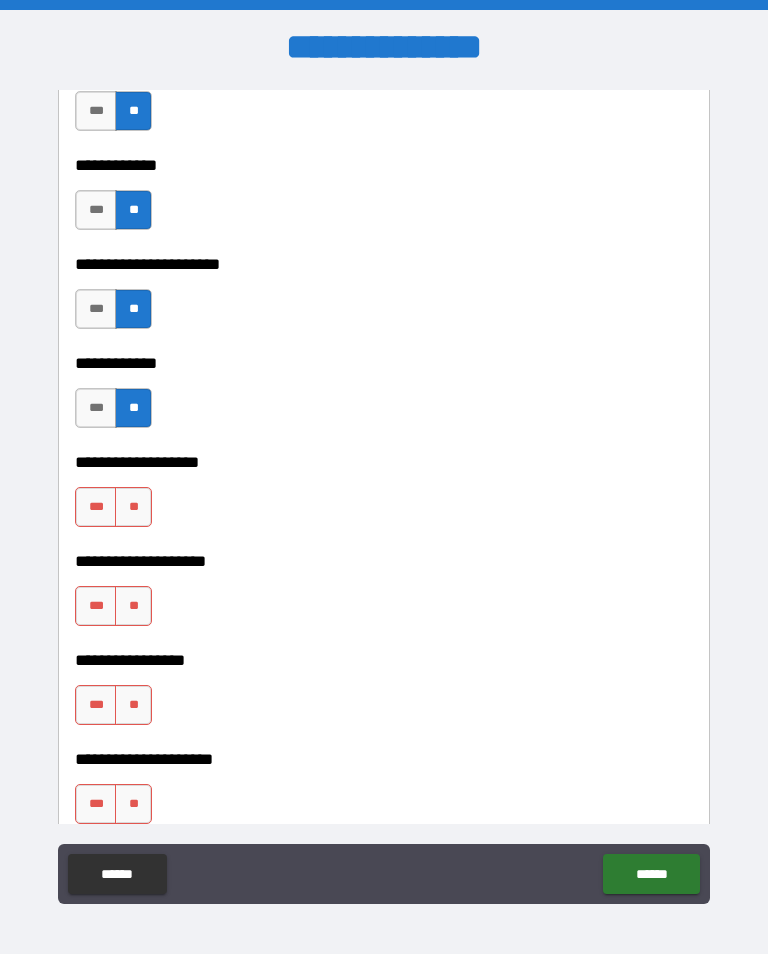 click on "**" at bounding box center (133, 507) 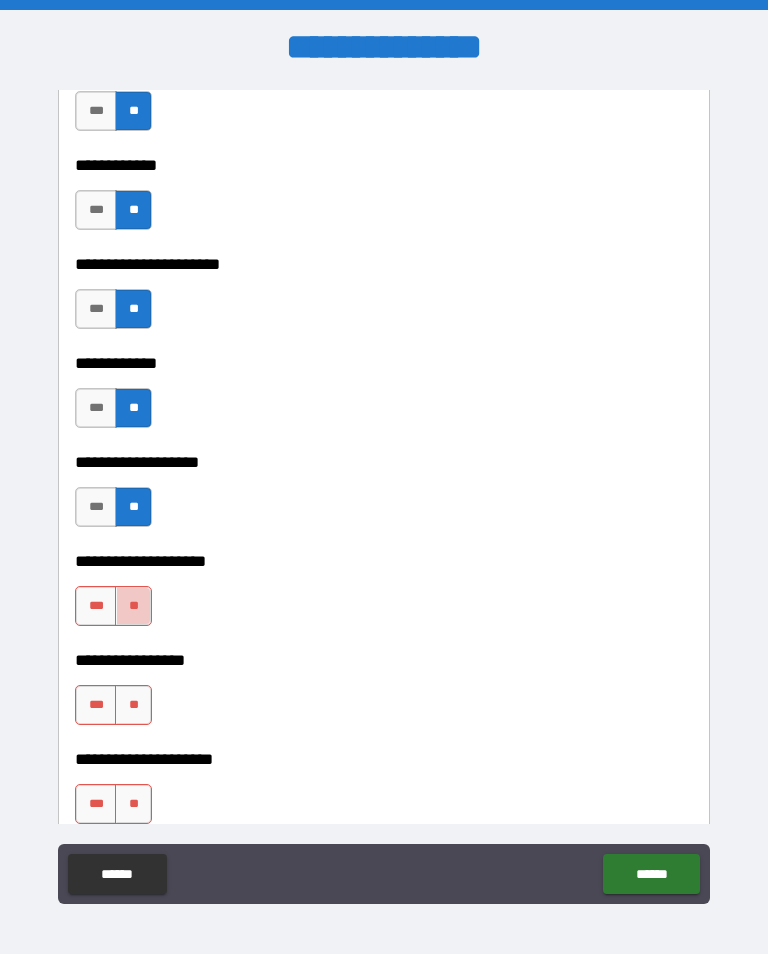 click on "**" at bounding box center (133, 606) 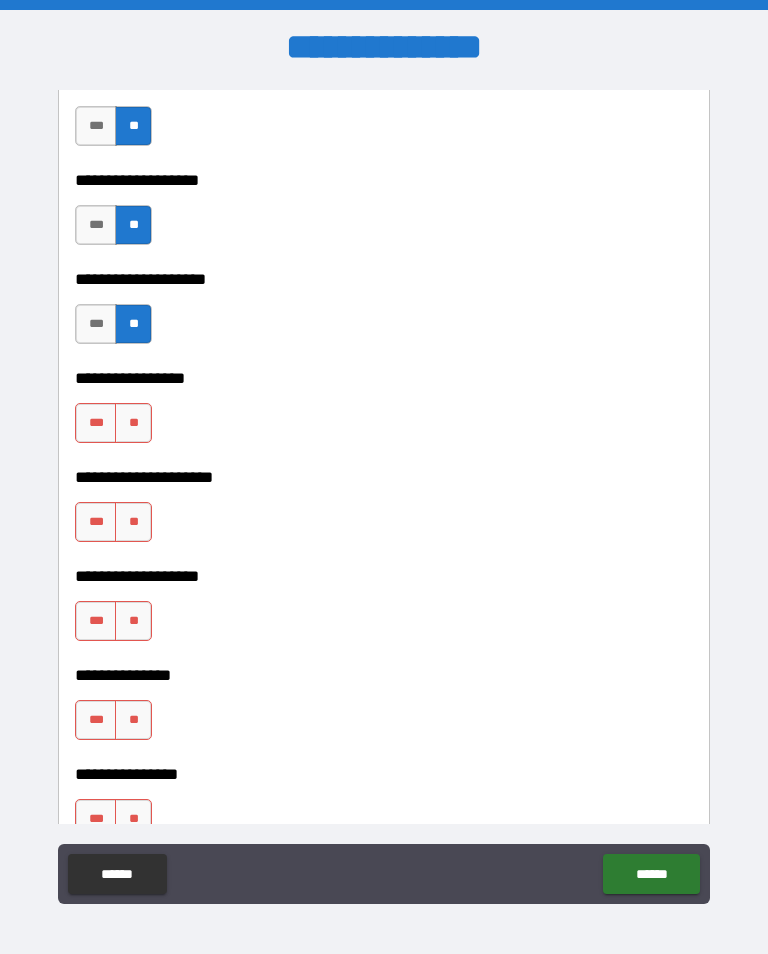 scroll, scrollTop: 8261, scrollLeft: 0, axis: vertical 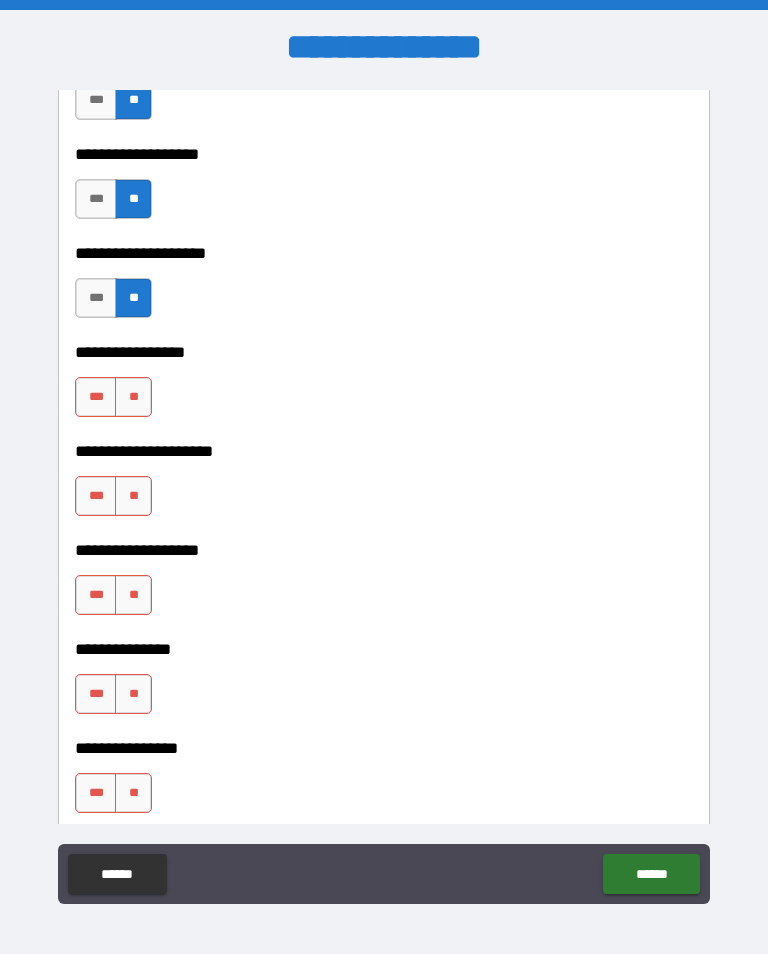 click on "**" at bounding box center [133, 397] 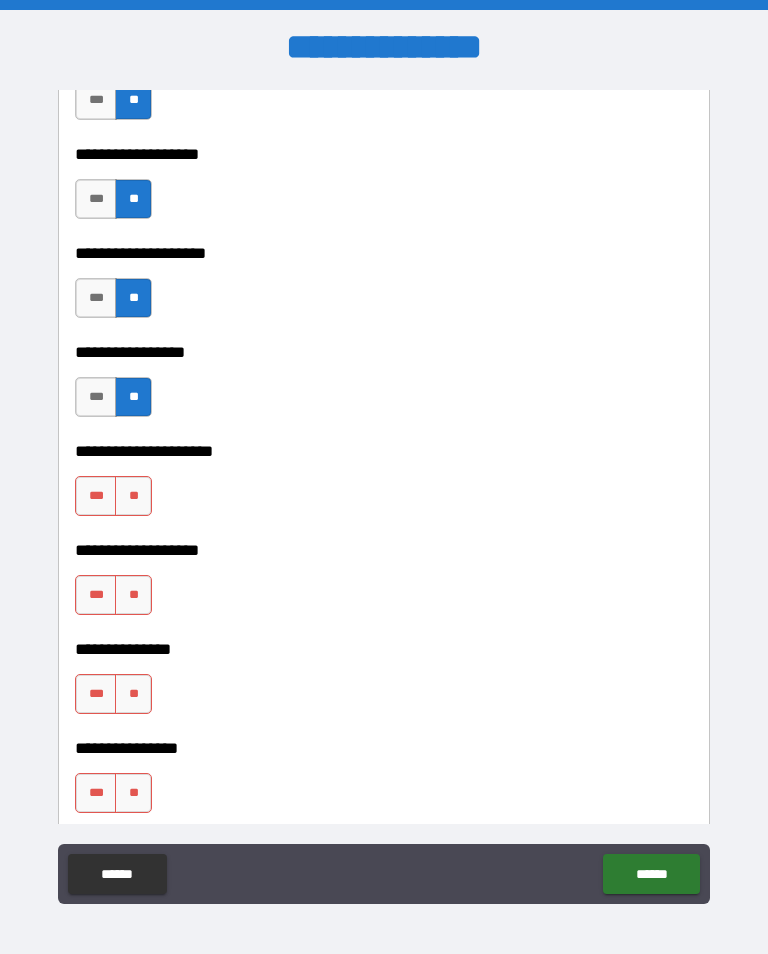 click on "**" at bounding box center (133, 496) 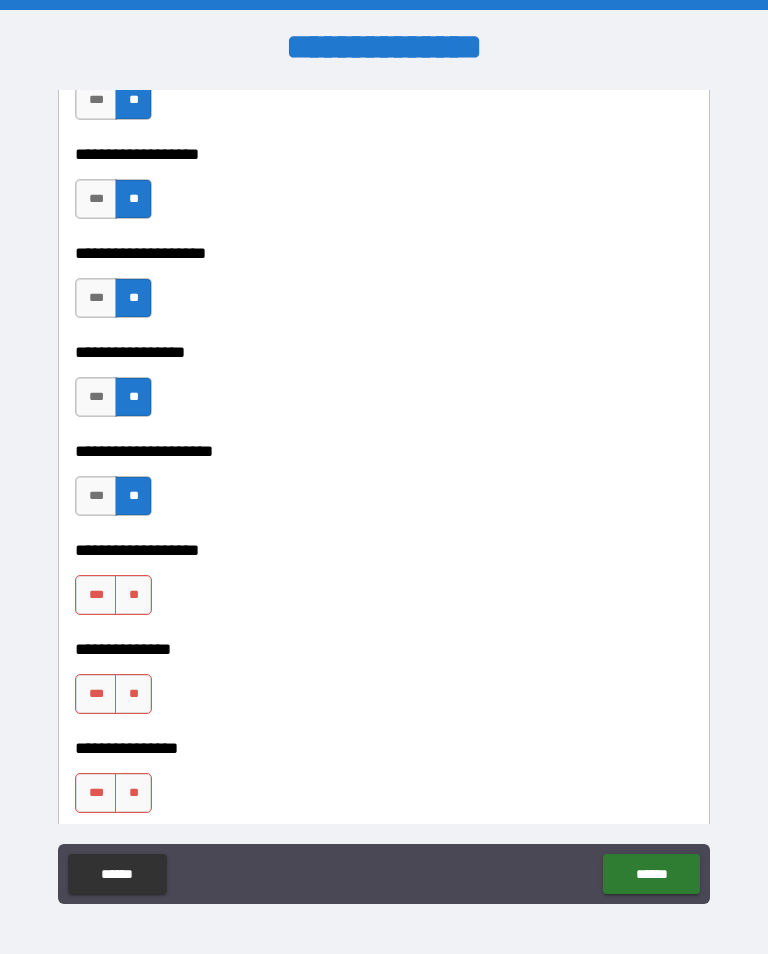 click on "**" at bounding box center [133, 595] 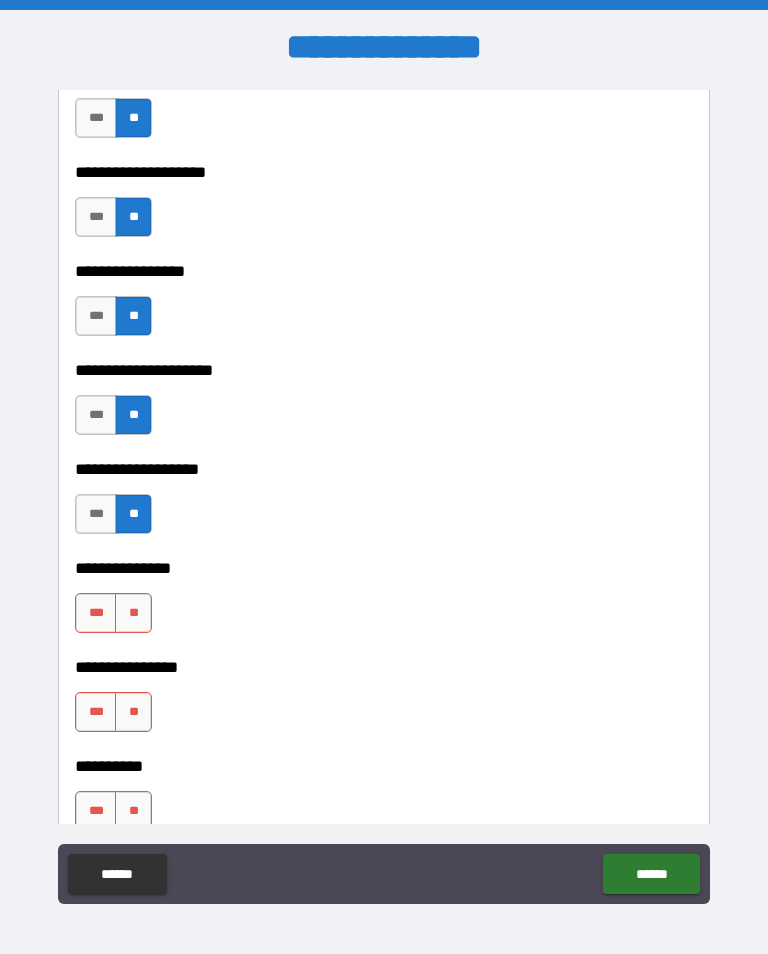 scroll, scrollTop: 8345, scrollLeft: 0, axis: vertical 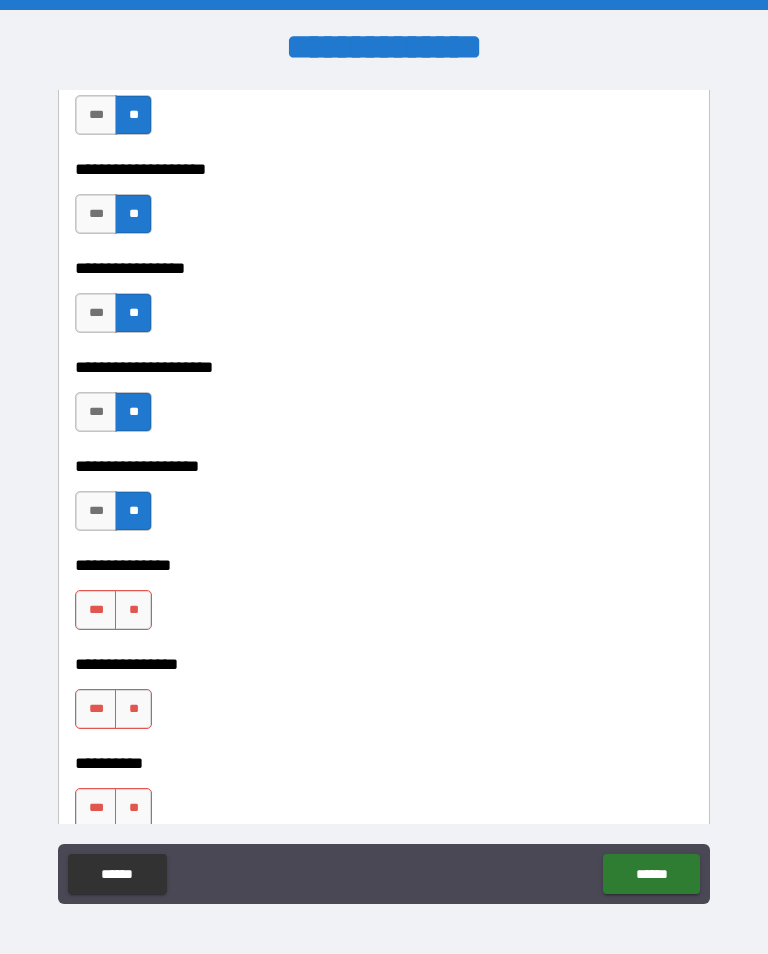 click on "**" at bounding box center (133, 610) 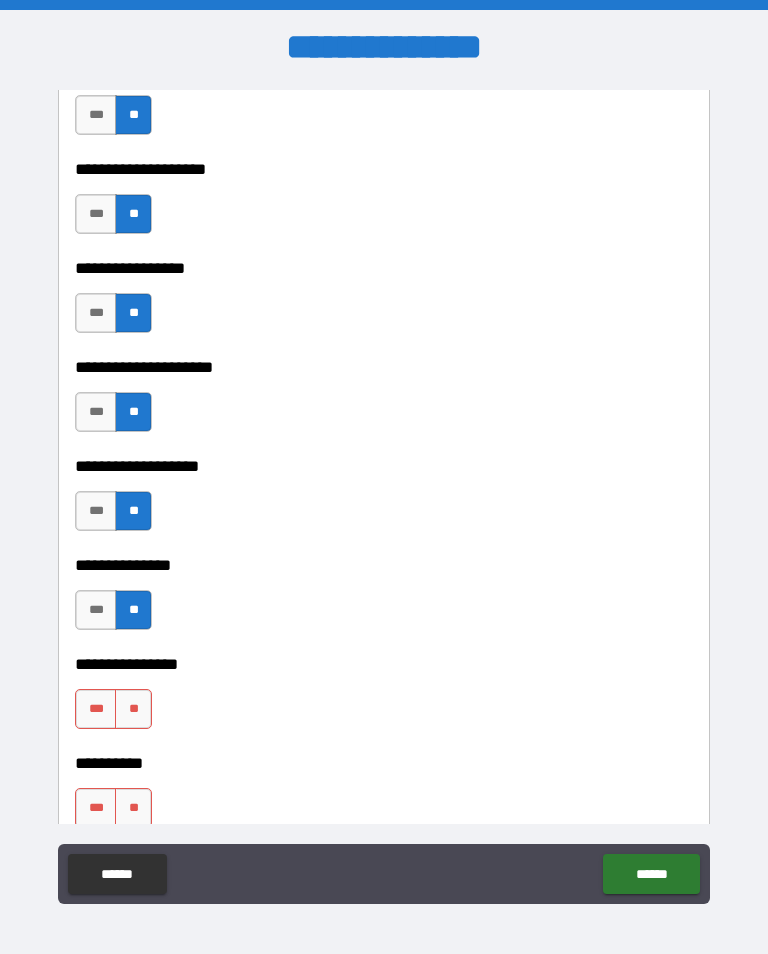 click on "**" at bounding box center (133, 709) 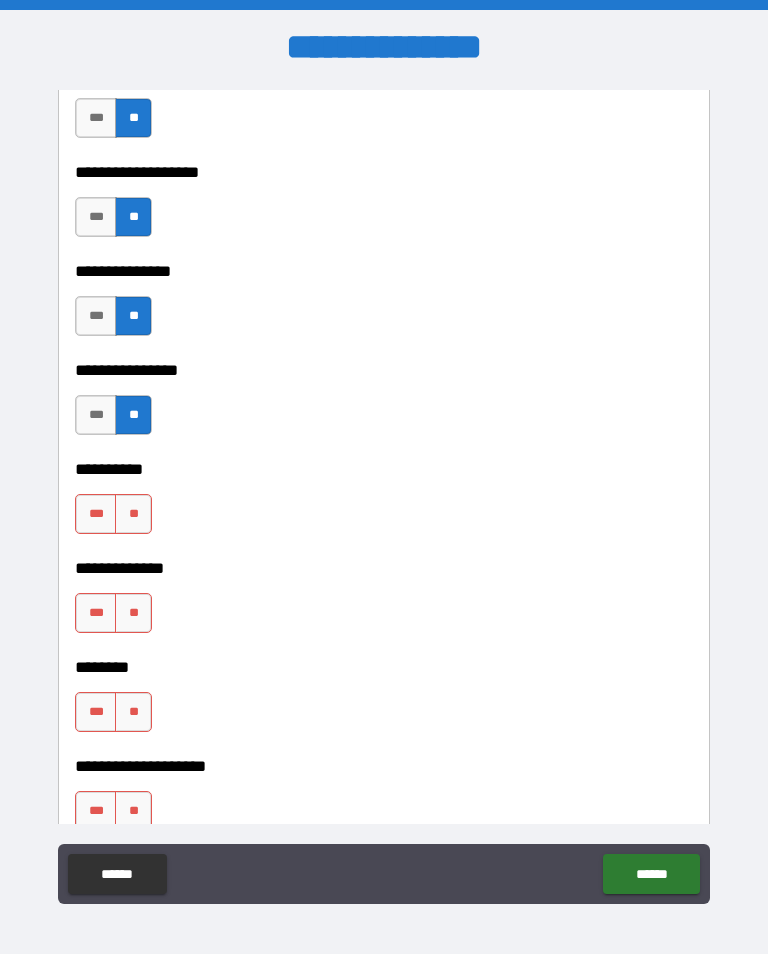 scroll, scrollTop: 8665, scrollLeft: 0, axis: vertical 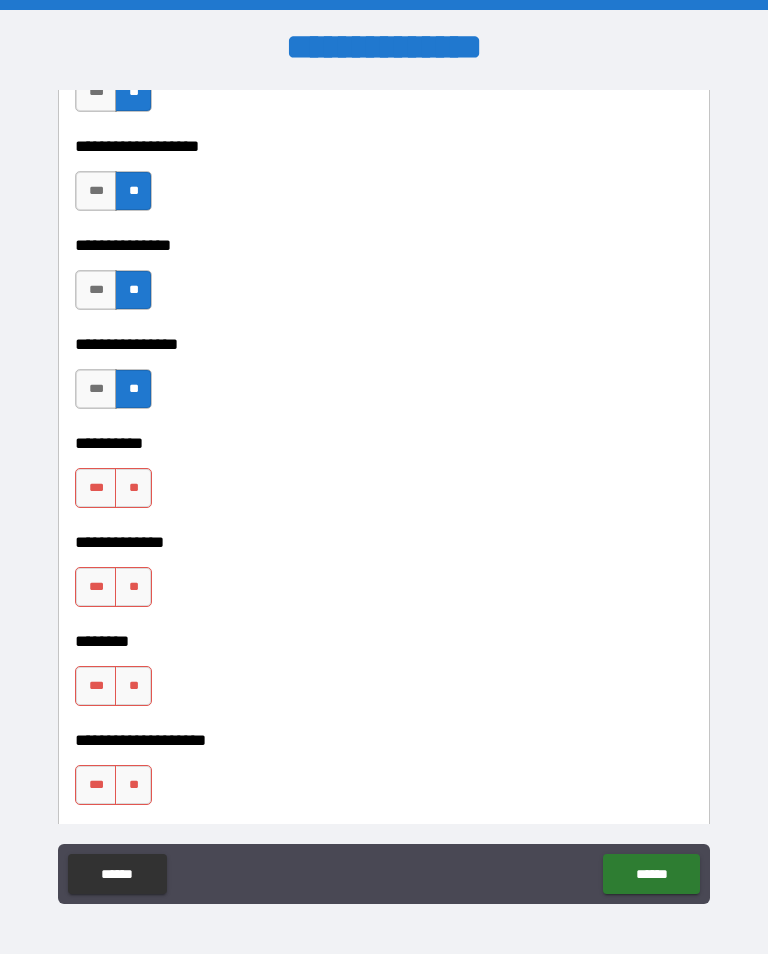 click on "**" at bounding box center (133, 488) 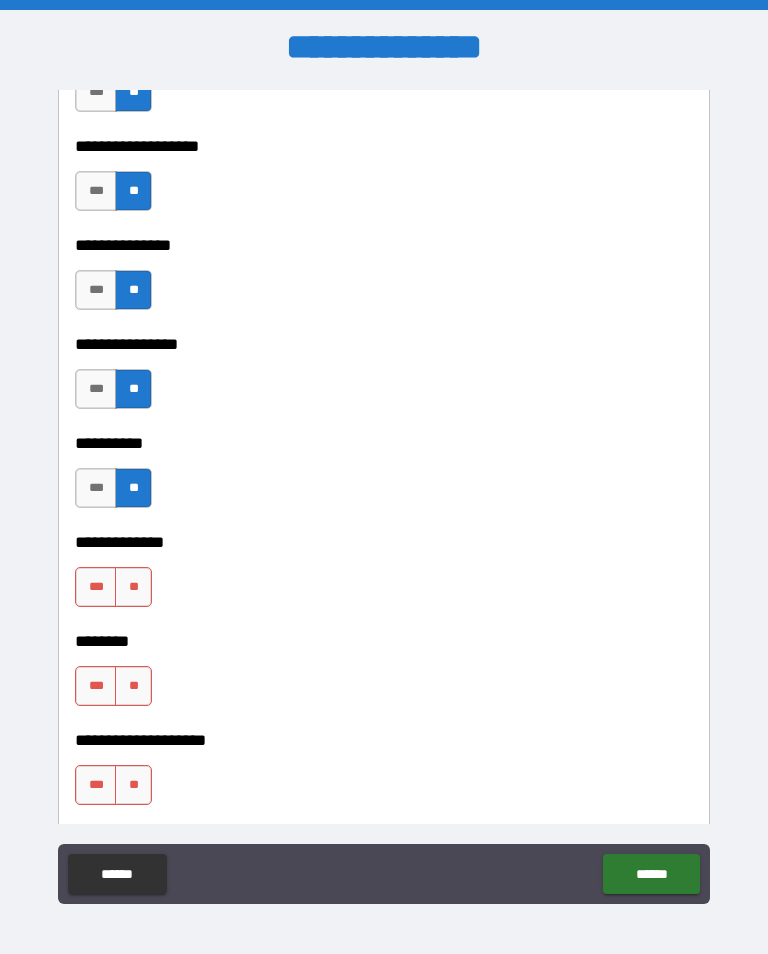 click on "**" at bounding box center [133, 587] 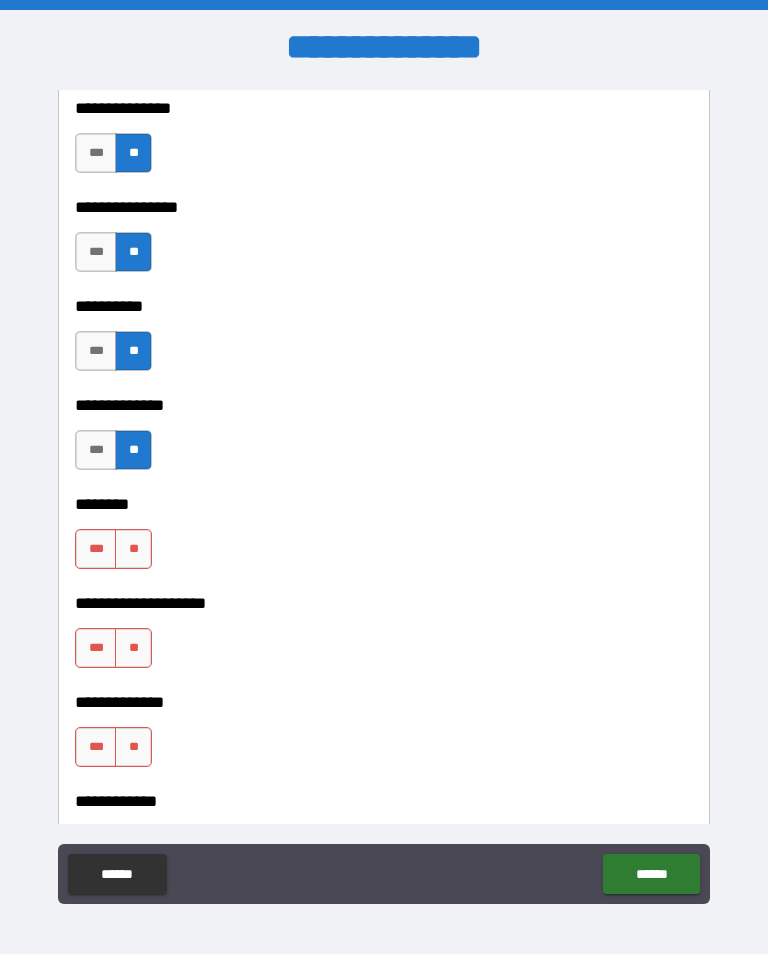 scroll, scrollTop: 8834, scrollLeft: 0, axis: vertical 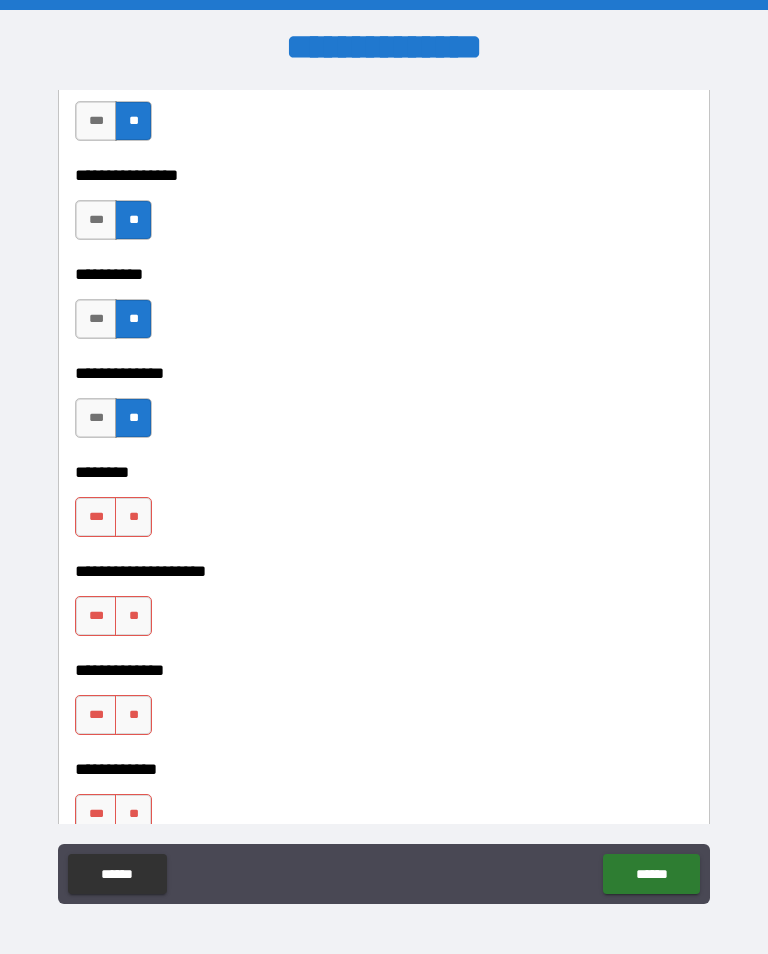 click on "**" at bounding box center [133, 517] 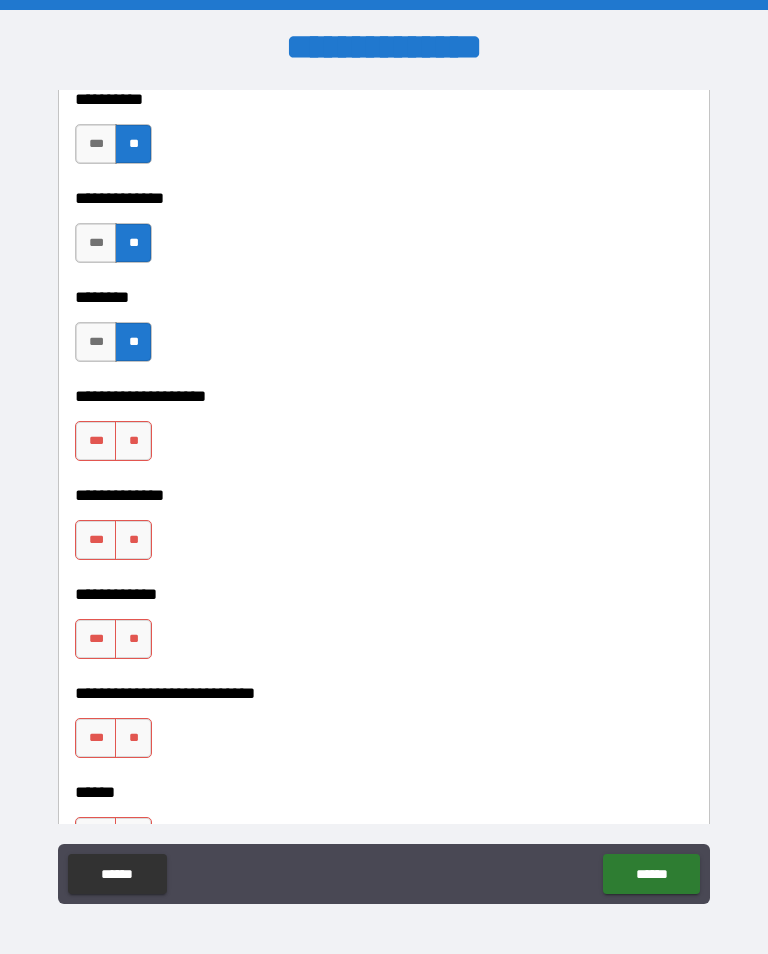 scroll, scrollTop: 9018, scrollLeft: 0, axis: vertical 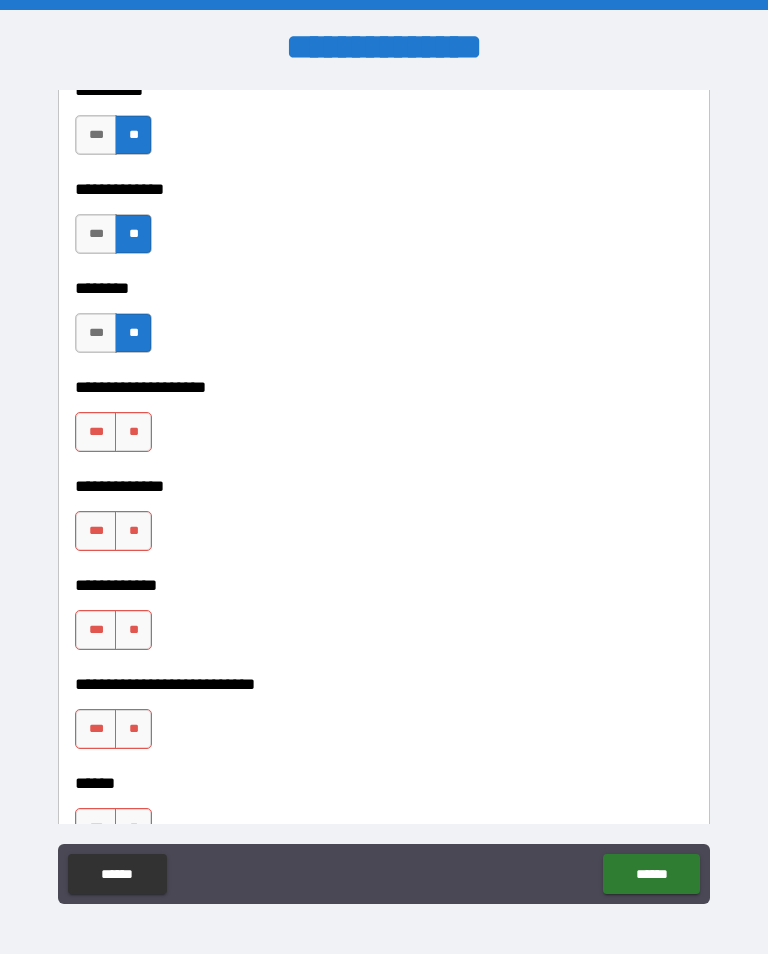 click on "**" at bounding box center (133, 432) 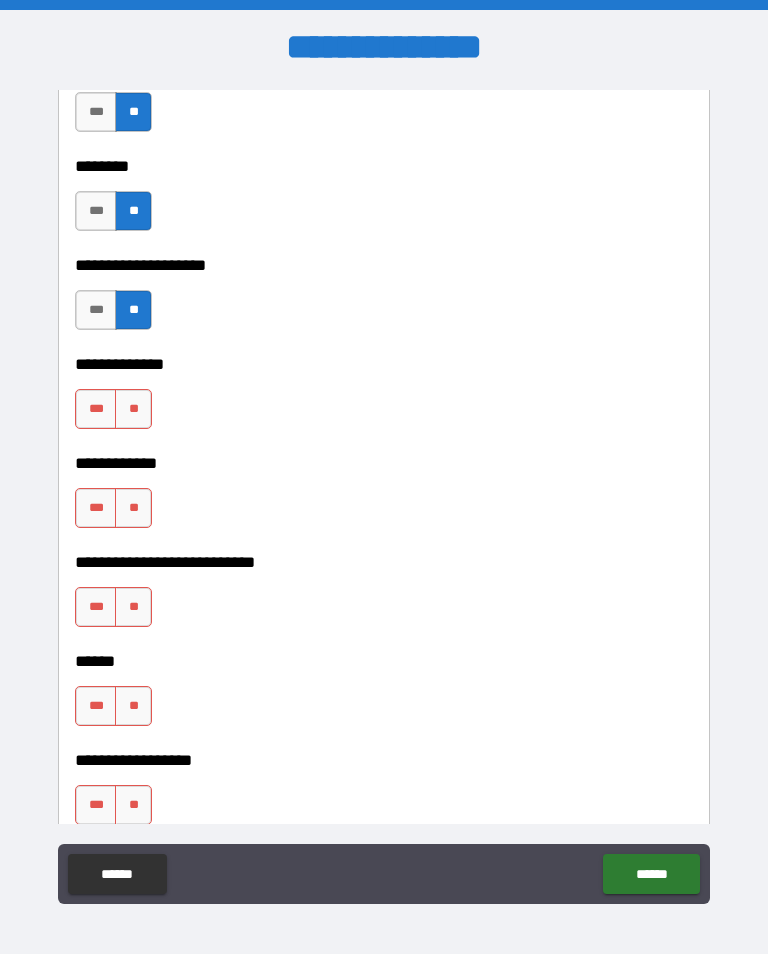 scroll, scrollTop: 9143, scrollLeft: 0, axis: vertical 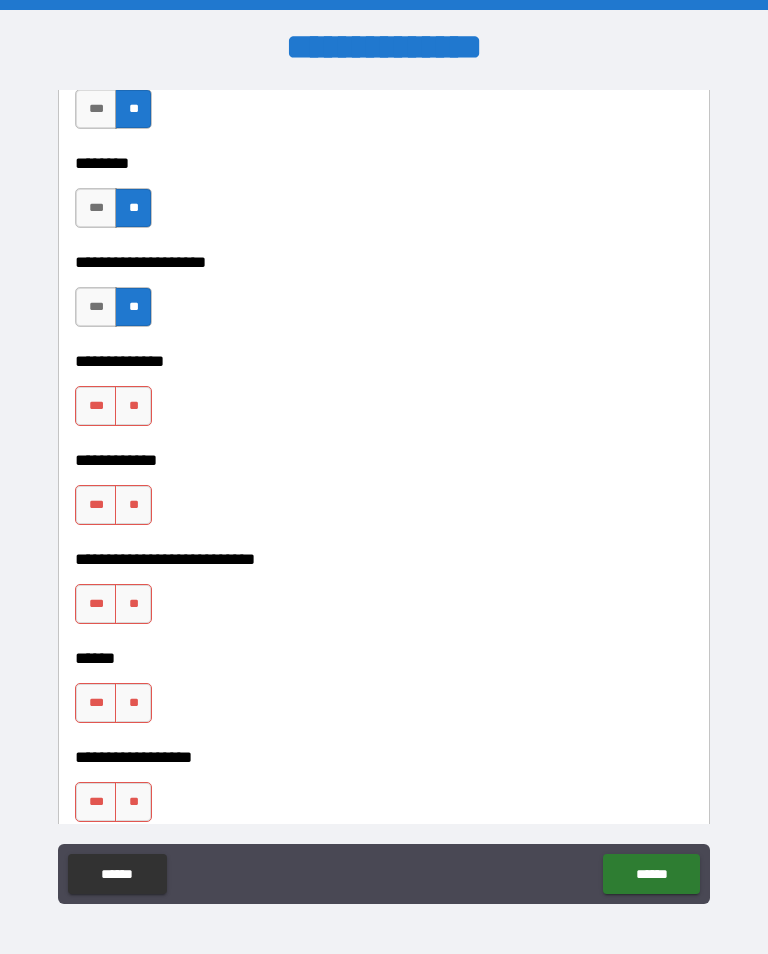click on "**" at bounding box center (133, 406) 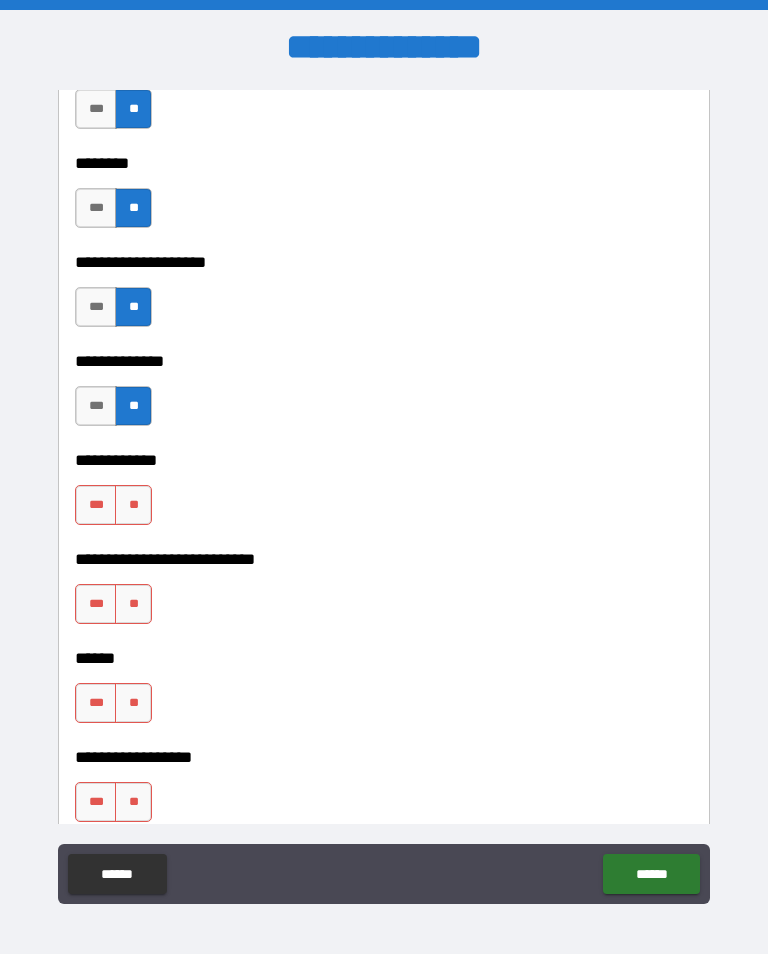 click on "**" at bounding box center [133, 505] 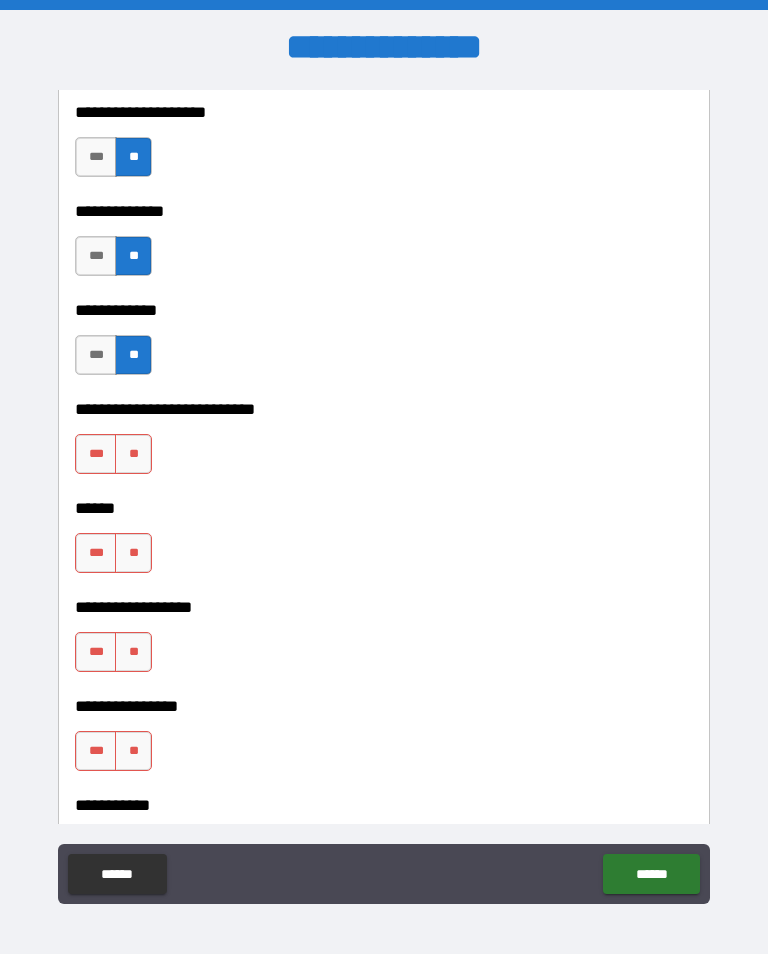 scroll, scrollTop: 9290, scrollLeft: 0, axis: vertical 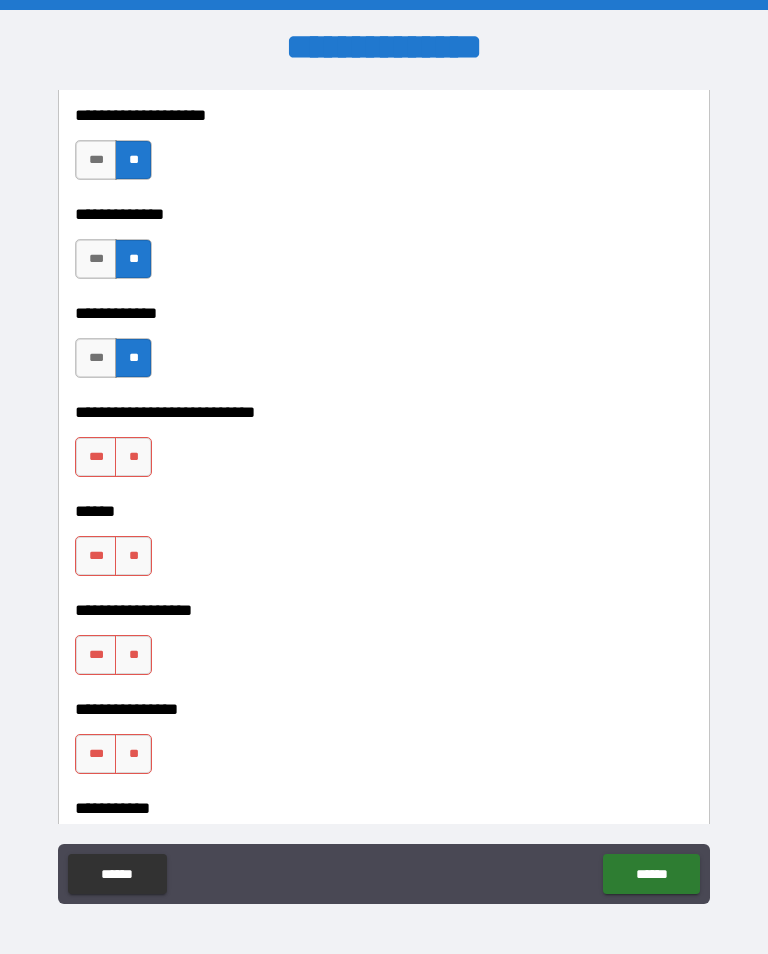 click on "**" at bounding box center [133, 457] 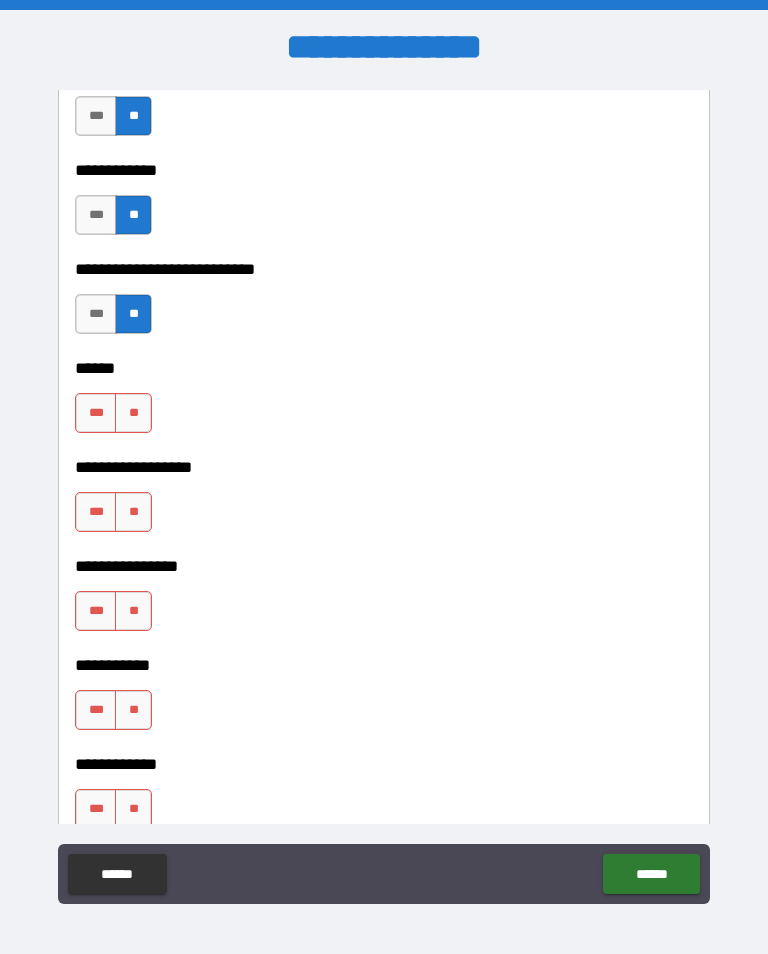 scroll, scrollTop: 9438, scrollLeft: 0, axis: vertical 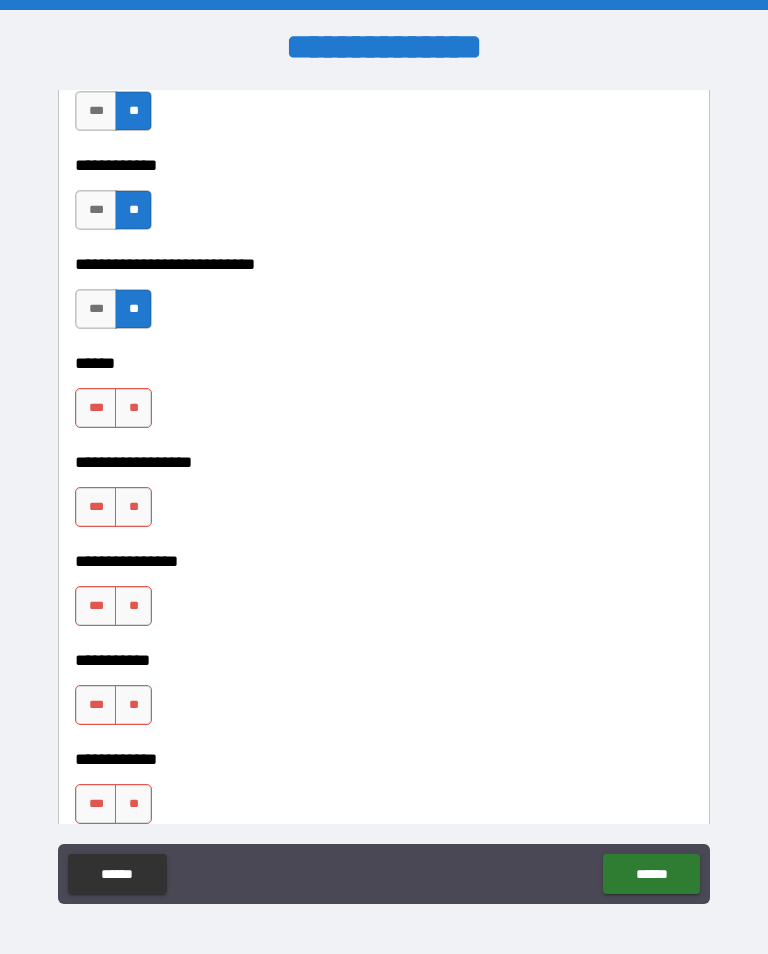 click on "**" at bounding box center [133, 408] 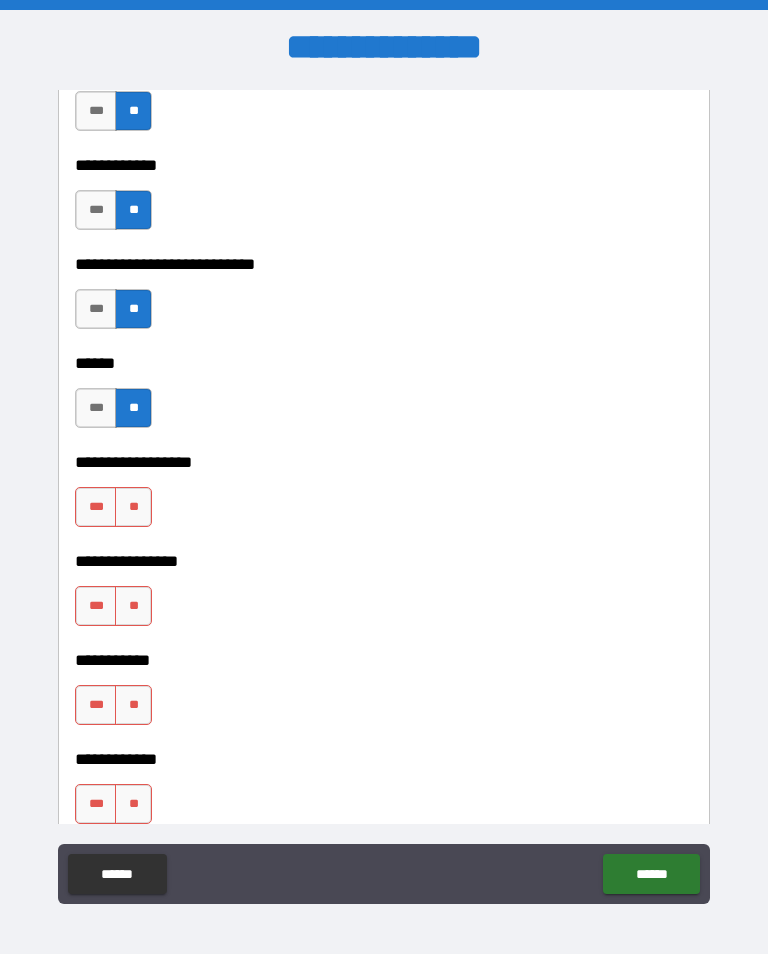click on "**" at bounding box center (133, 507) 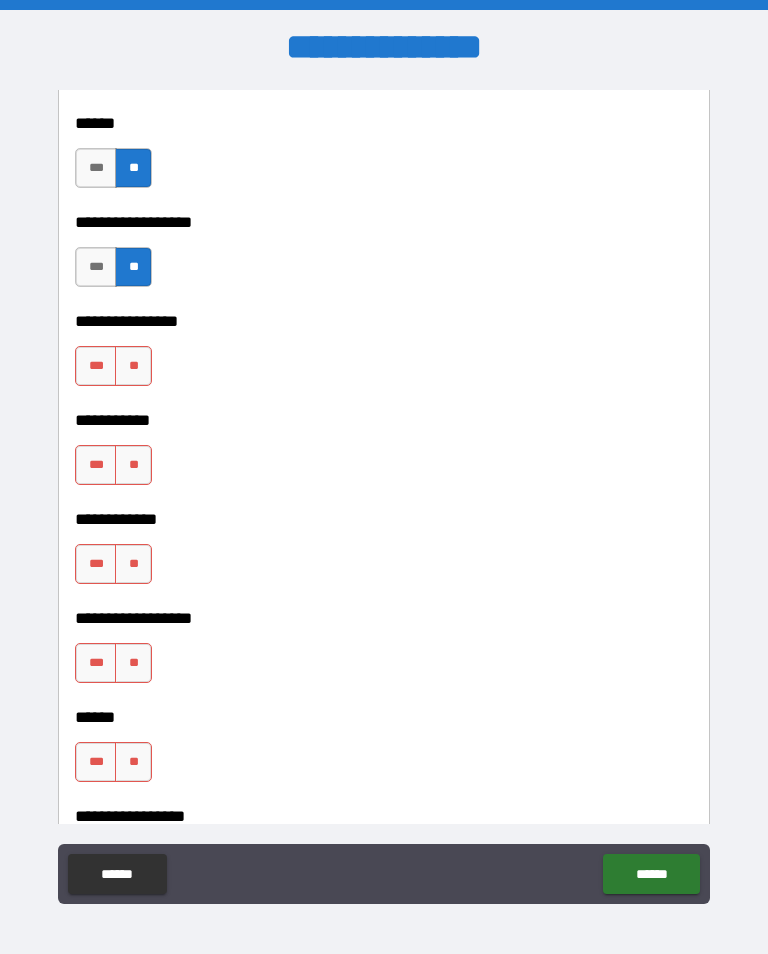 scroll, scrollTop: 9681, scrollLeft: 0, axis: vertical 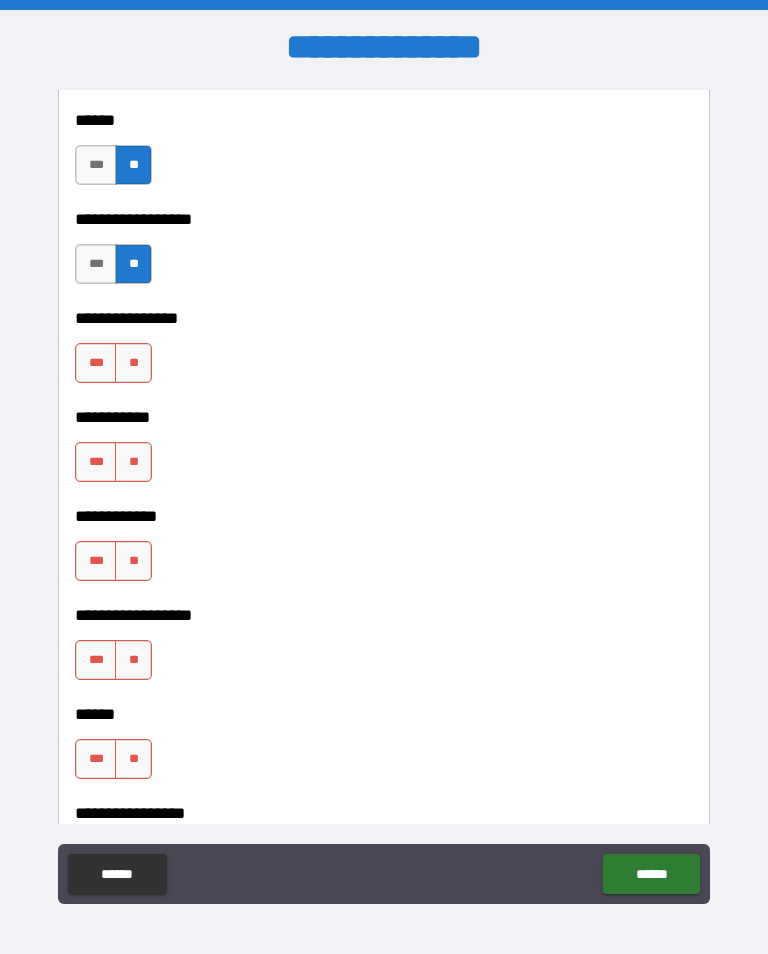 click on "**" at bounding box center [133, 363] 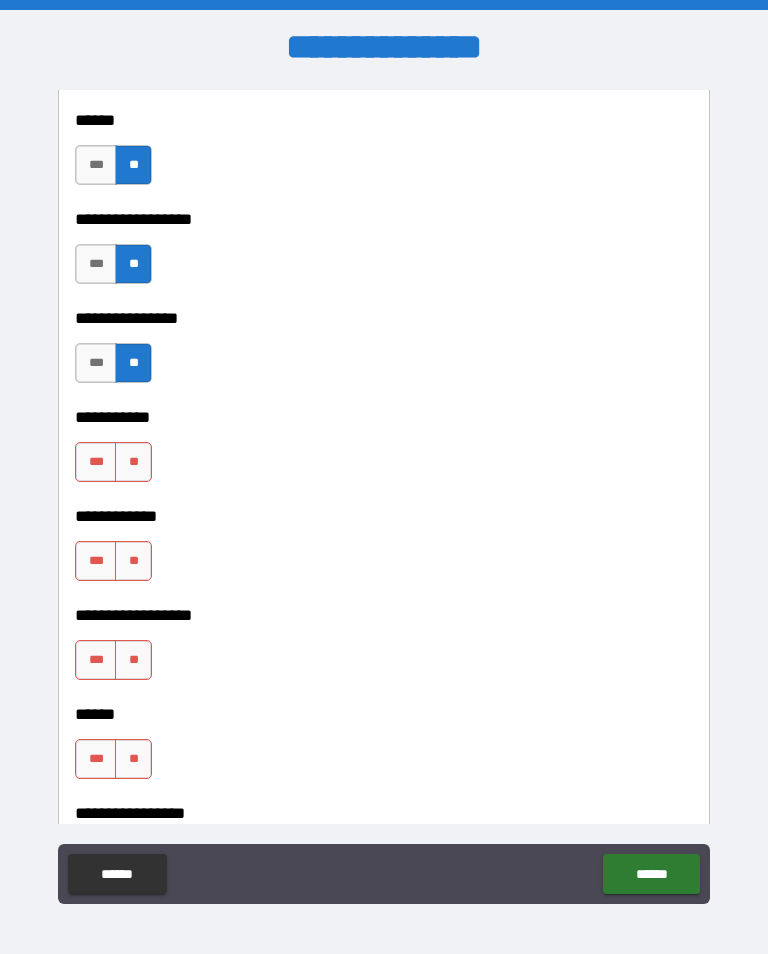 click on "**" at bounding box center (133, 462) 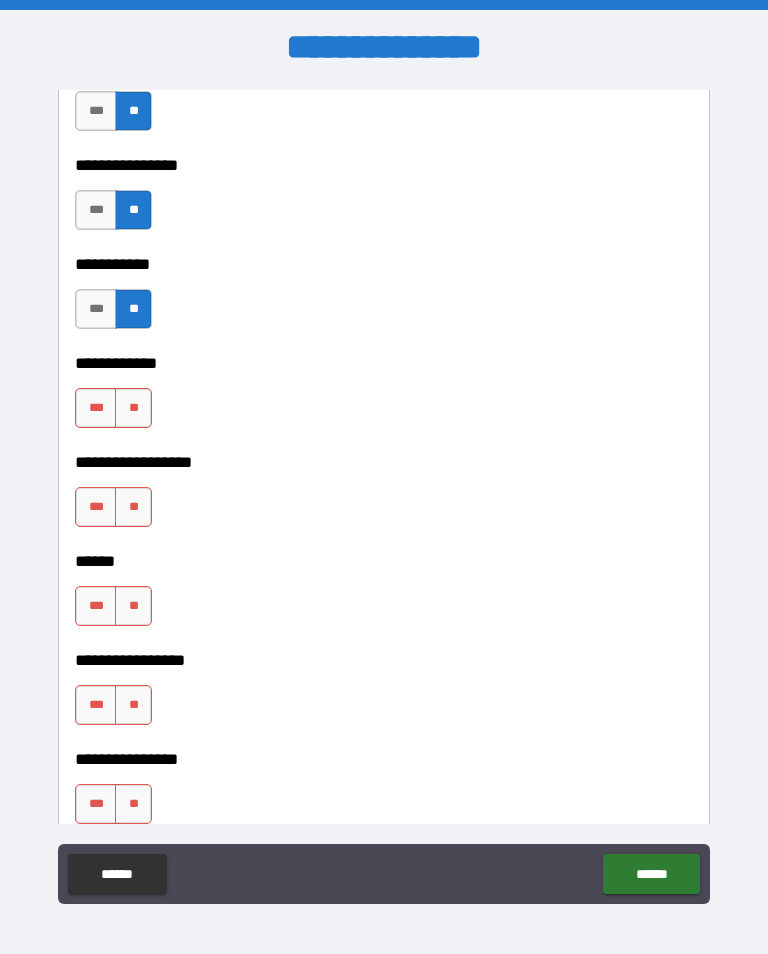 scroll, scrollTop: 9847, scrollLeft: 0, axis: vertical 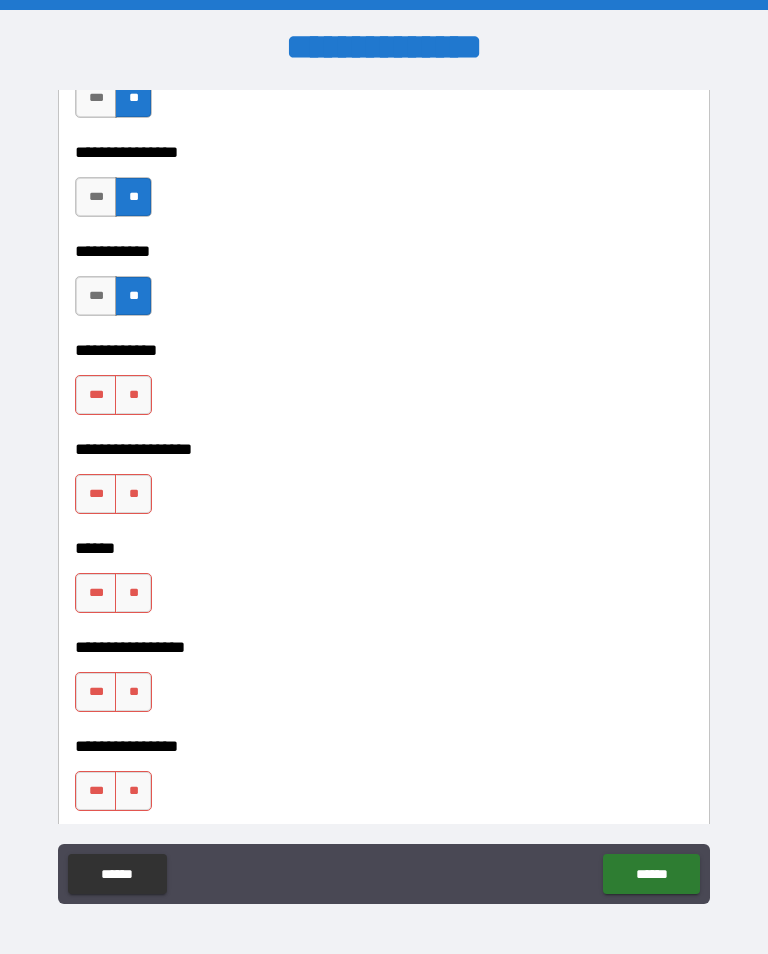 click on "**" at bounding box center (133, 395) 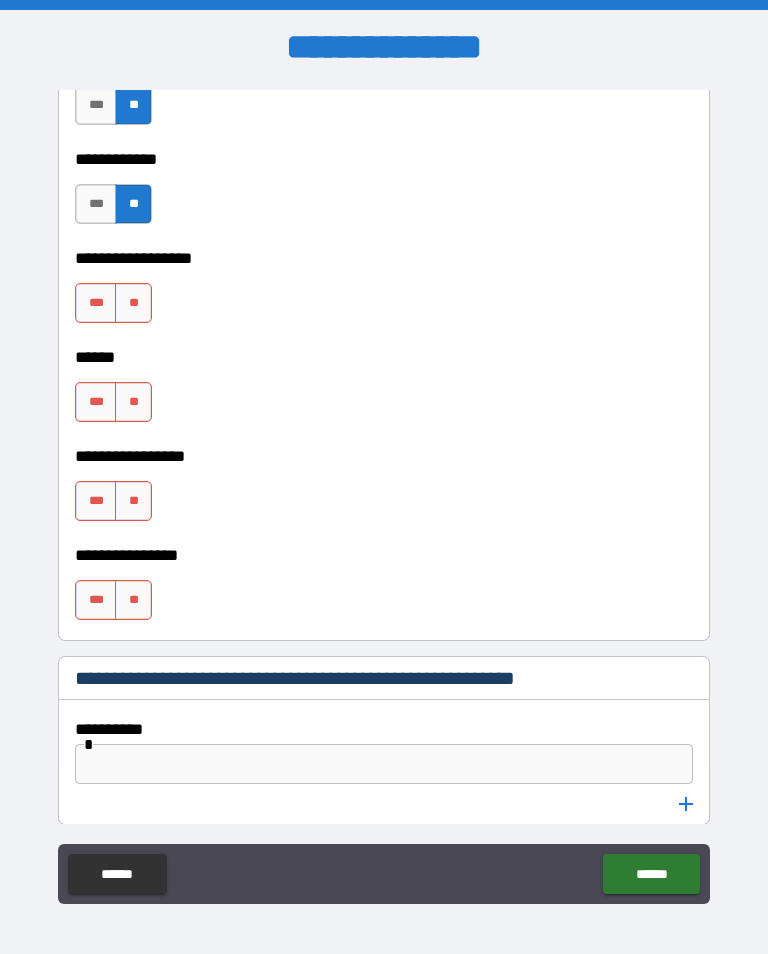 scroll, scrollTop: 10046, scrollLeft: 0, axis: vertical 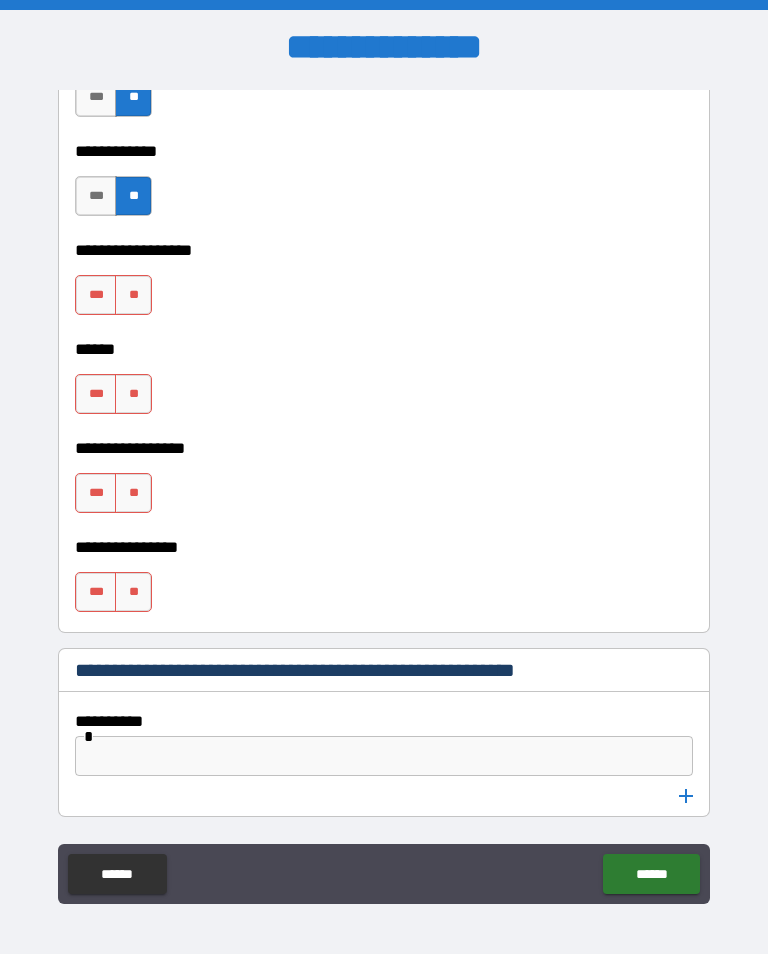 click on "**" at bounding box center (133, 295) 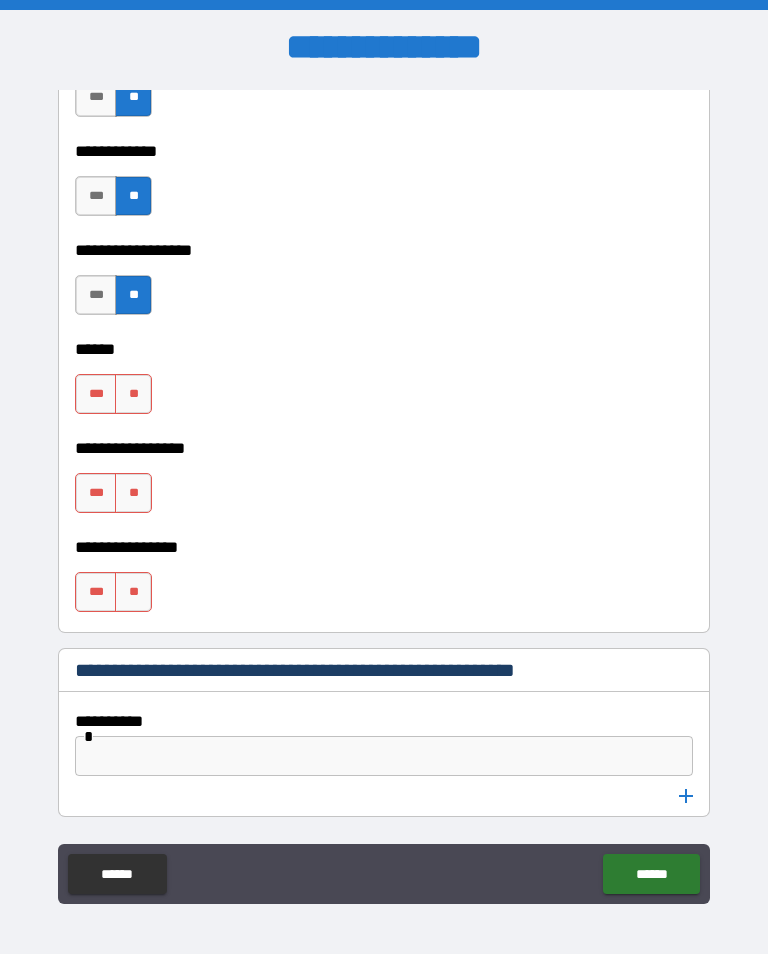 click on "**" at bounding box center [133, 394] 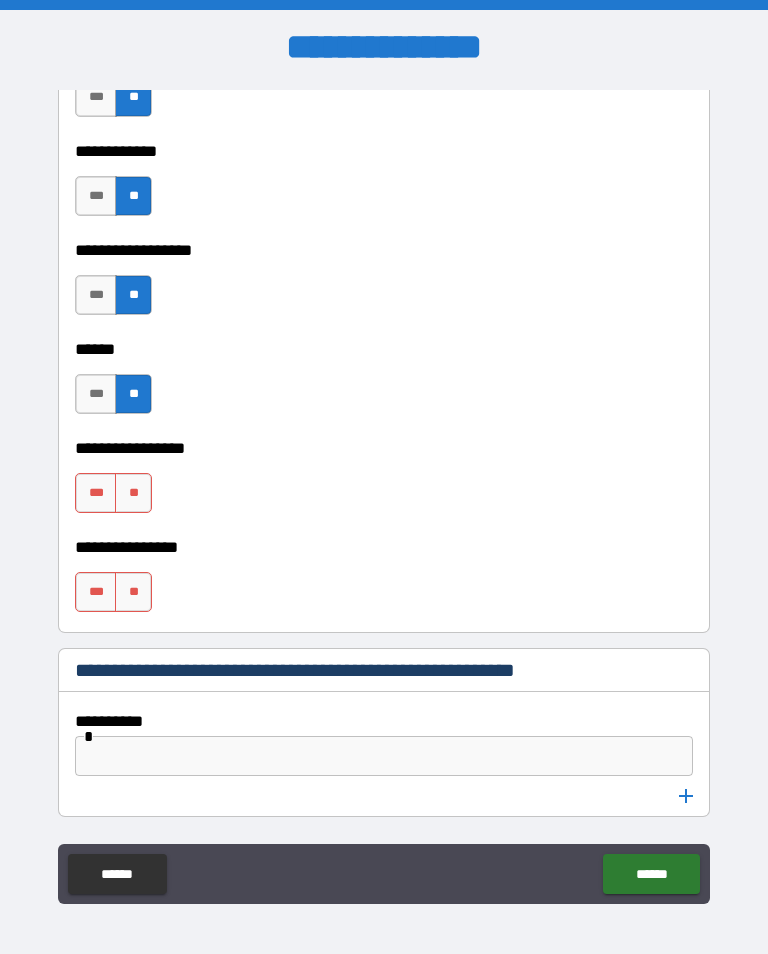 click on "**" at bounding box center (133, 493) 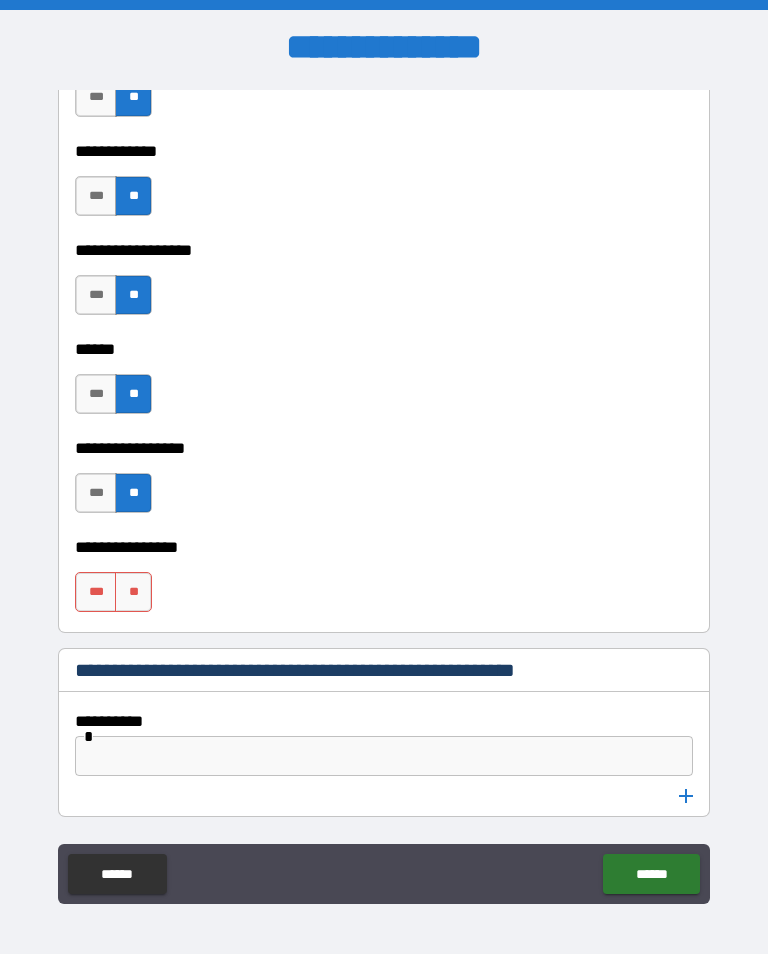 click on "**" at bounding box center [133, 592] 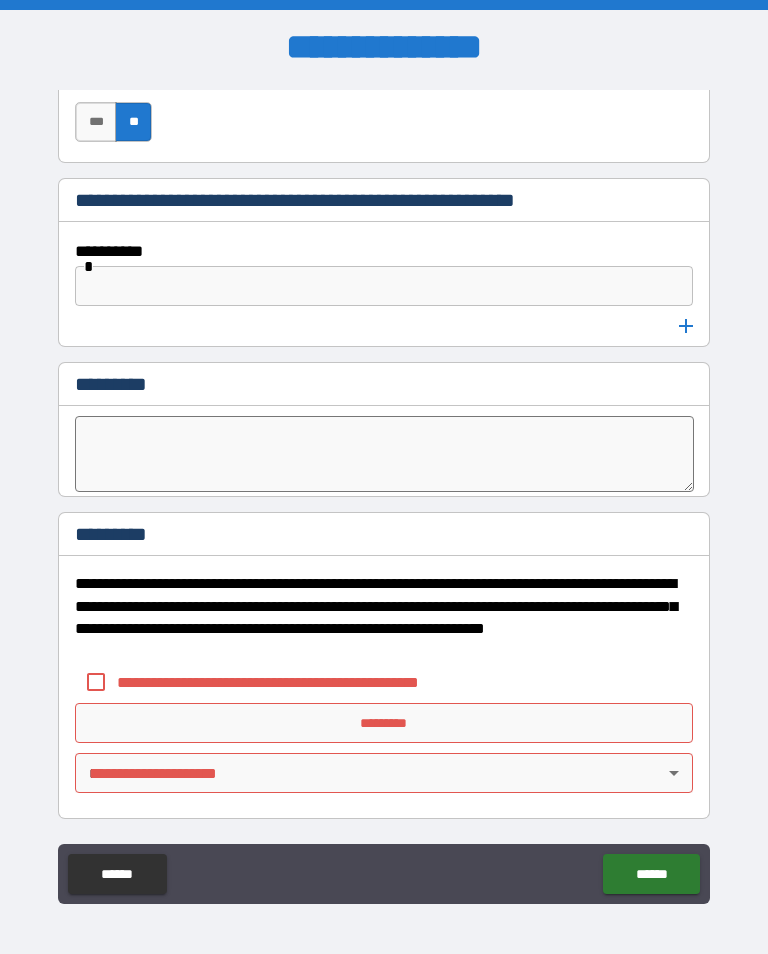 scroll, scrollTop: 10516, scrollLeft: 0, axis: vertical 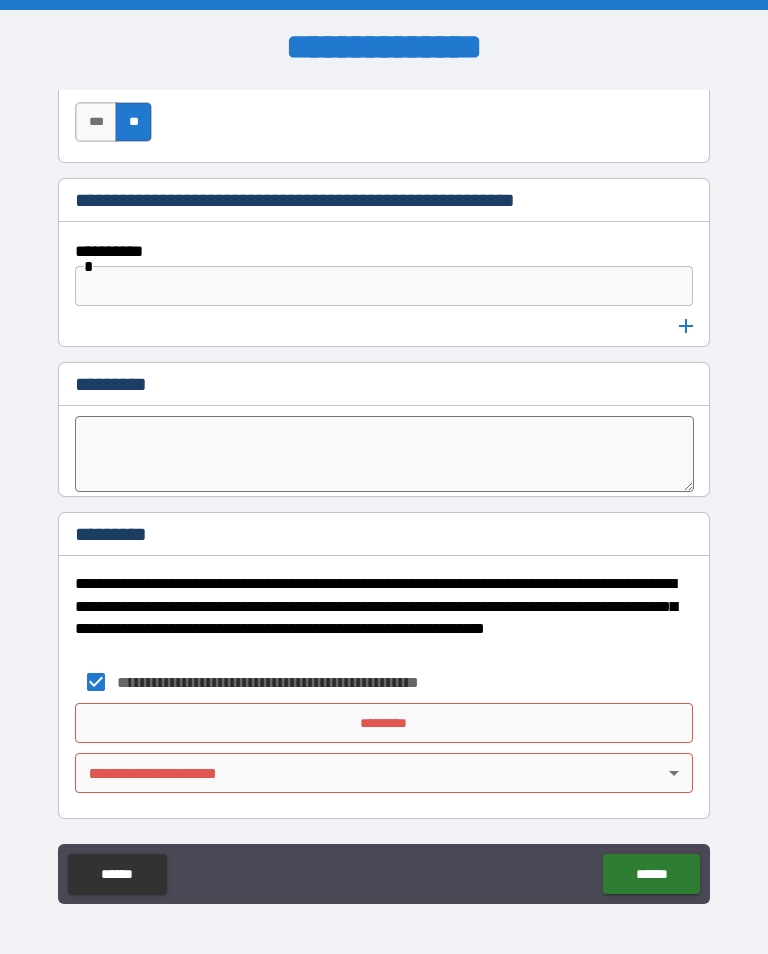 click on "*********" at bounding box center [384, 723] 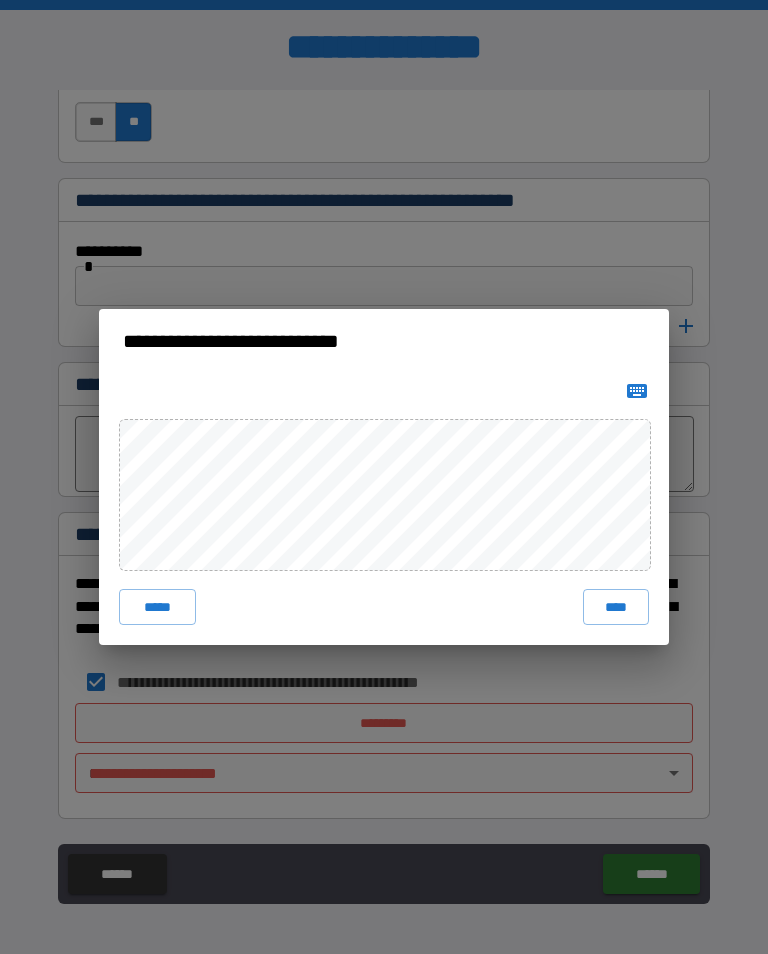 click on "****" at bounding box center (616, 607) 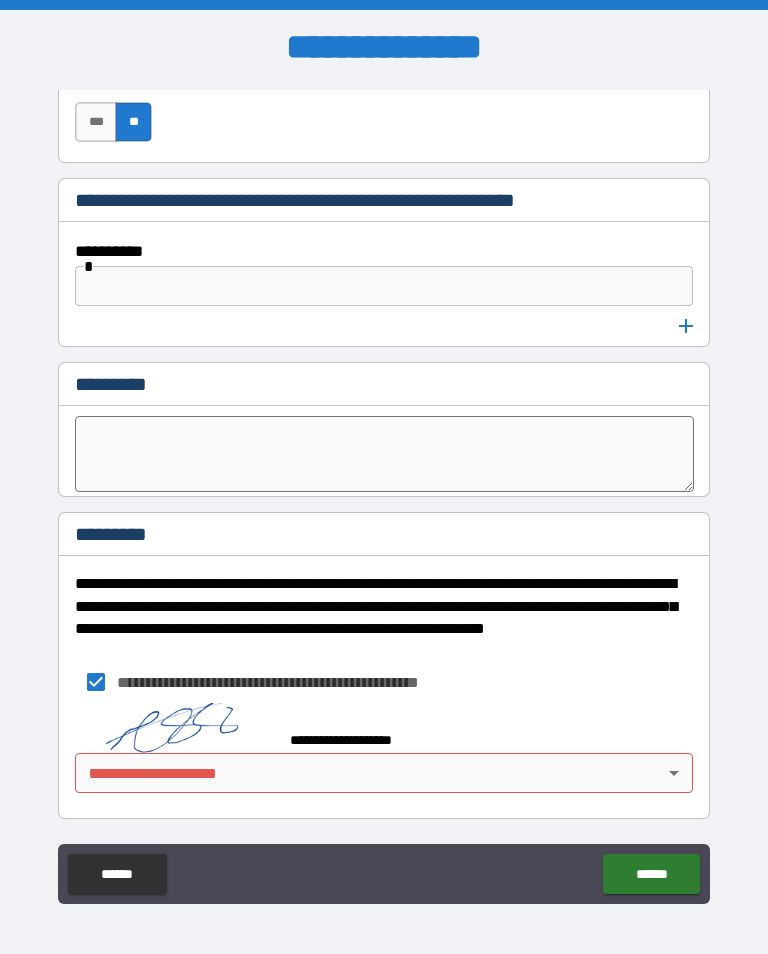 scroll, scrollTop: 10506, scrollLeft: 0, axis: vertical 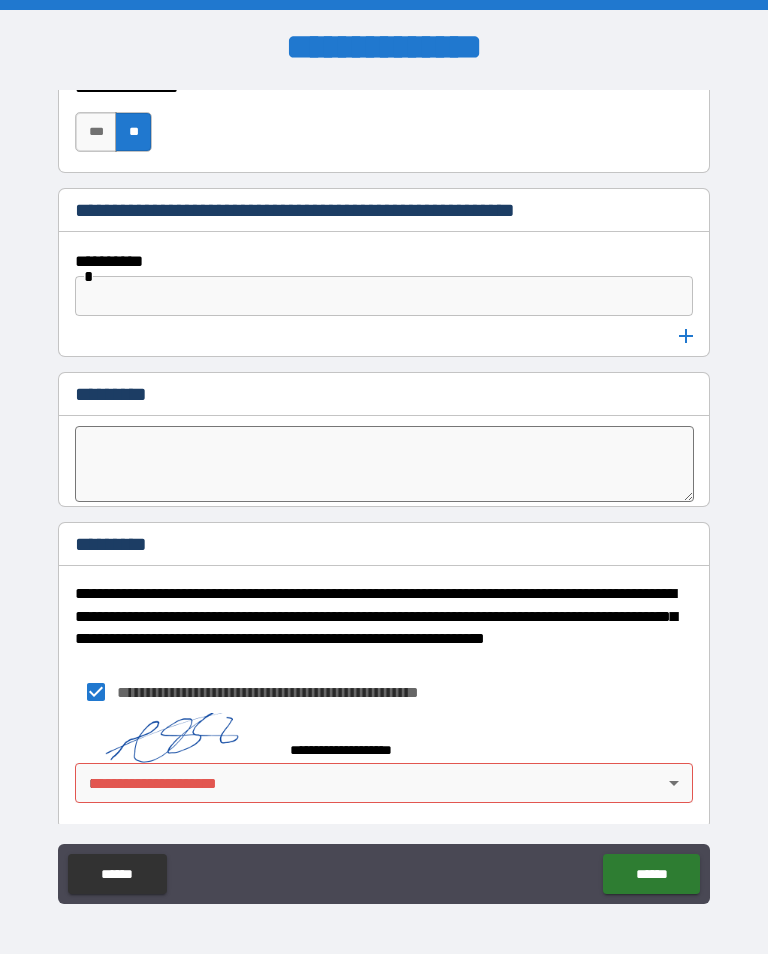 click on "**********" at bounding box center [384, 627] 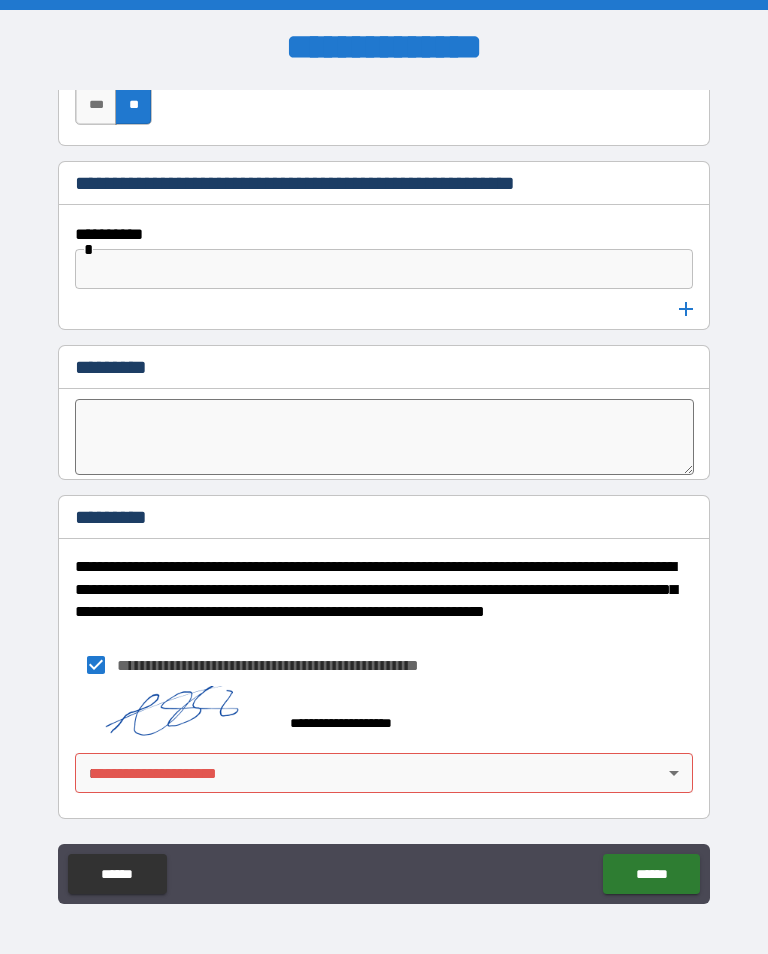 scroll, scrollTop: 10533, scrollLeft: 0, axis: vertical 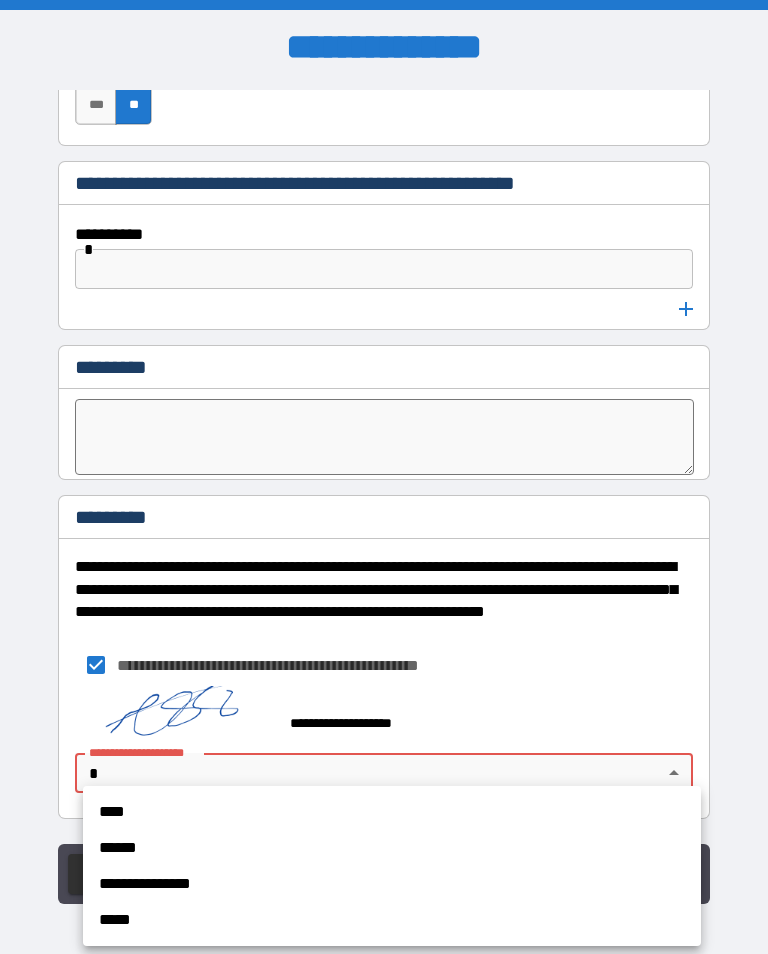 click on "****" at bounding box center (392, 812) 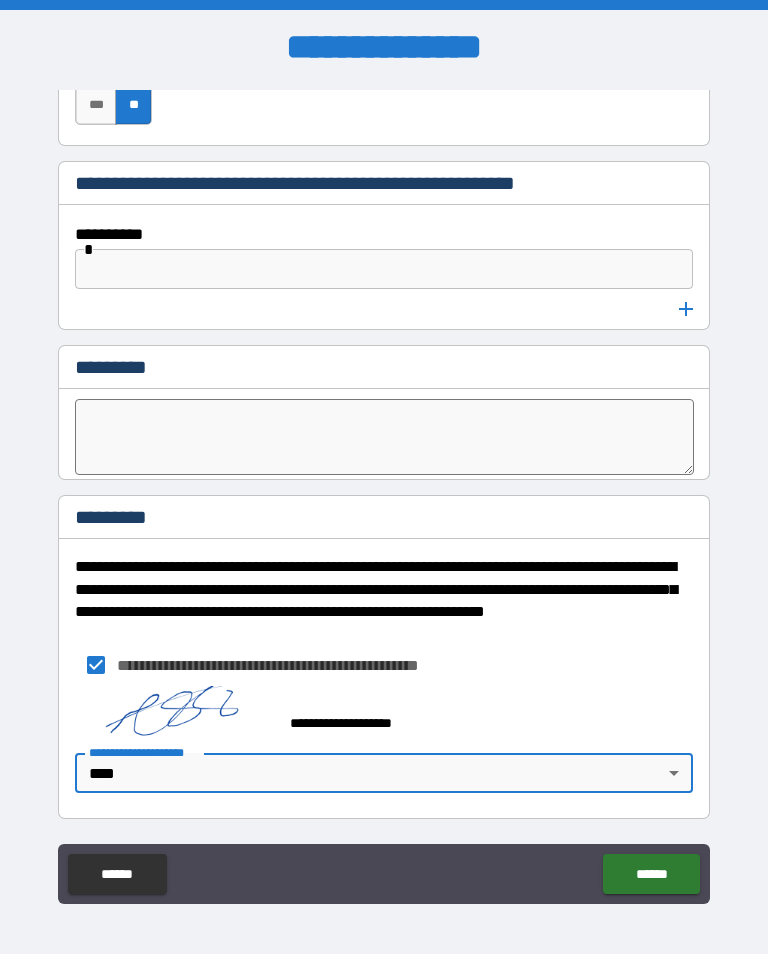 type on "*" 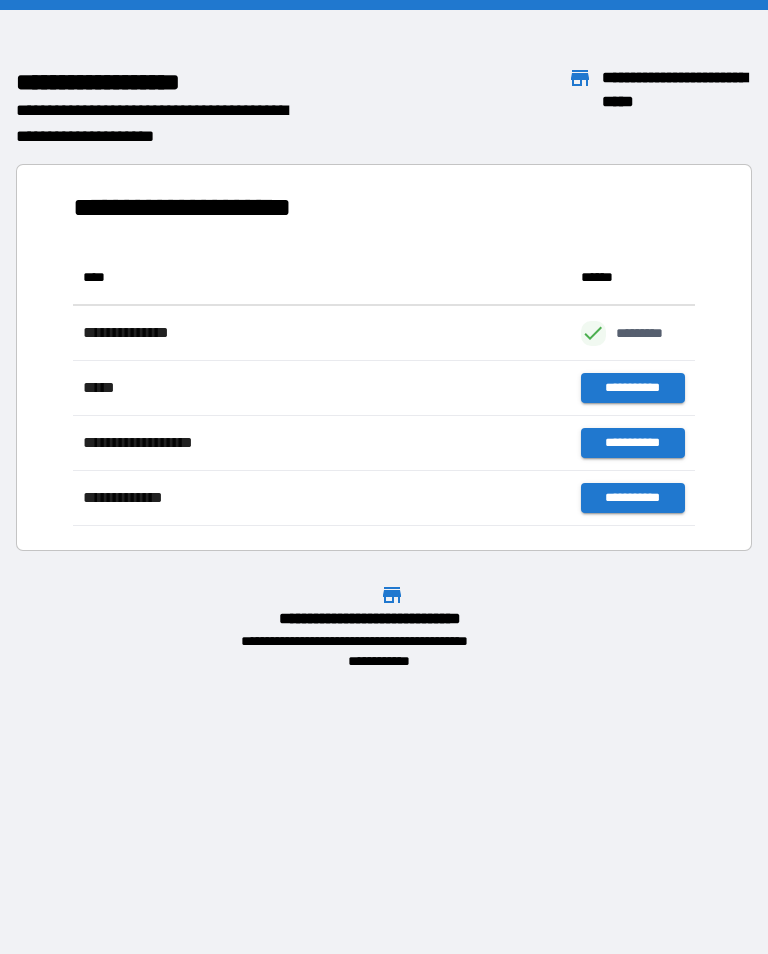 scroll, scrollTop: 1, scrollLeft: 1, axis: both 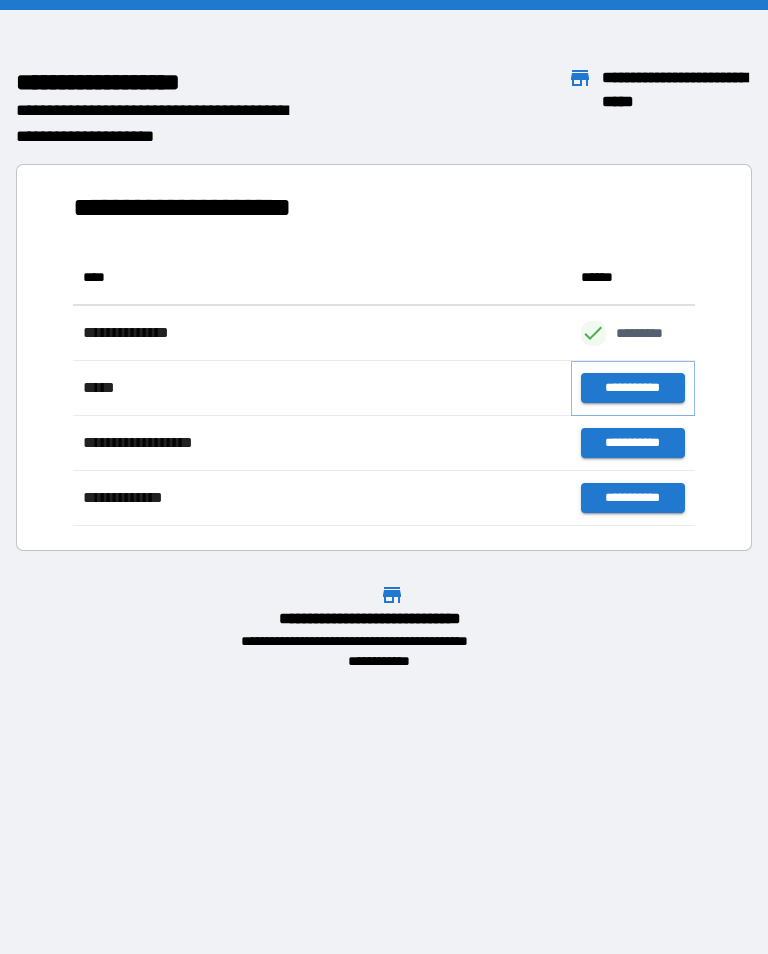 click on "**********" at bounding box center (633, 388) 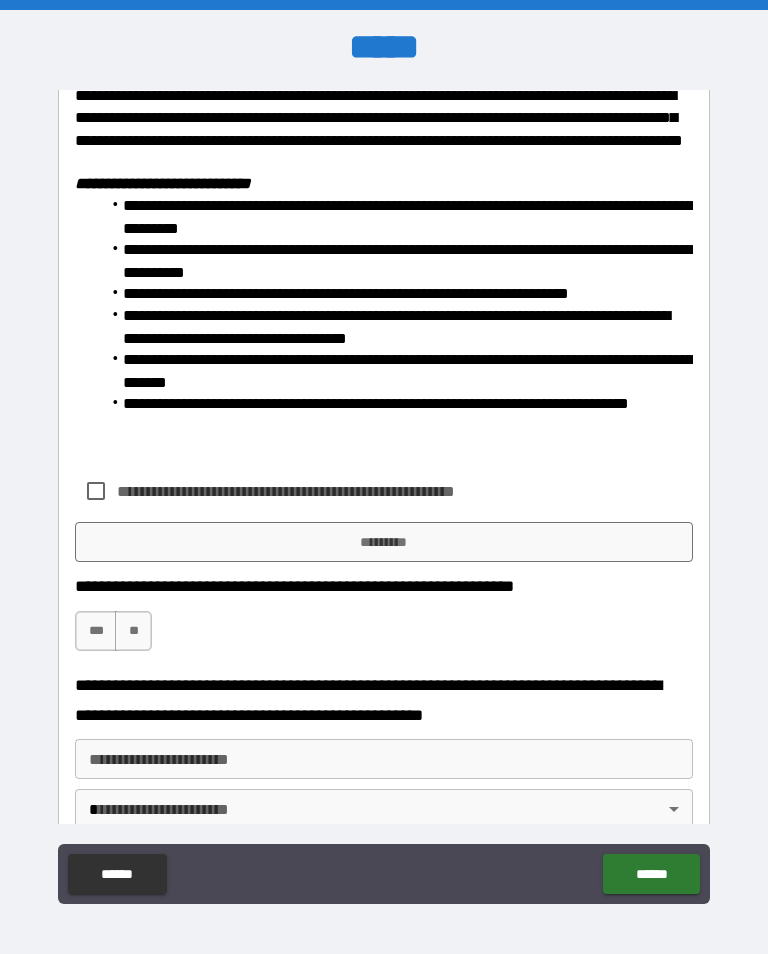 scroll, scrollTop: 176, scrollLeft: 0, axis: vertical 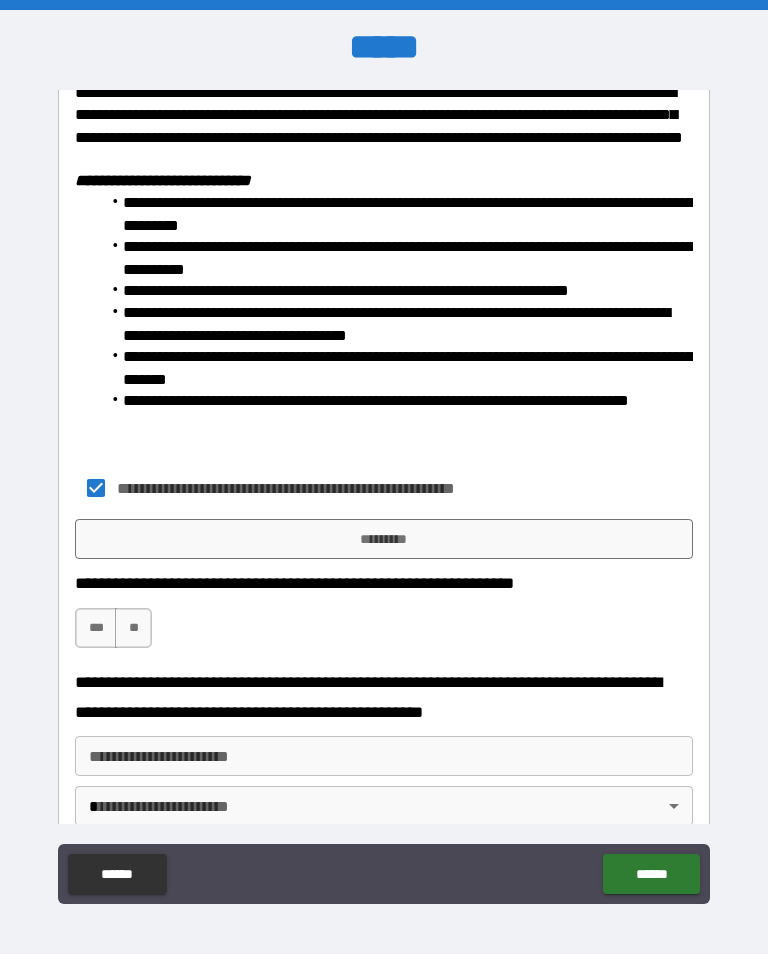 click on "*********" at bounding box center (384, 539) 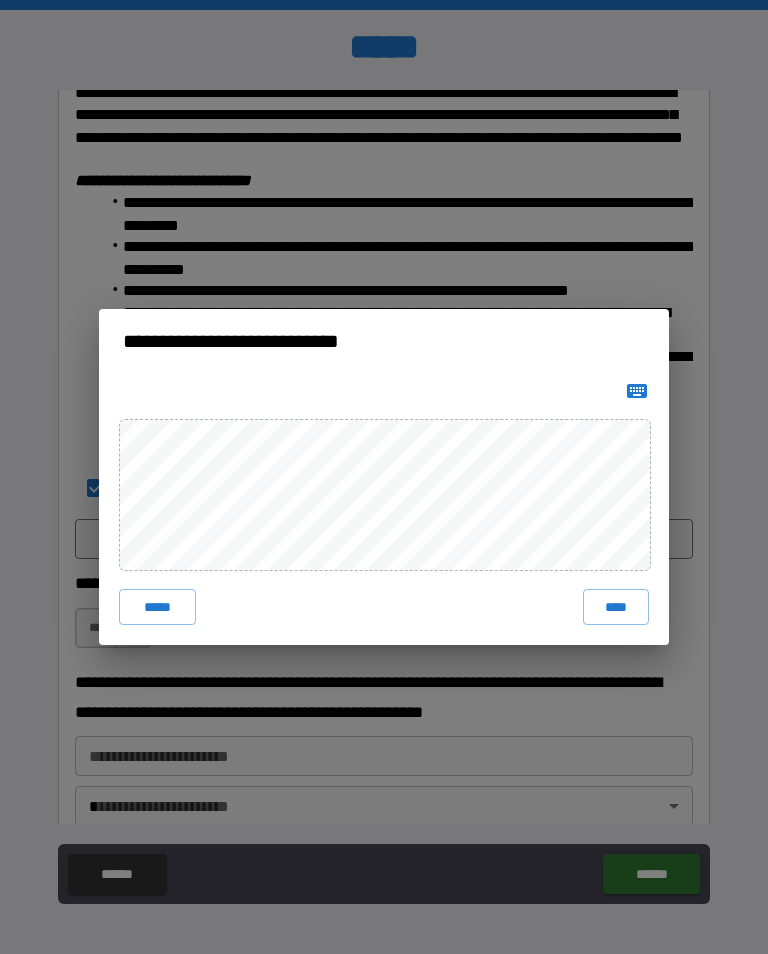 click on "****" at bounding box center [616, 607] 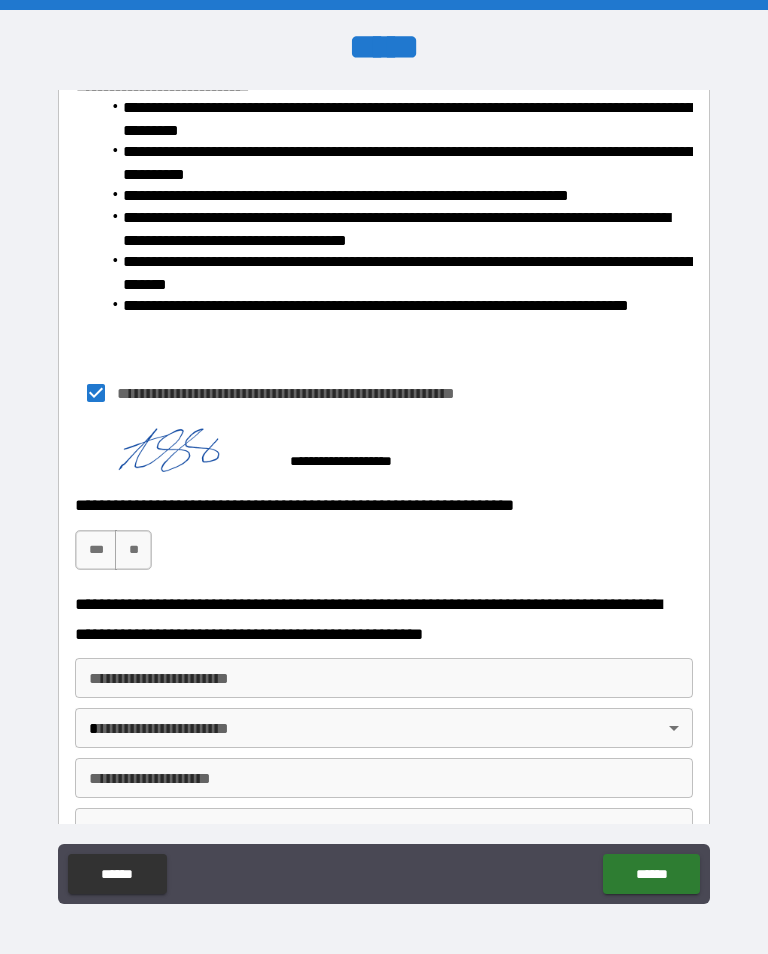 scroll, scrollTop: 273, scrollLeft: 0, axis: vertical 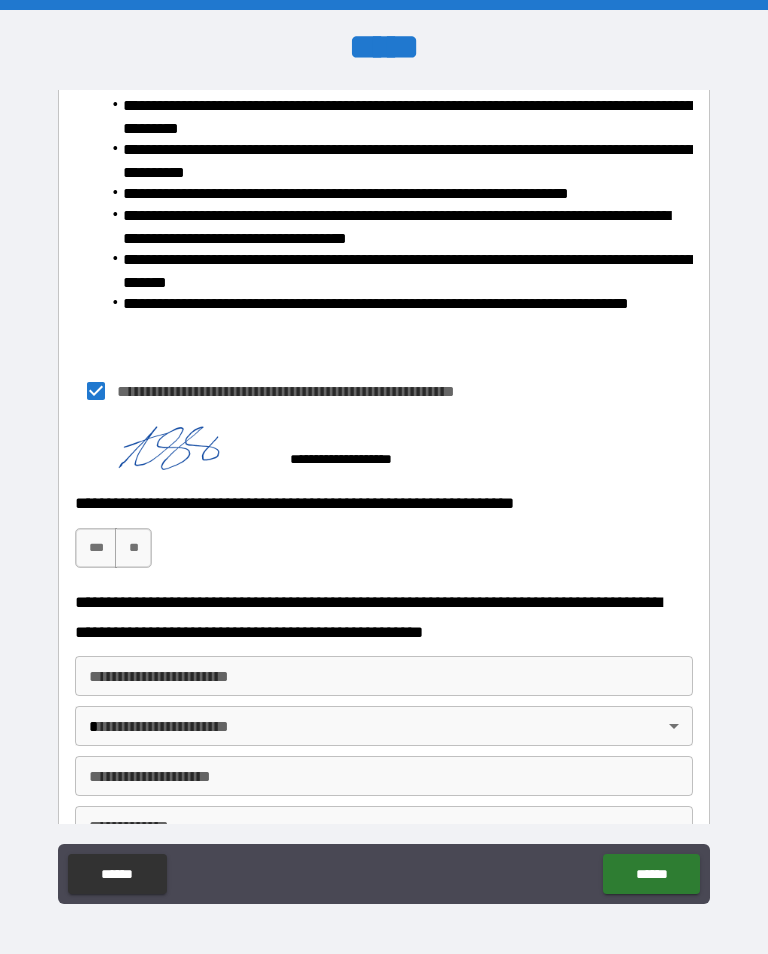 click on "***" at bounding box center (96, 548) 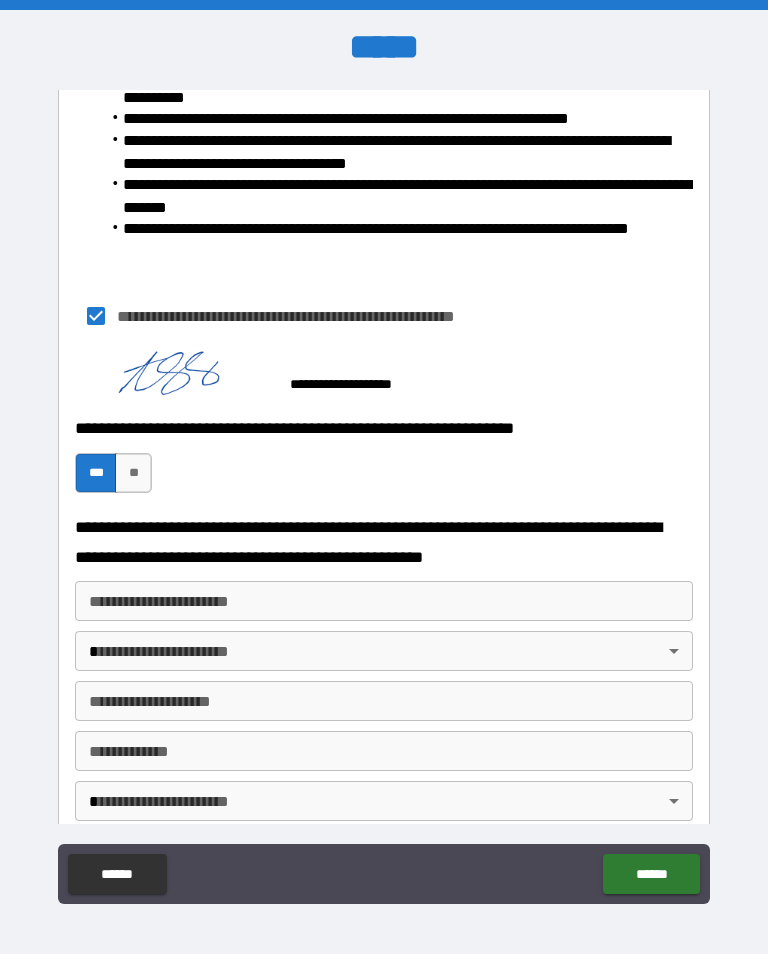 scroll, scrollTop: 365, scrollLeft: 0, axis: vertical 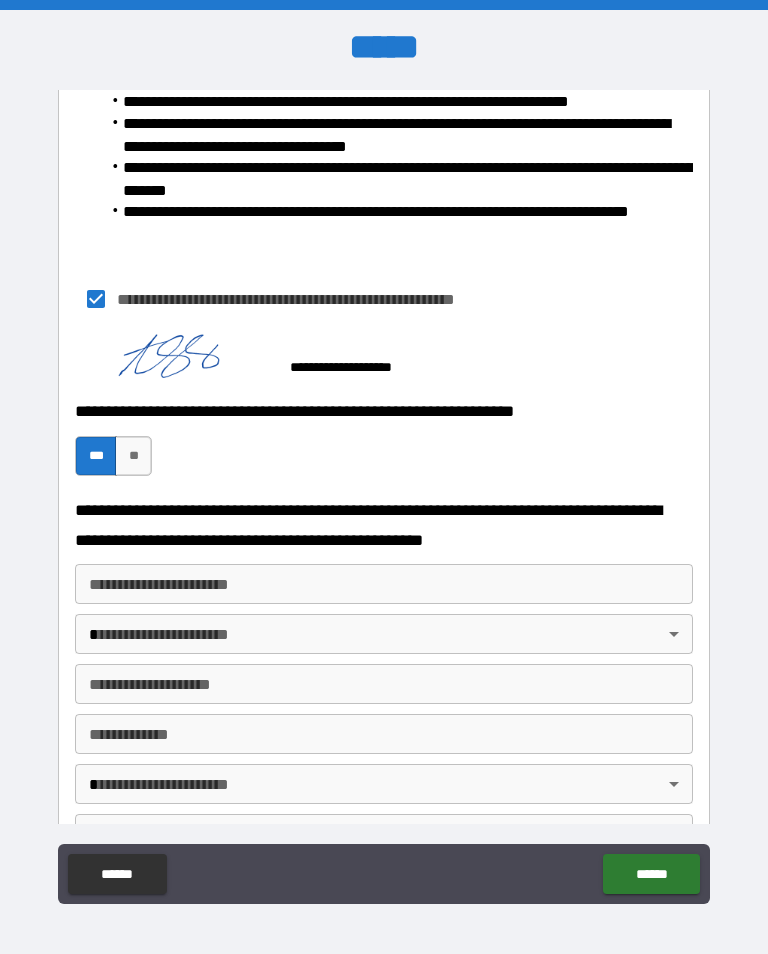 click on "**********" at bounding box center [384, 584] 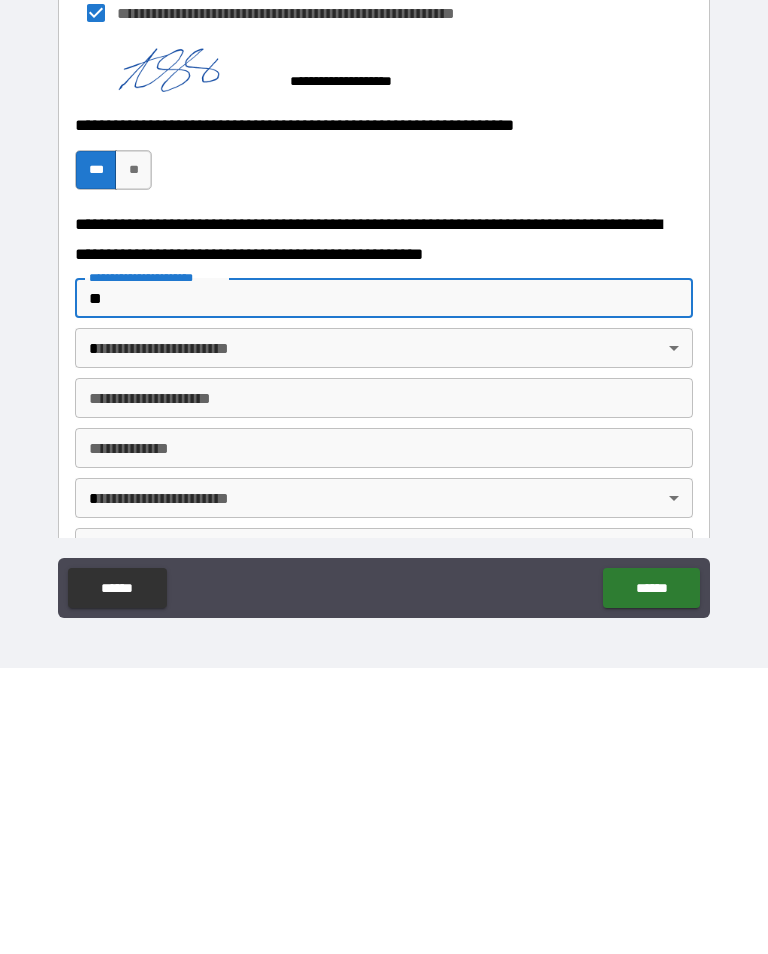 type on "*" 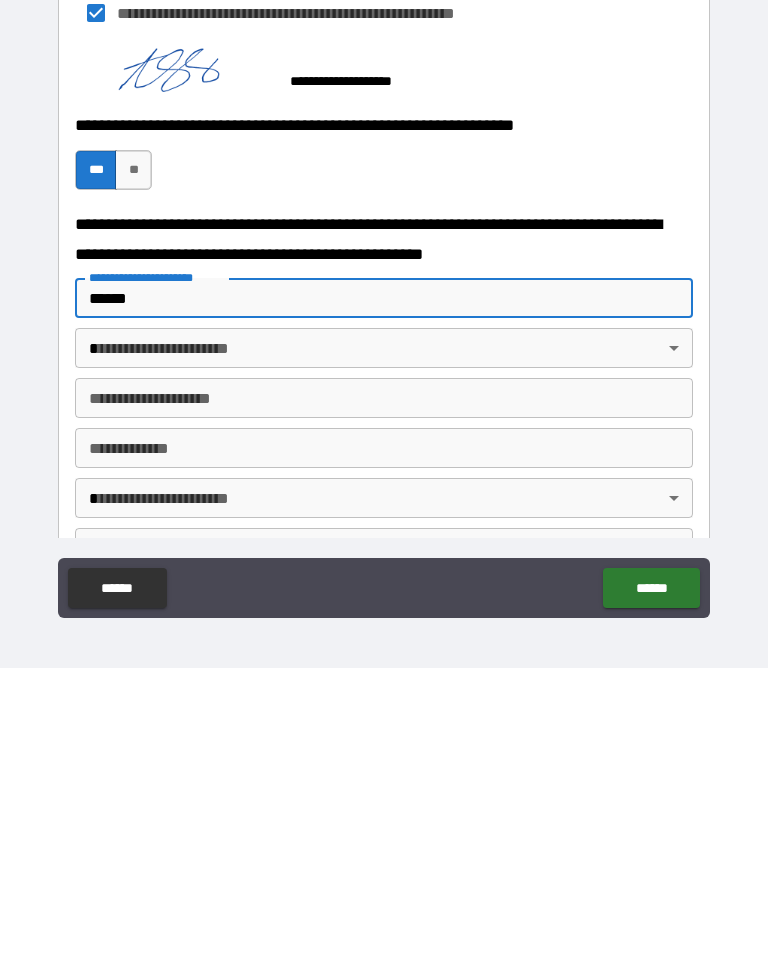 type on "******" 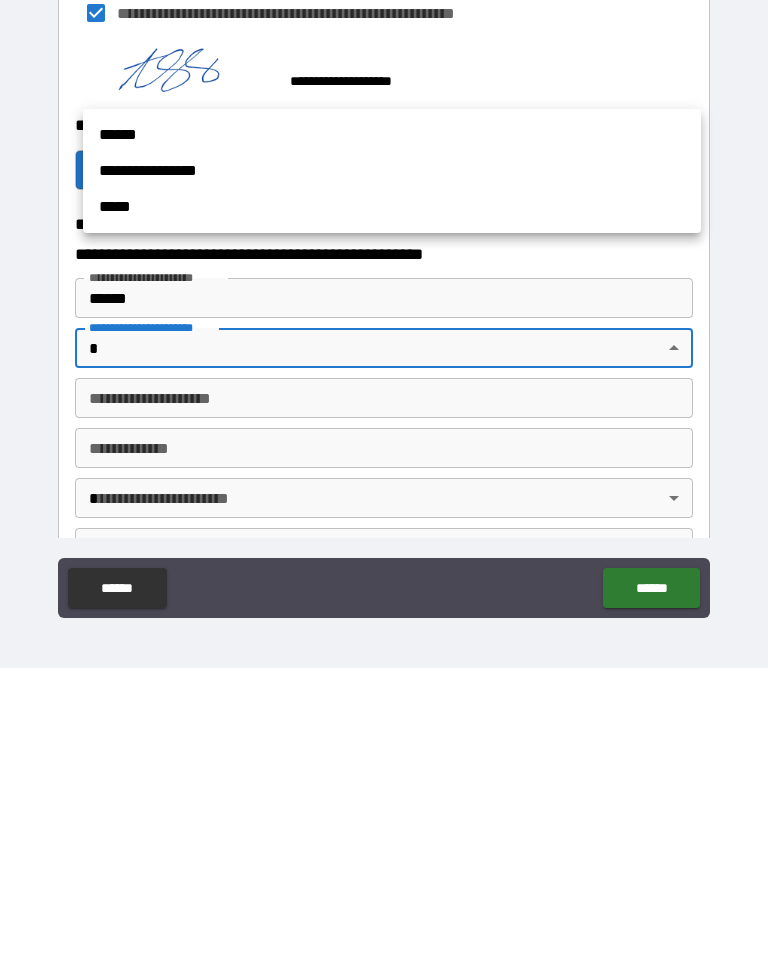 scroll, scrollTop: 31, scrollLeft: 0, axis: vertical 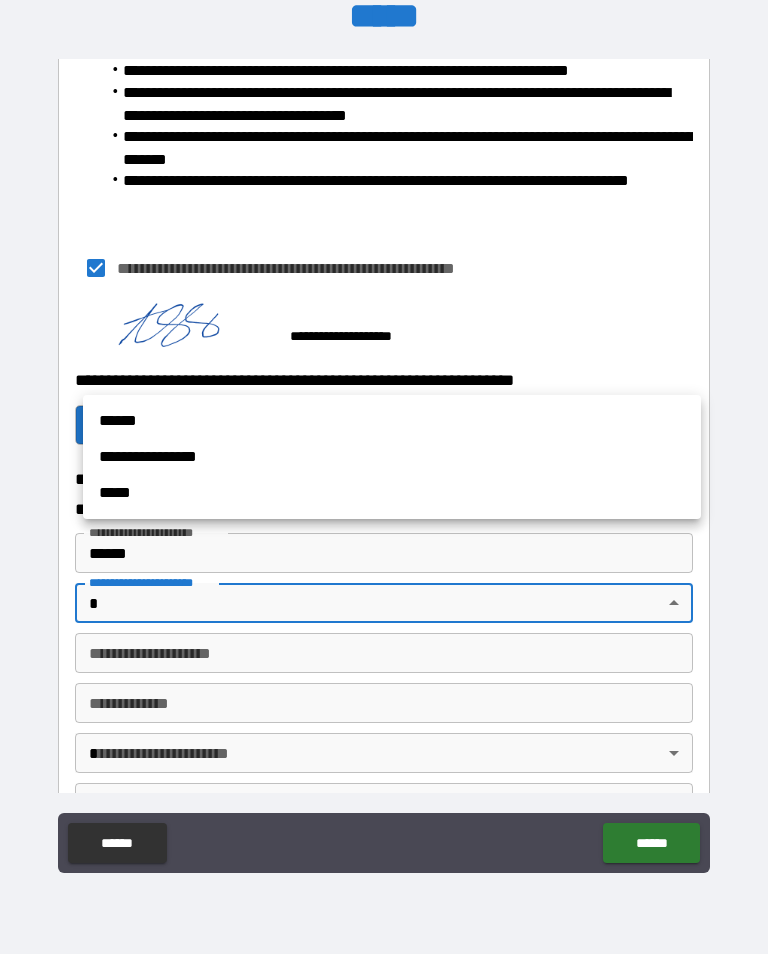 click on "******" at bounding box center (392, 421) 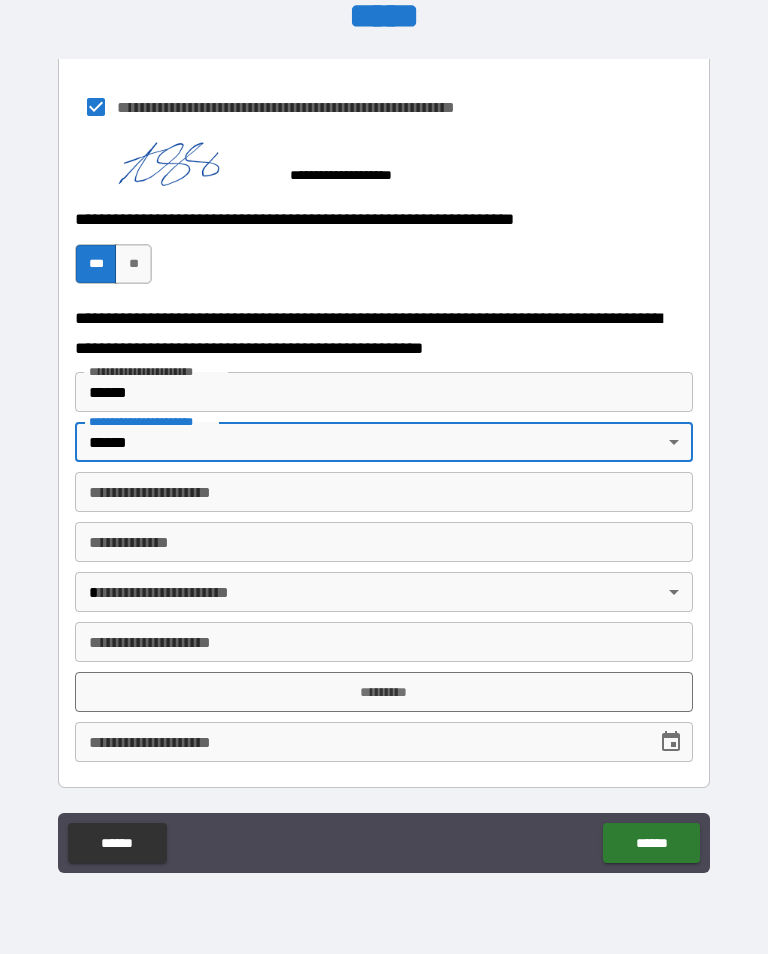 scroll, scrollTop: 534, scrollLeft: 0, axis: vertical 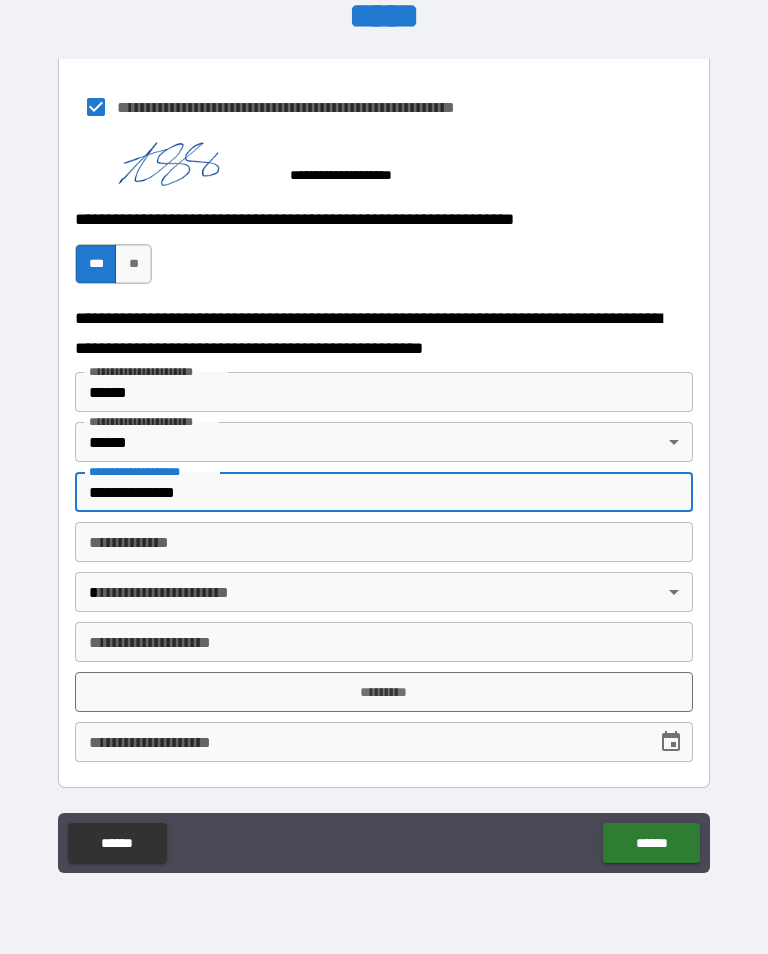 type on "**********" 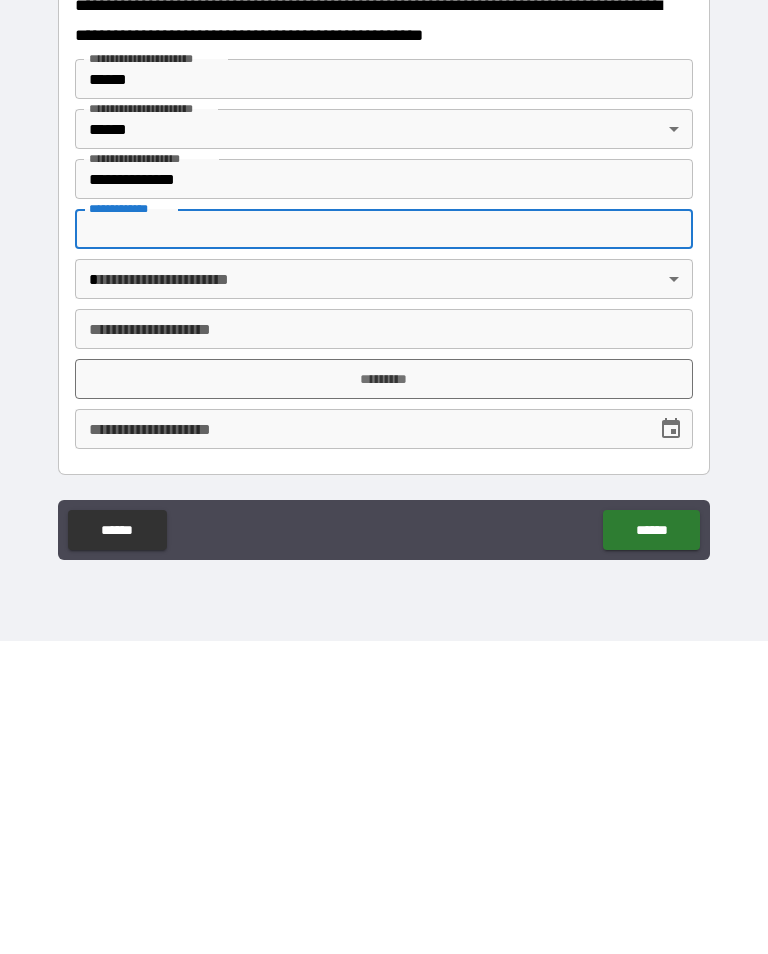 click 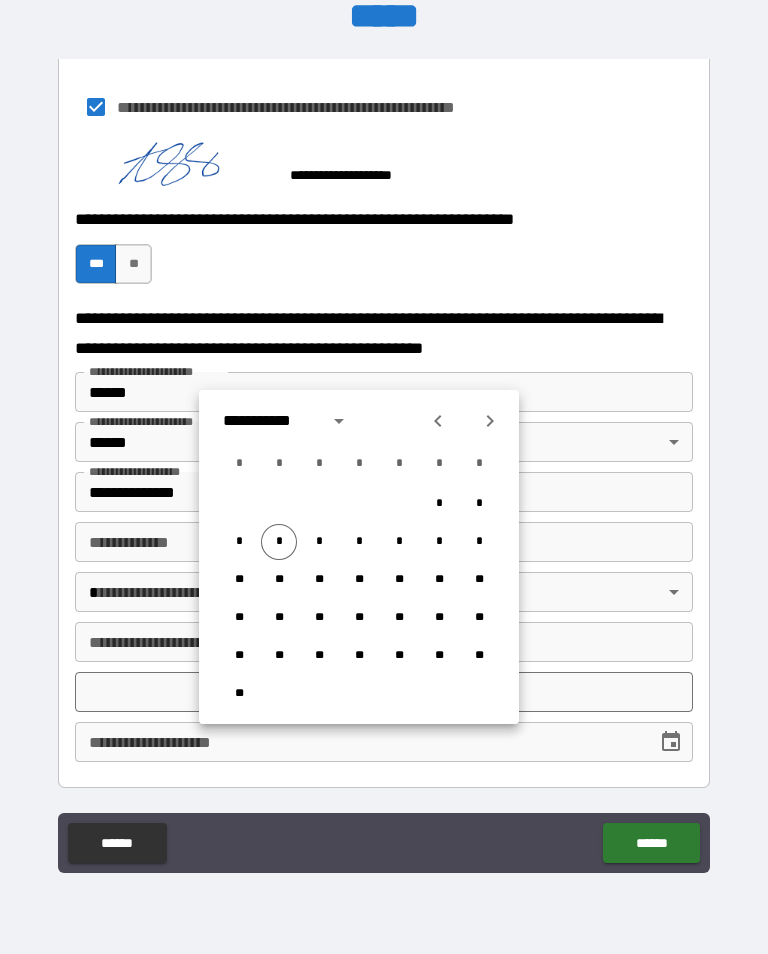 click on "*" at bounding box center (279, 542) 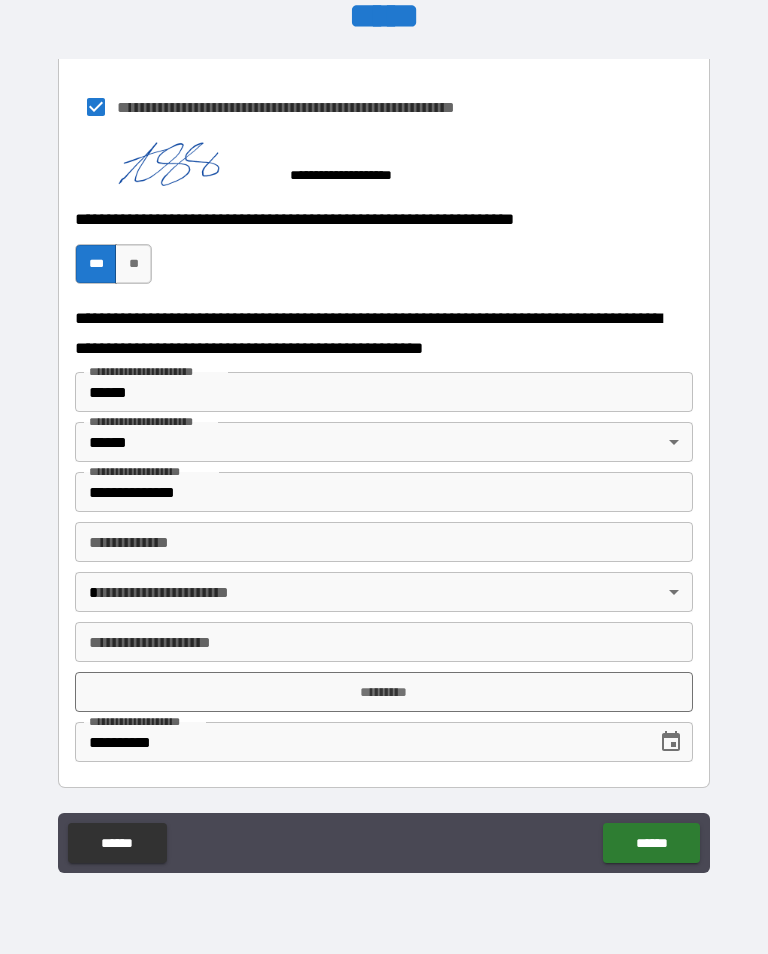 type on "**********" 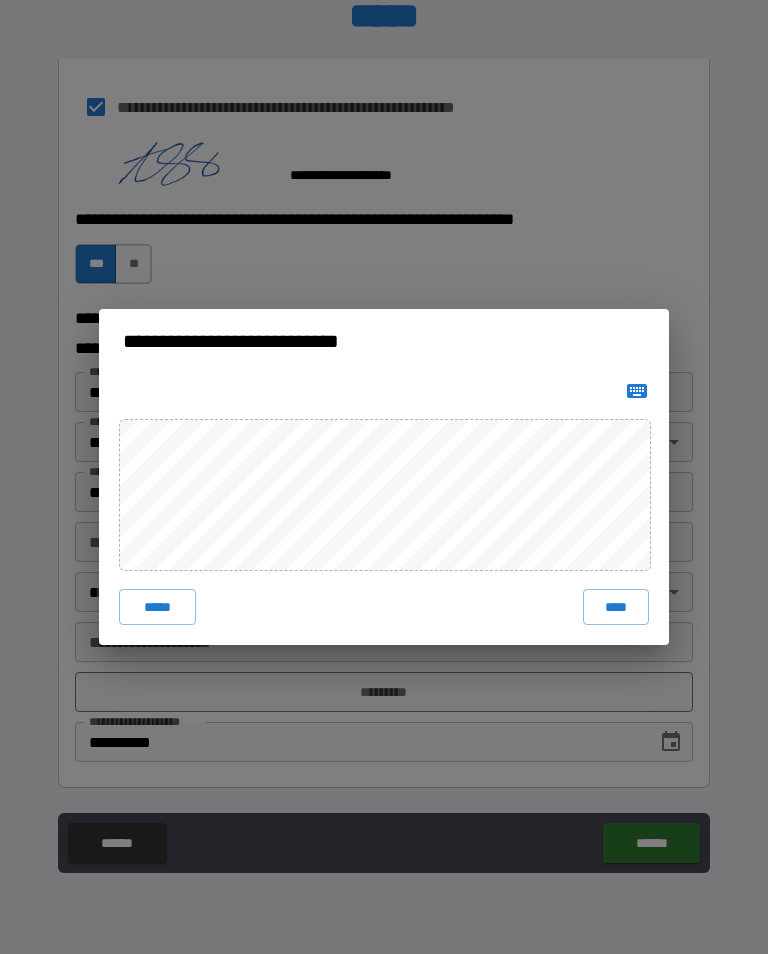 click on "****" at bounding box center (616, 607) 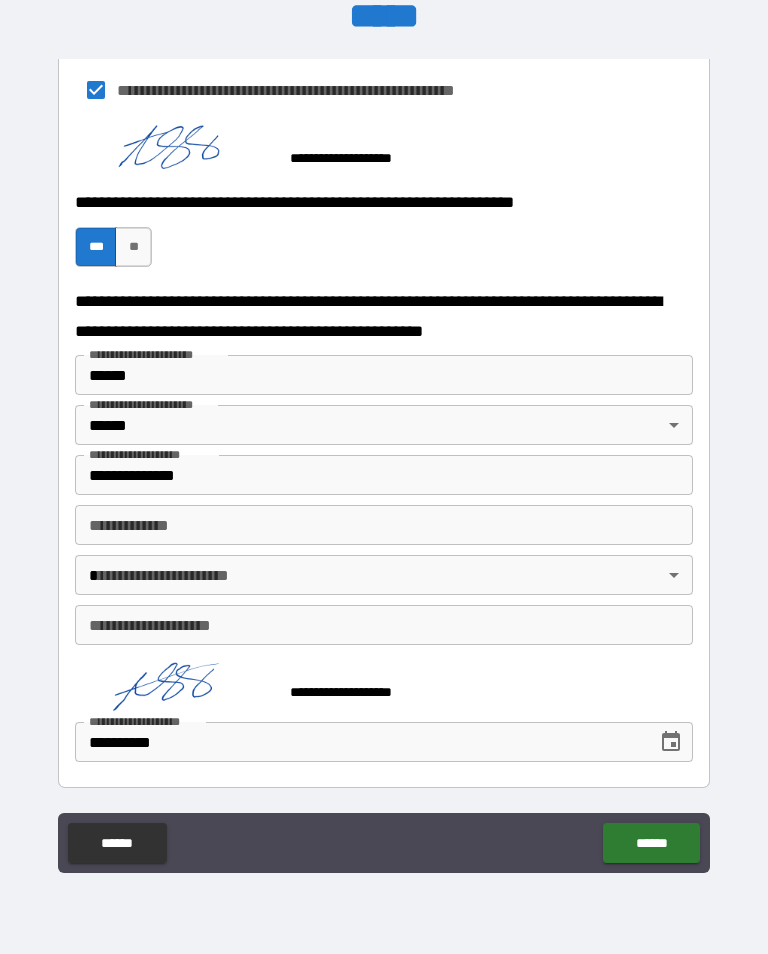 click on "******" at bounding box center (651, 843) 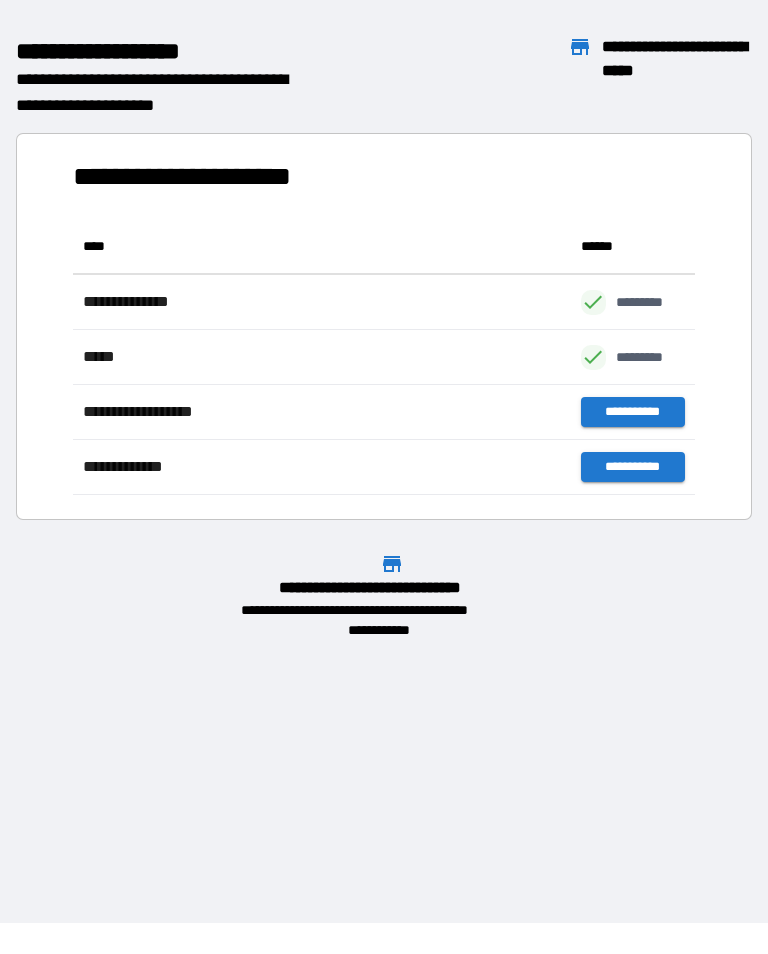 scroll, scrollTop: 1, scrollLeft: 1, axis: both 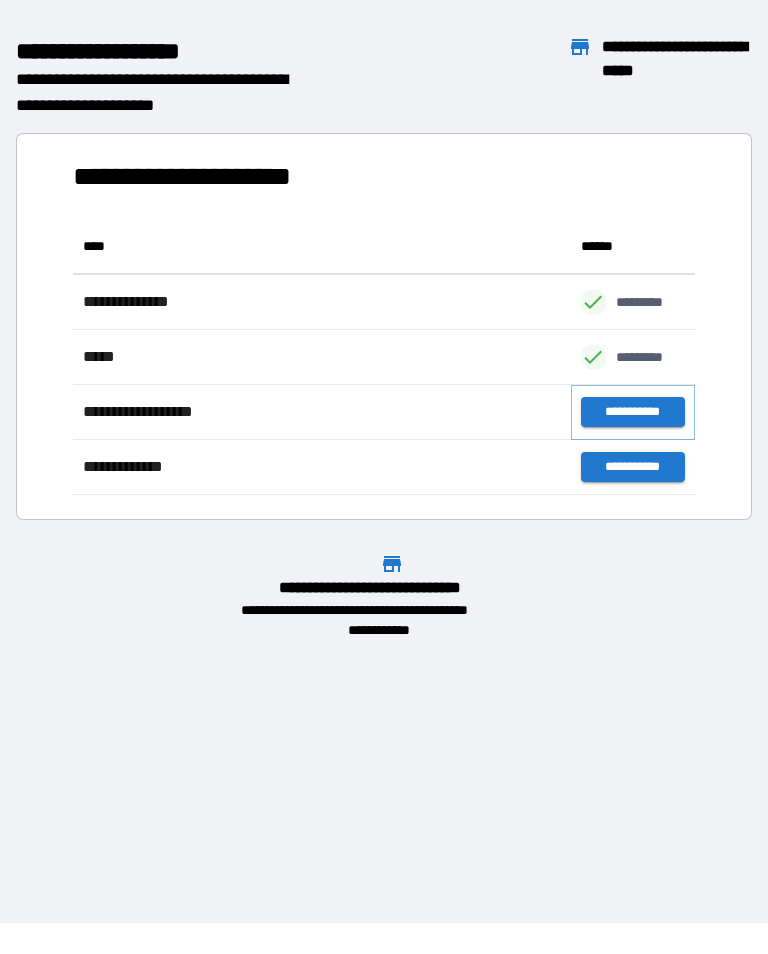 click on "**********" at bounding box center (633, 412) 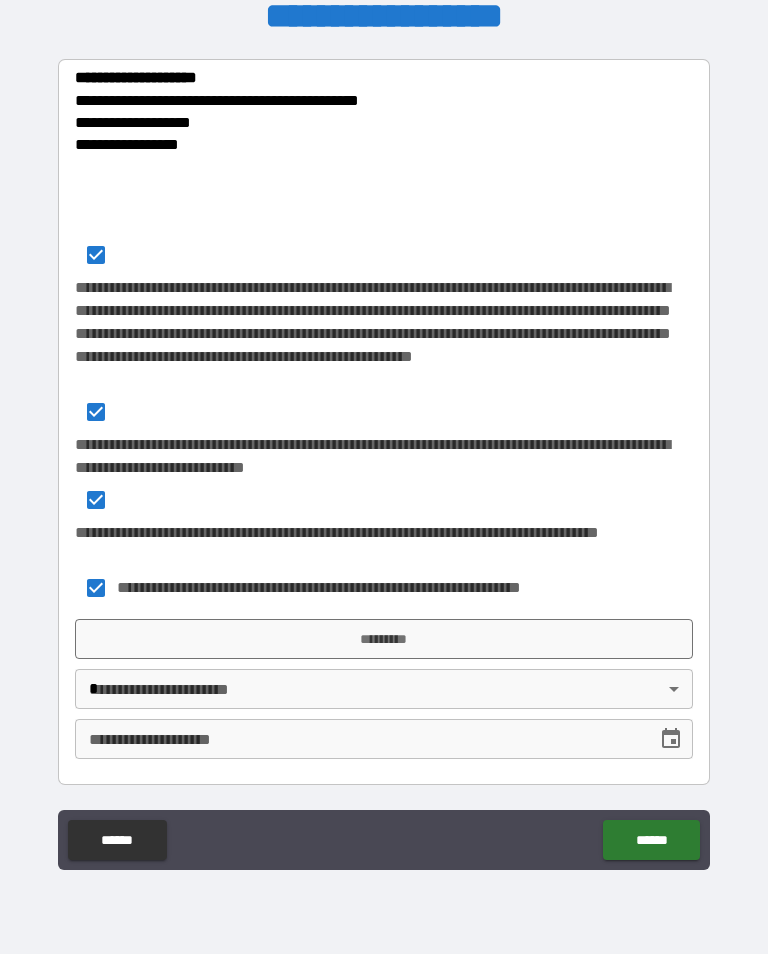 click on "*********" at bounding box center (384, 639) 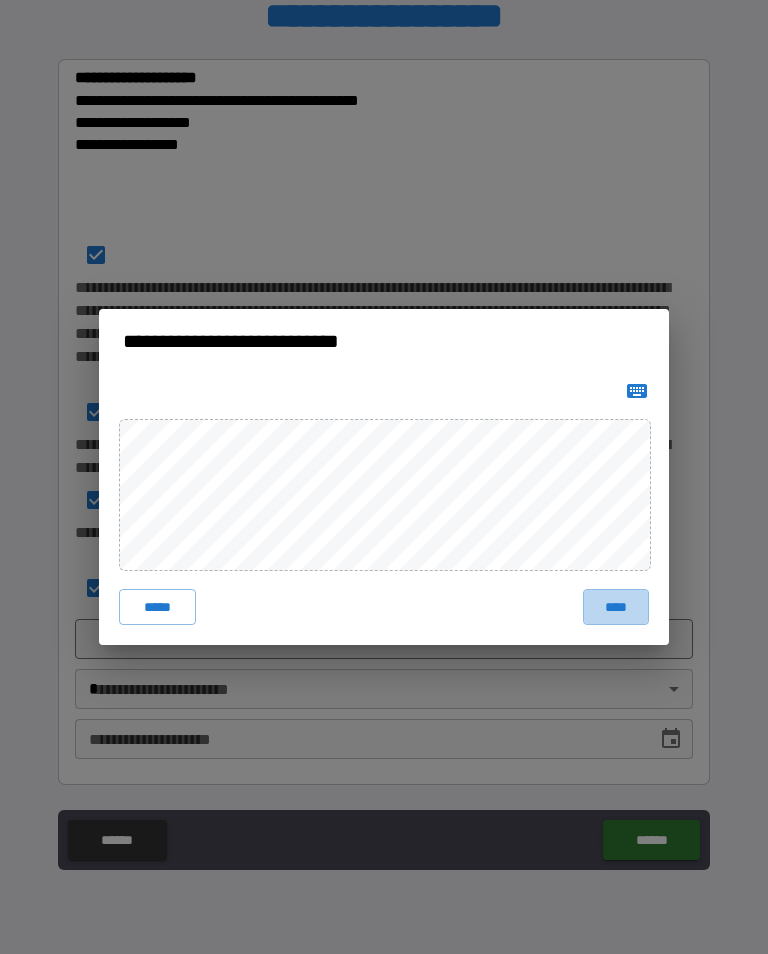 click on "****" at bounding box center [616, 607] 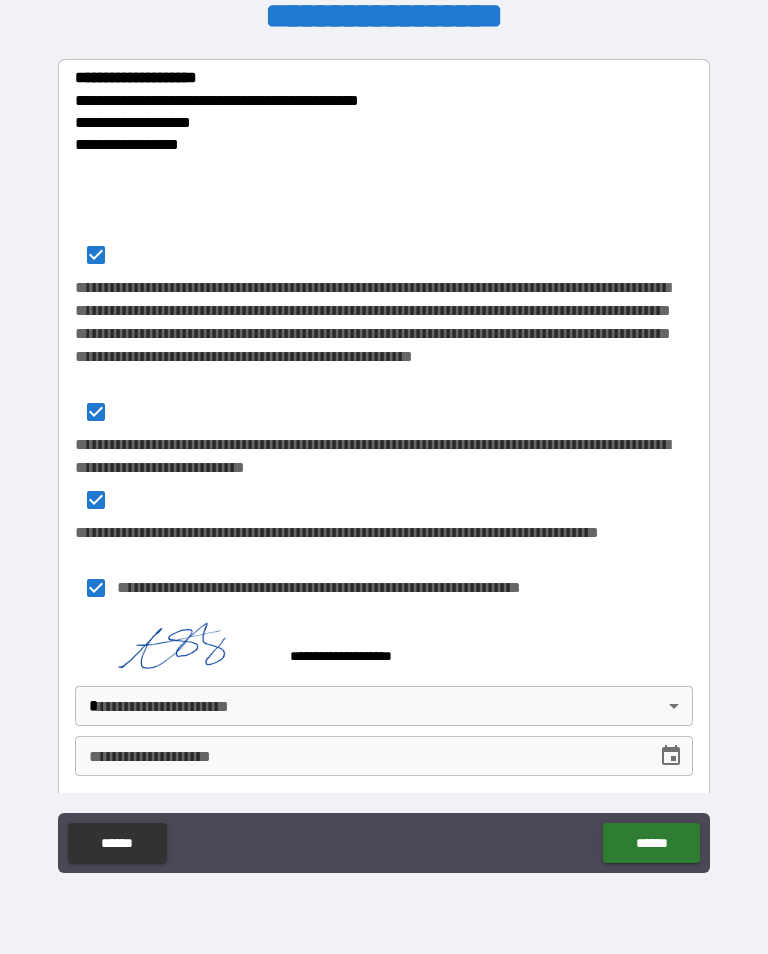 click 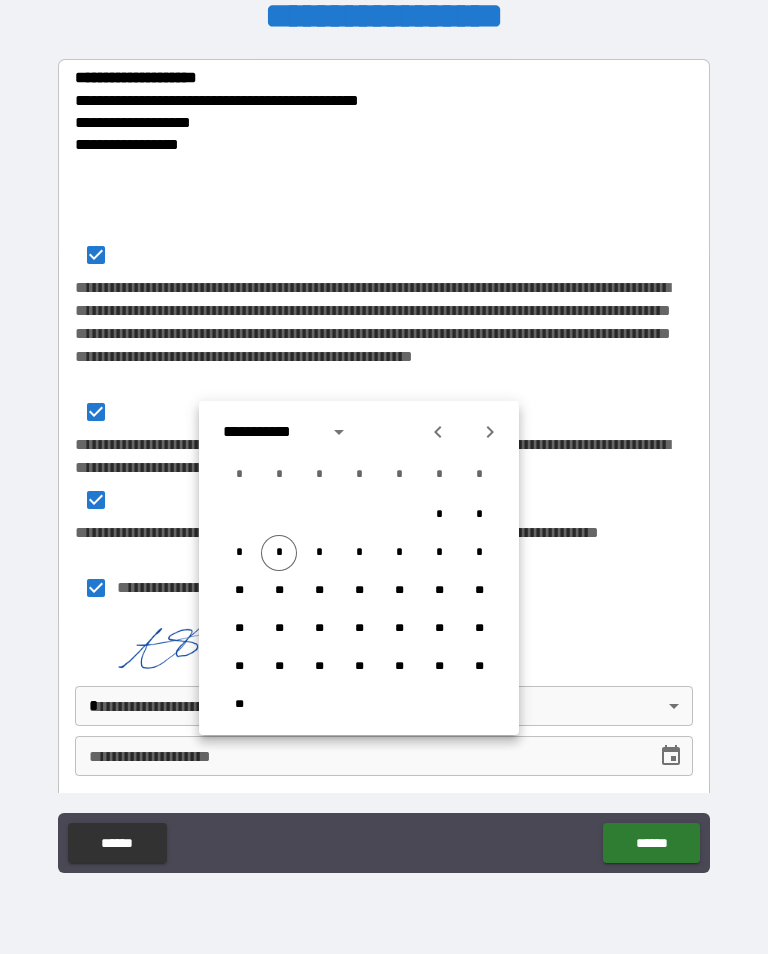 click on "*" at bounding box center [279, 553] 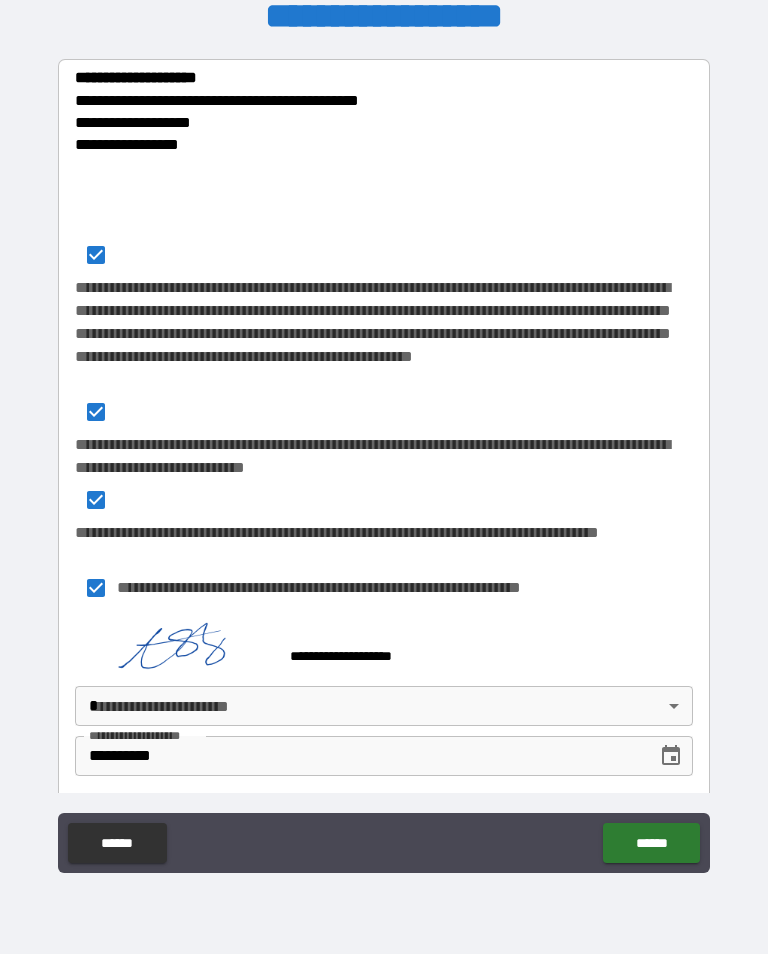 type on "**********" 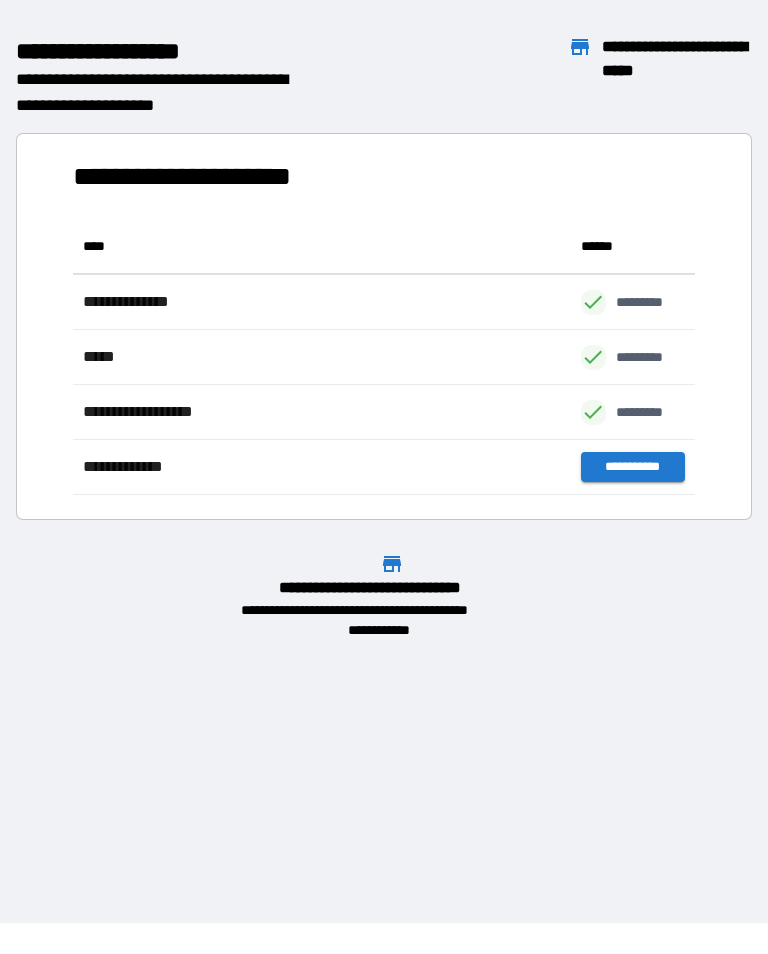 scroll, scrollTop: 1, scrollLeft: 1, axis: both 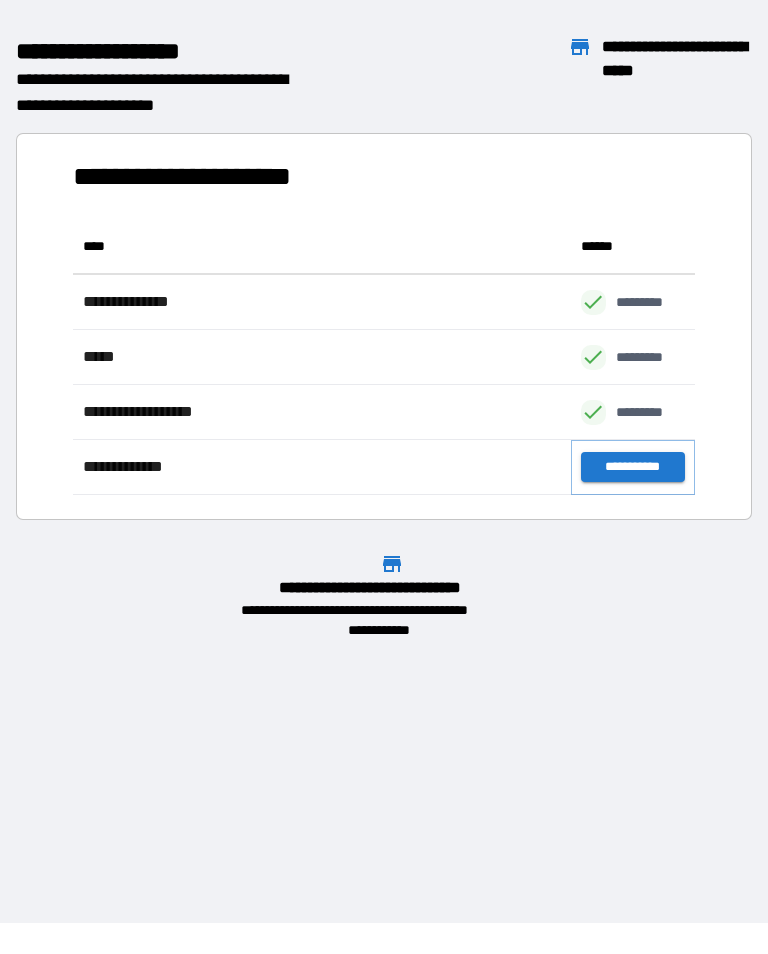 click on "**********" at bounding box center (633, 467) 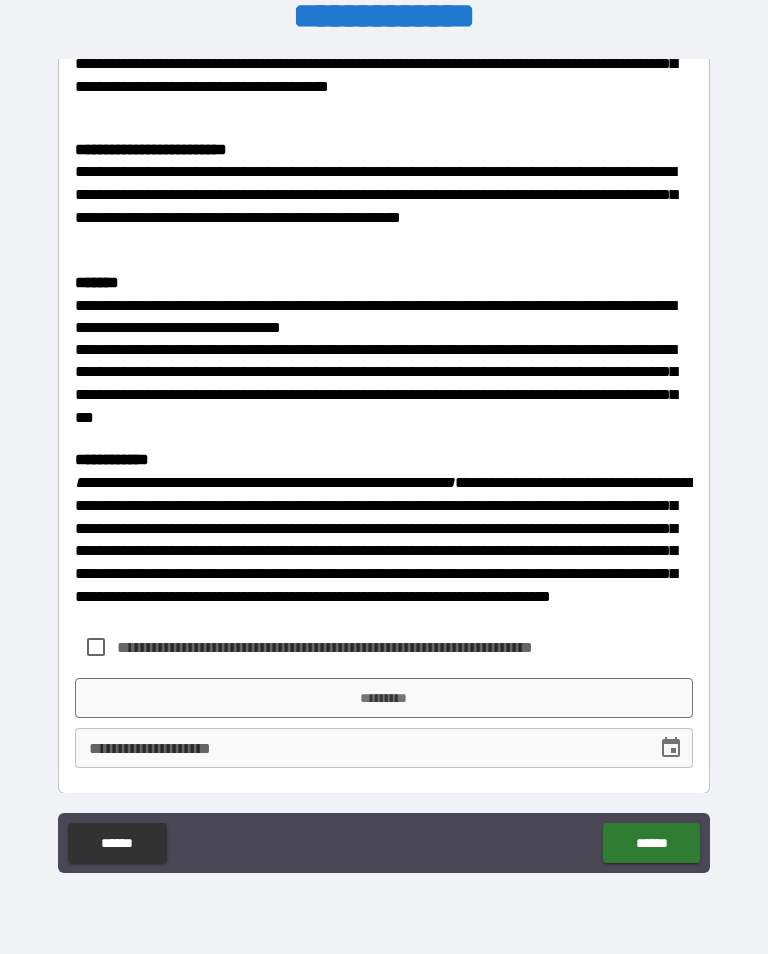 scroll, scrollTop: 327, scrollLeft: 0, axis: vertical 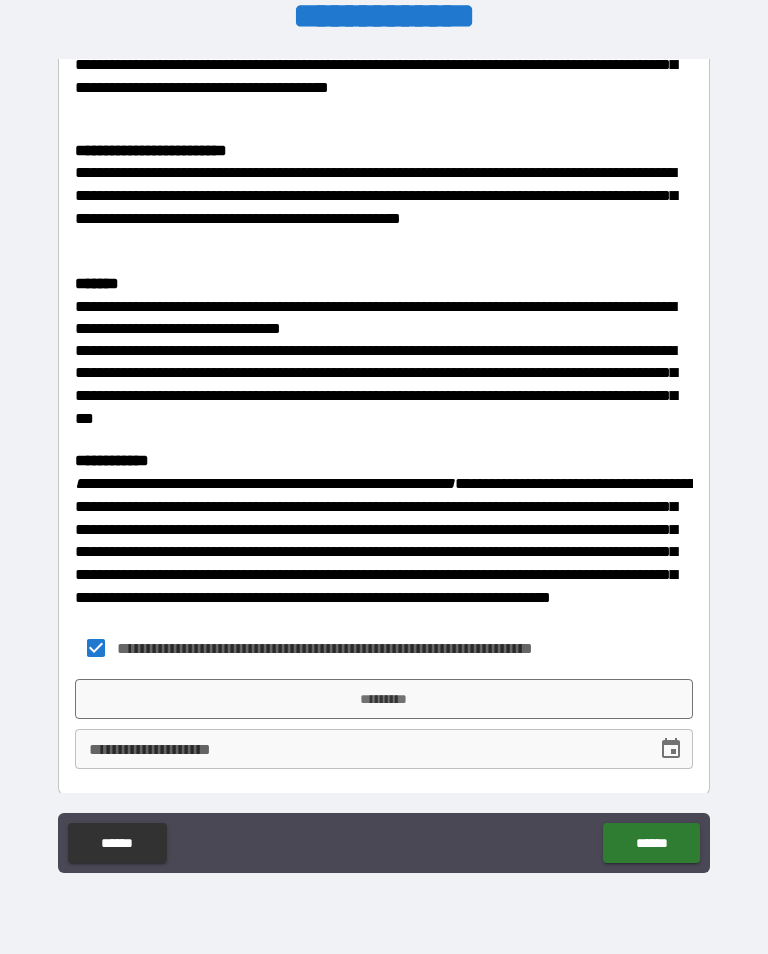 click on "*********" at bounding box center [384, 699] 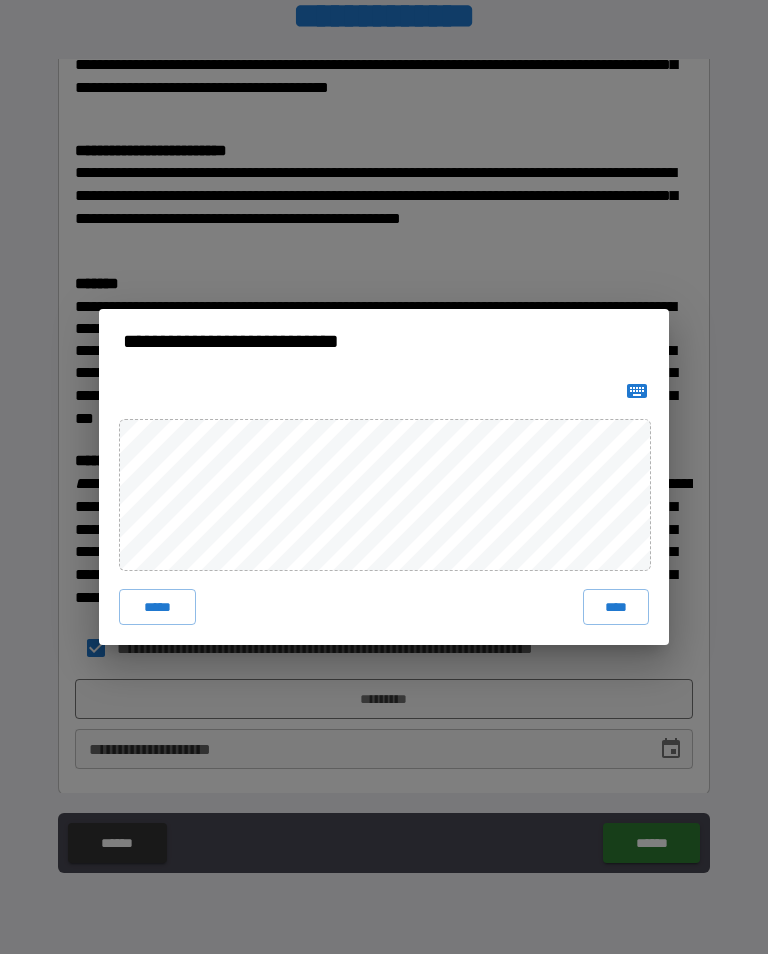 click on "****" at bounding box center [616, 607] 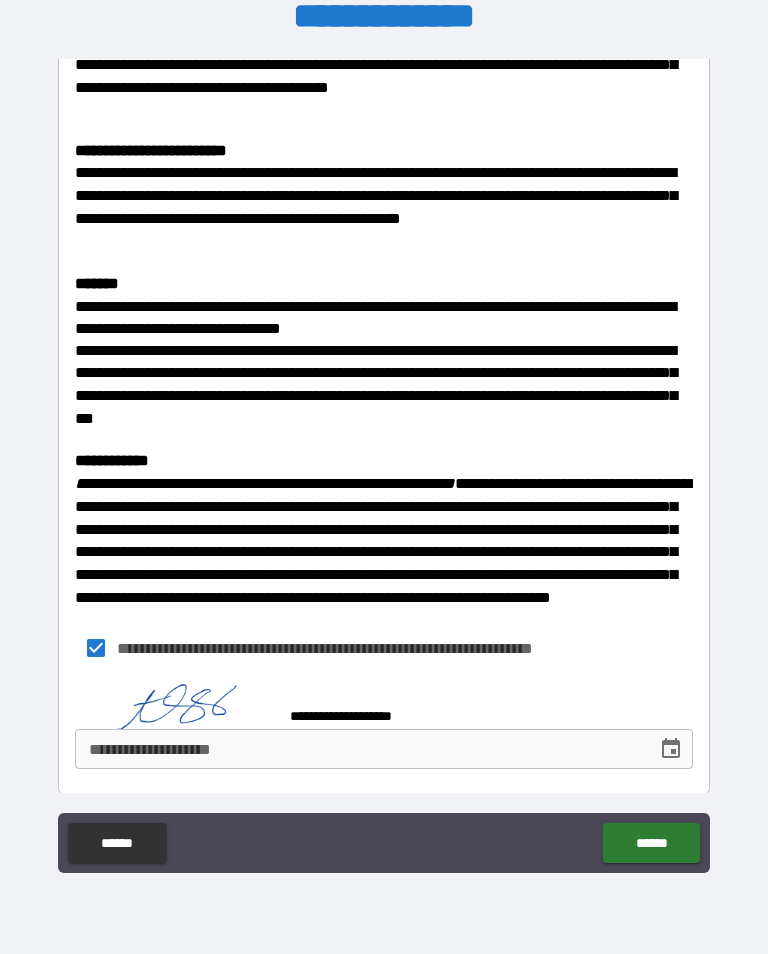 scroll, scrollTop: 317, scrollLeft: 0, axis: vertical 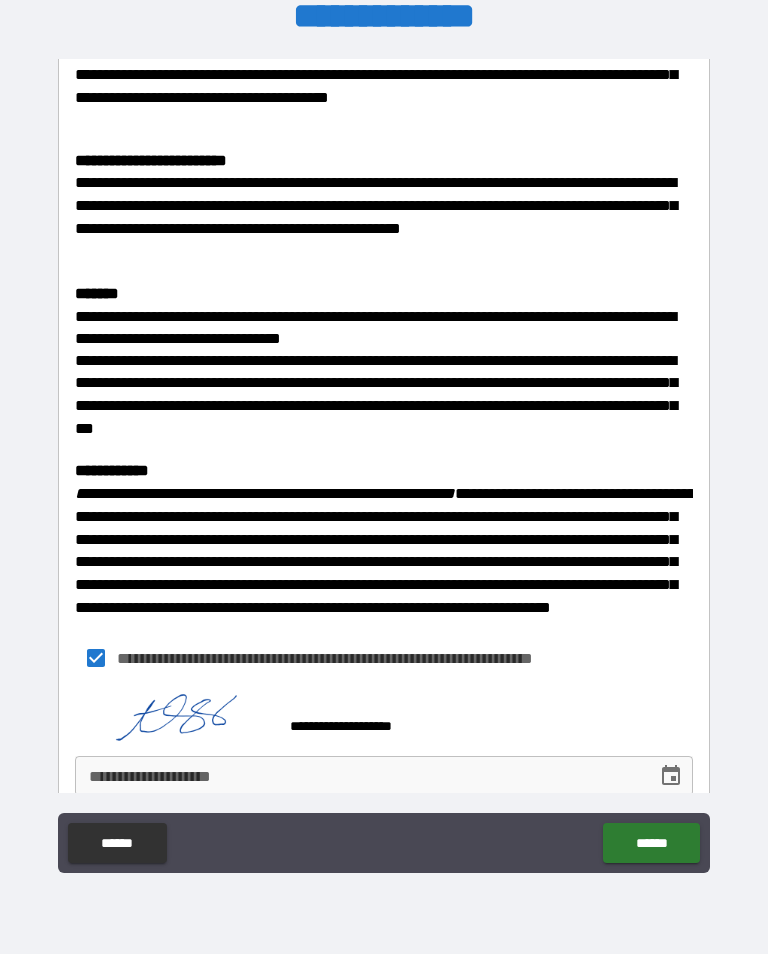 click at bounding box center [671, 776] 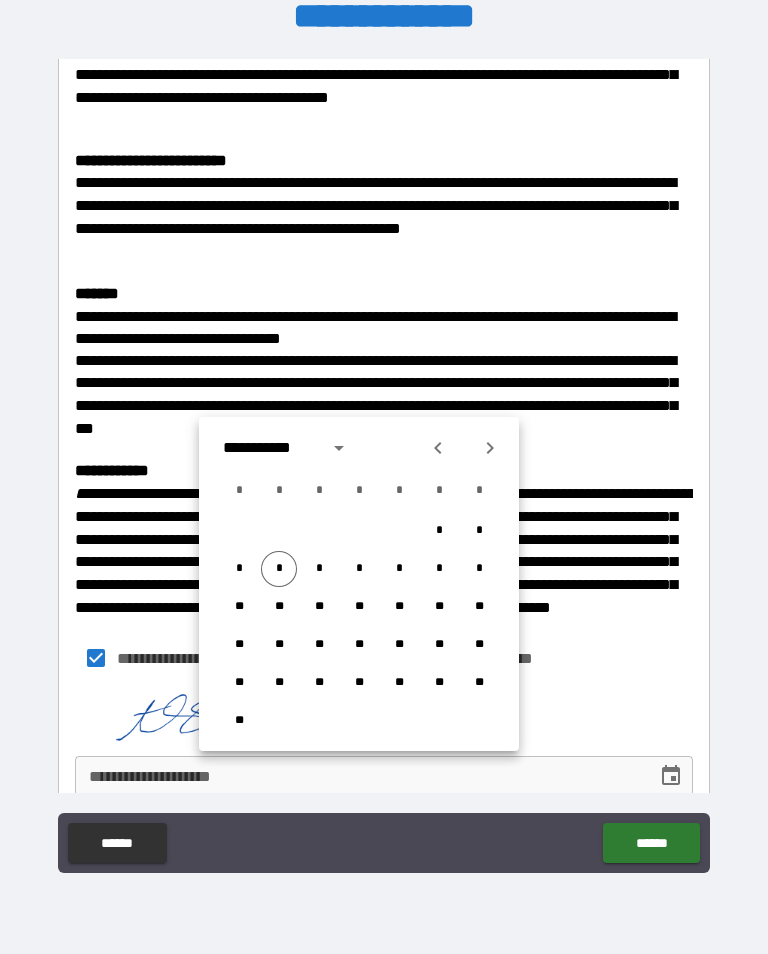 click on "*" at bounding box center (279, 569) 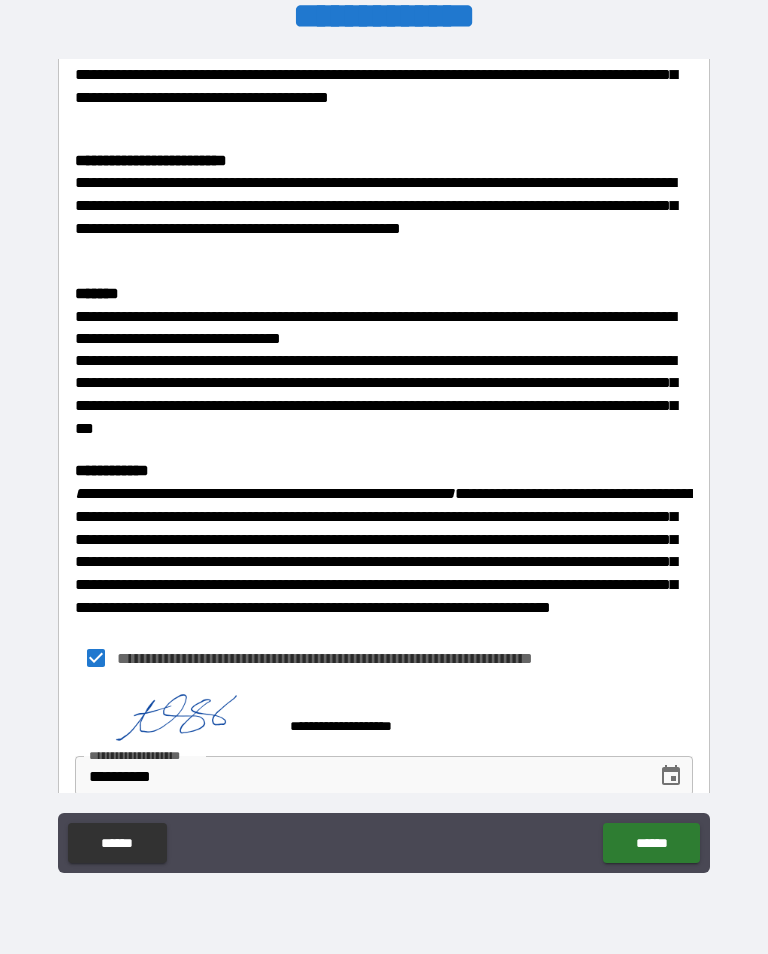 type on "**********" 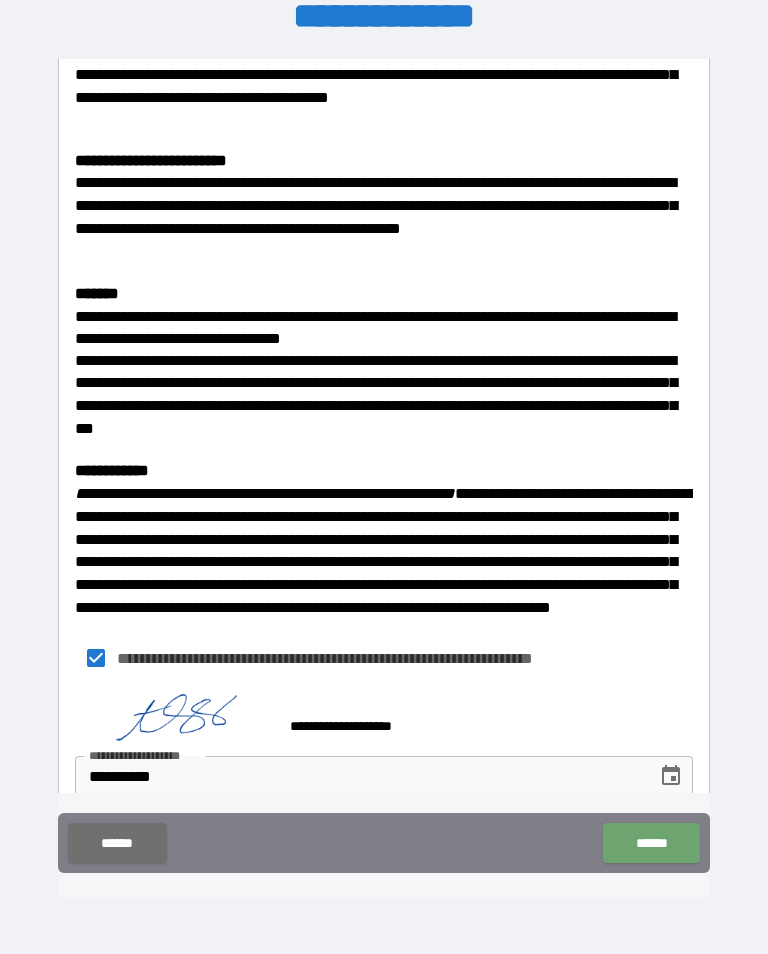 click on "******" at bounding box center (651, 843) 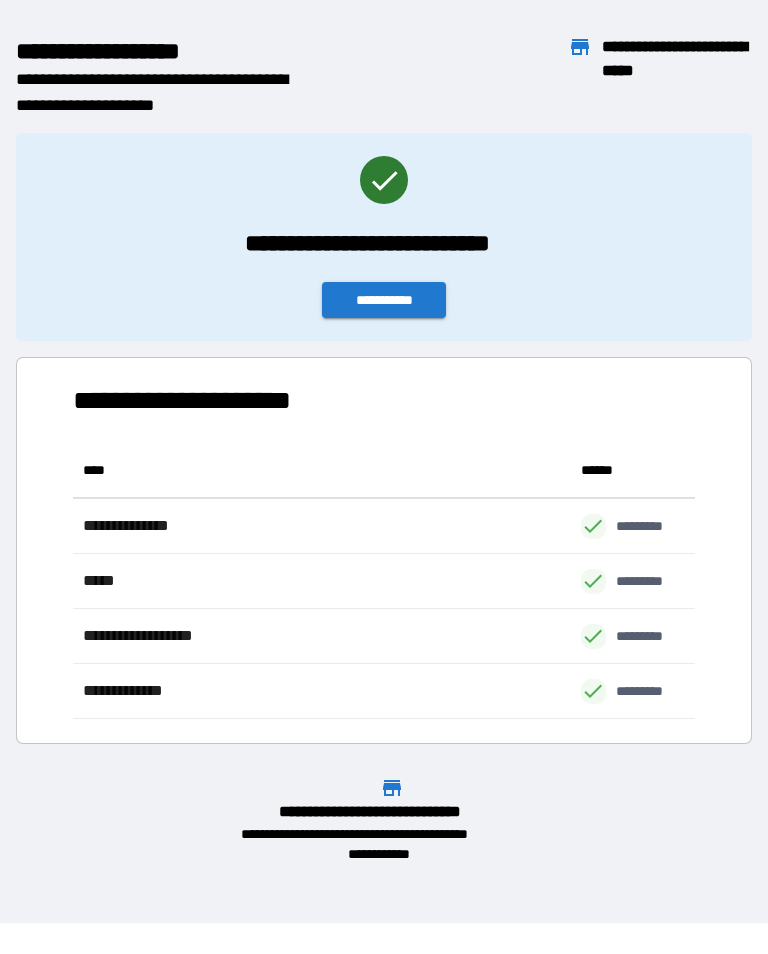 scroll, scrollTop: 1, scrollLeft: 1, axis: both 